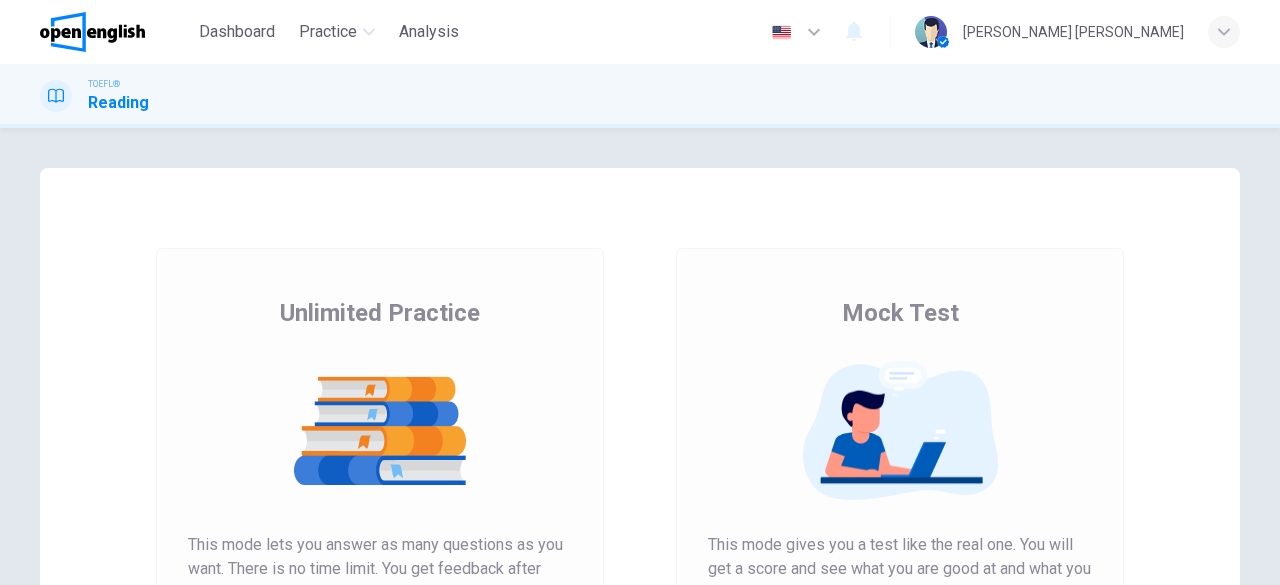 scroll, scrollTop: 0, scrollLeft: 0, axis: both 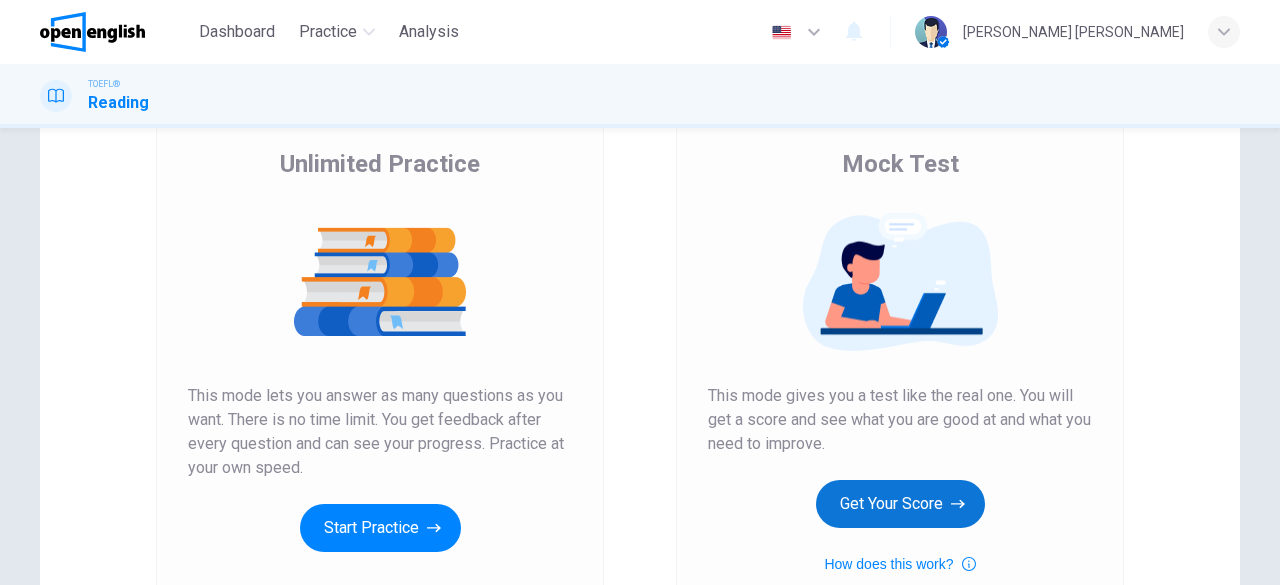 click 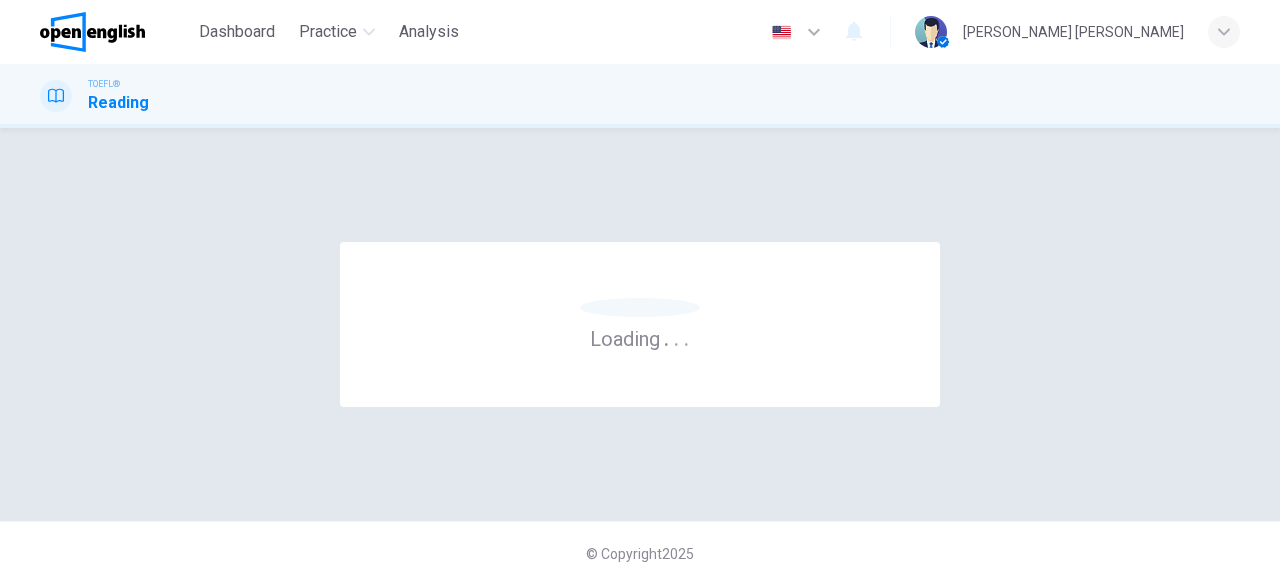 scroll, scrollTop: 0, scrollLeft: 0, axis: both 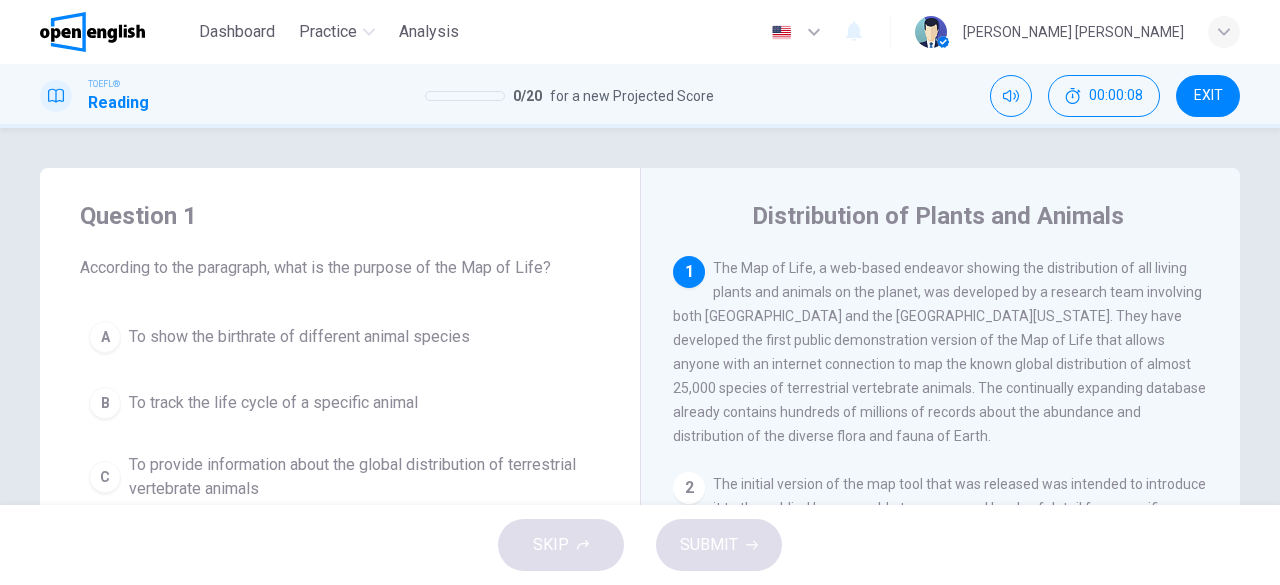 click on "Question 1 According to the paragraph, what is the purpose of the Map of Life? A To show the birthrate of different animal species B To track the life cycle of a specific animal C To provide information about the global distribution of terrestrial vertebrate animals D To give a comparison of animal populations to human populations in various environments" at bounding box center (340, 396) 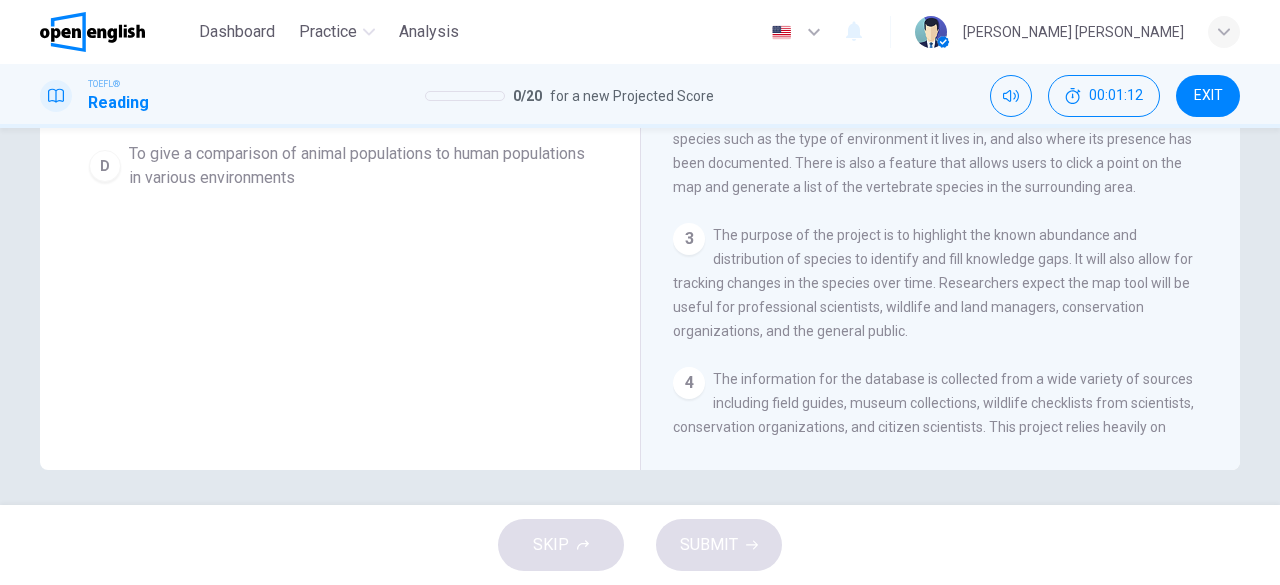 scroll, scrollTop: 398, scrollLeft: 0, axis: vertical 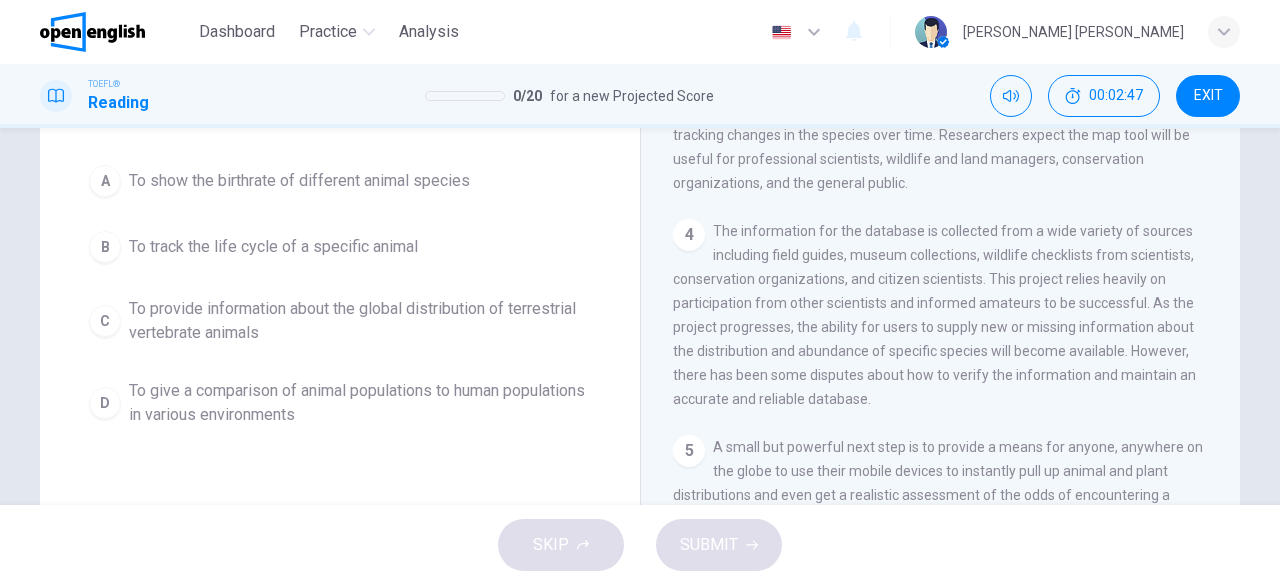 drag, startPoint x: 890, startPoint y: 287, endPoint x: 600, endPoint y: 347, distance: 296.14185 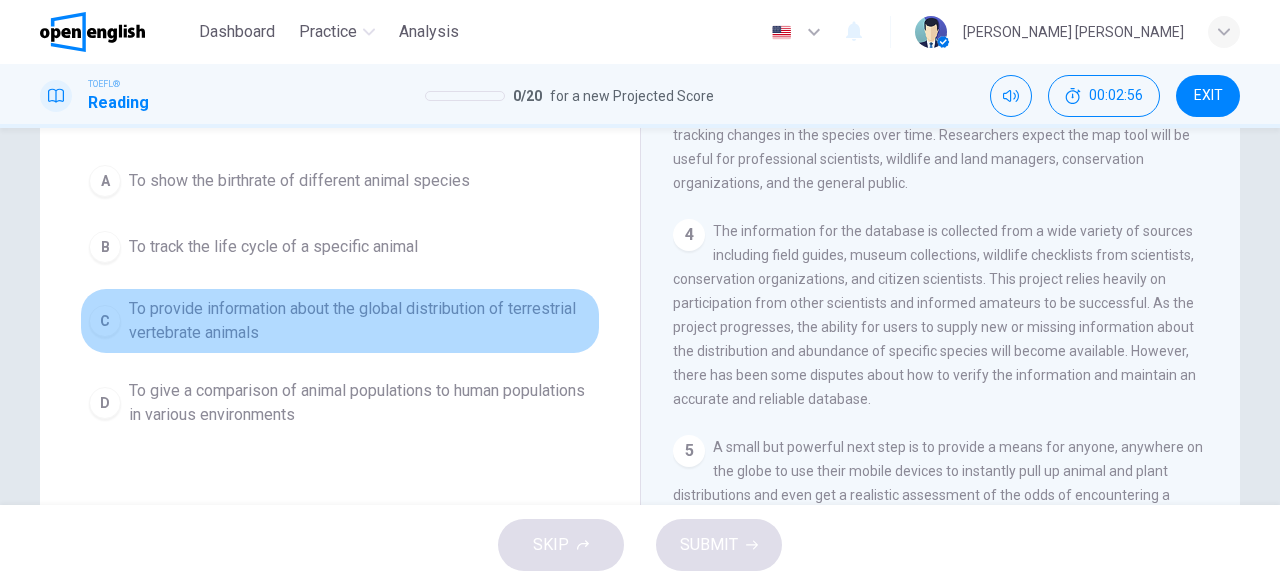 click on "C To provide information about the global distribution of terrestrial vertebrate animals" at bounding box center [340, 321] 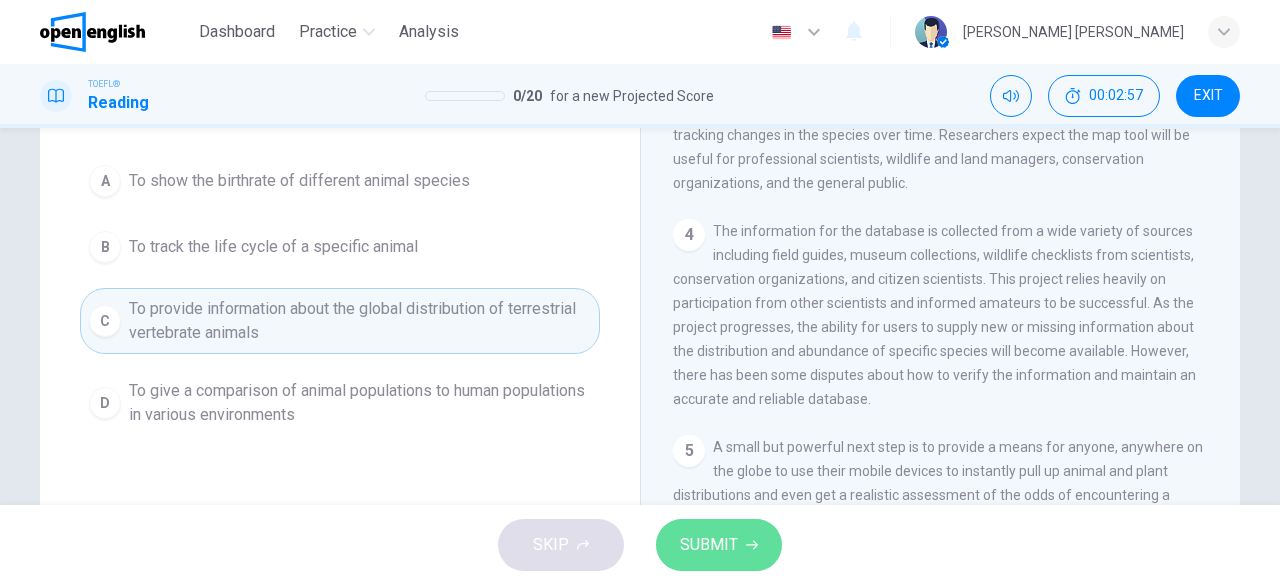 click on "SUBMIT" at bounding box center [709, 545] 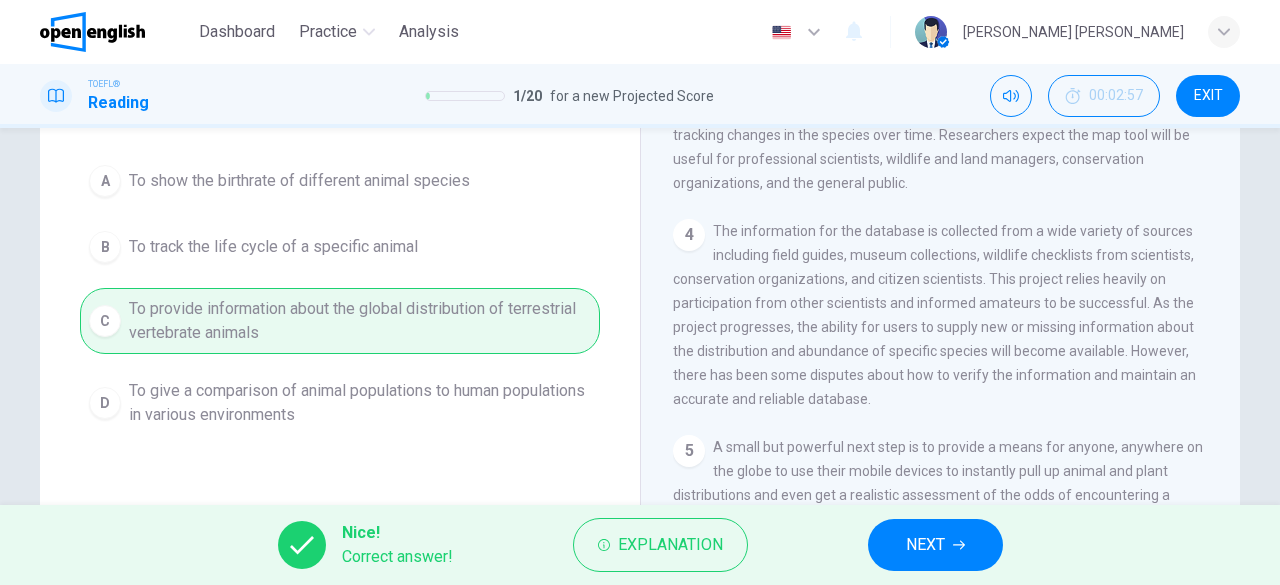 click on "NEXT" at bounding box center (935, 545) 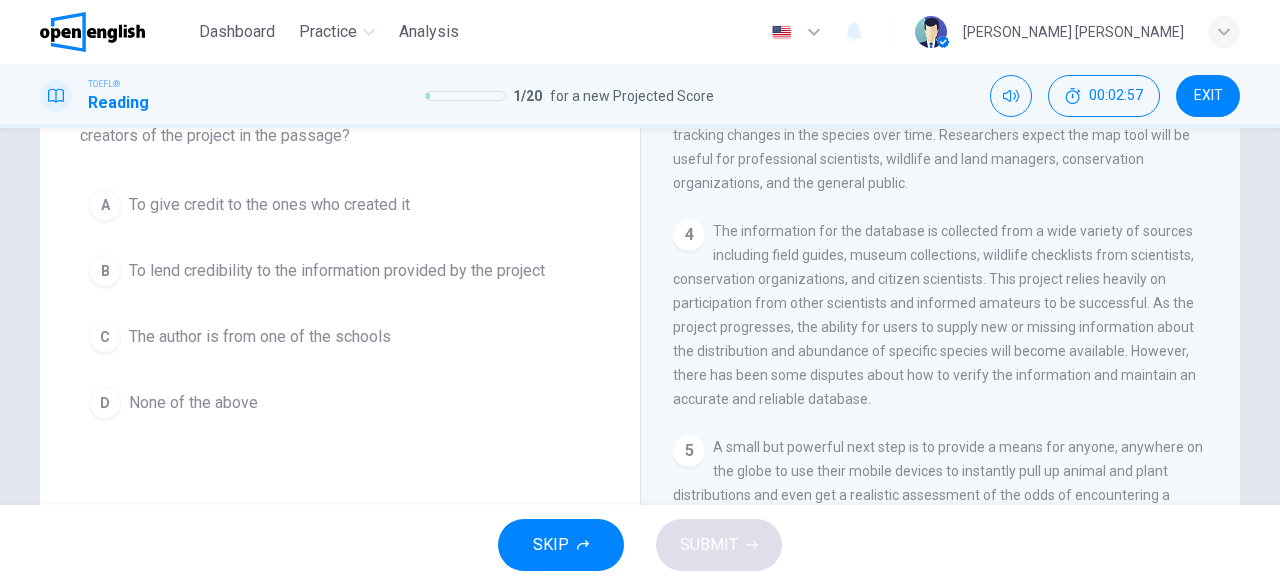 scroll, scrollTop: 180, scrollLeft: 0, axis: vertical 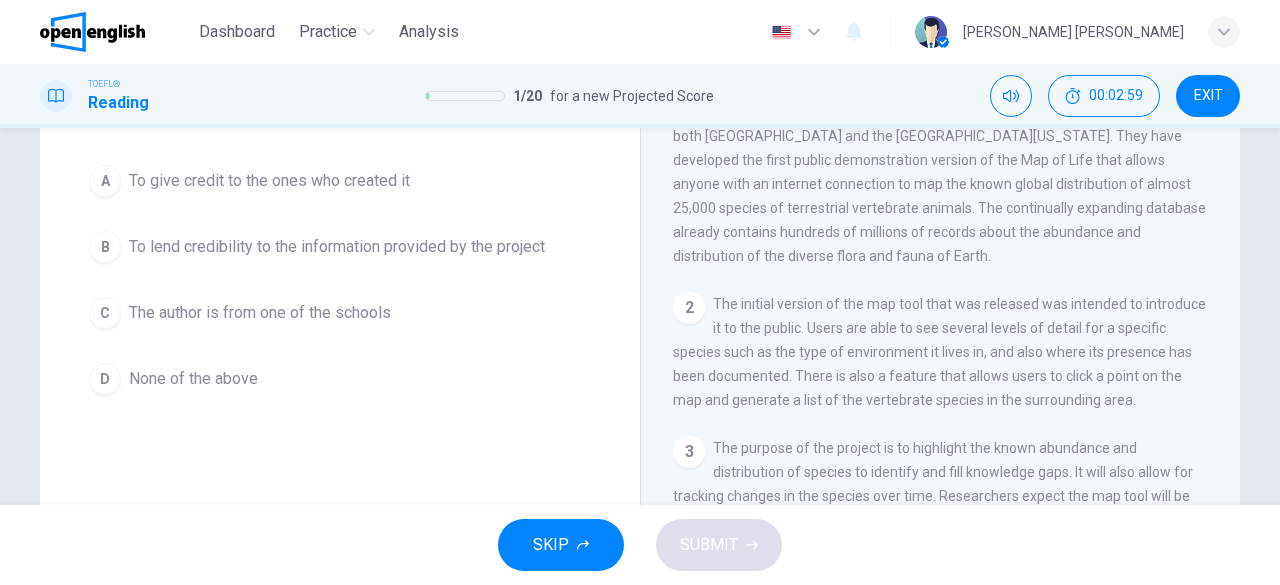 drag, startPoint x: 1268, startPoint y: 293, endPoint x: 1279, endPoint y: 203, distance: 90.66973 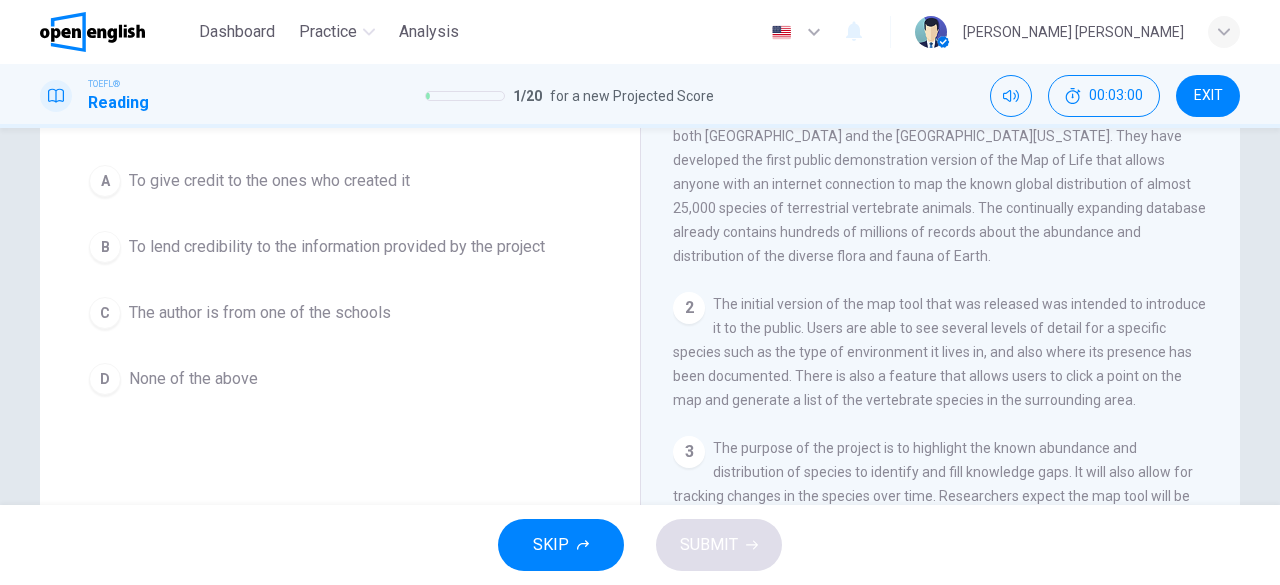 scroll, scrollTop: 0, scrollLeft: 0, axis: both 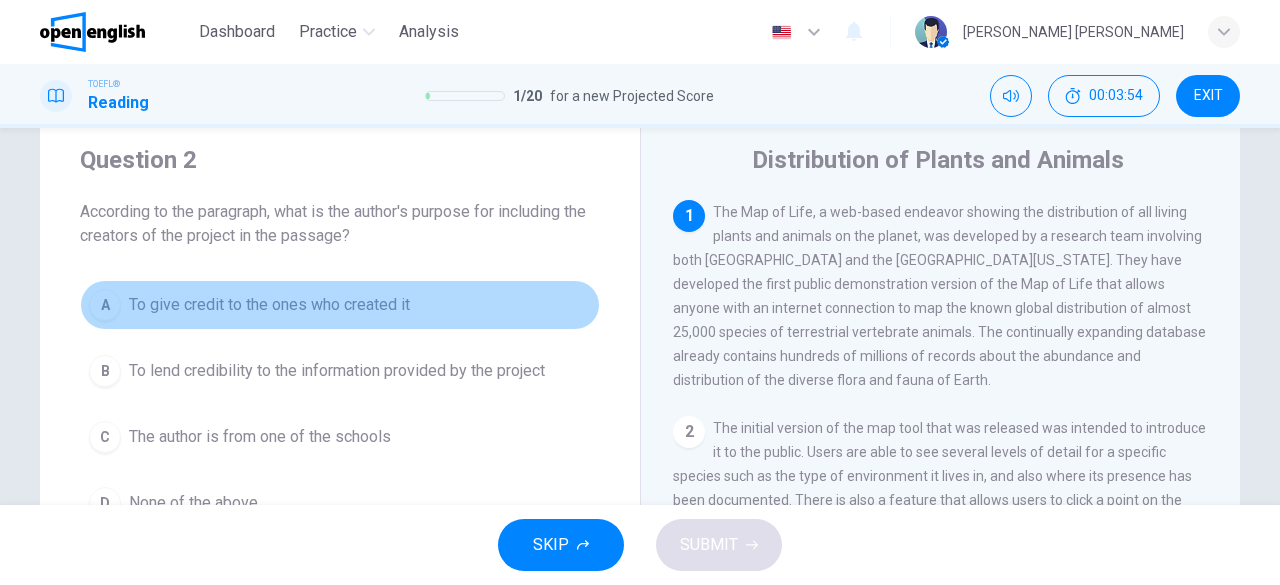 click on "To give credit to the ones who created it" at bounding box center (269, 305) 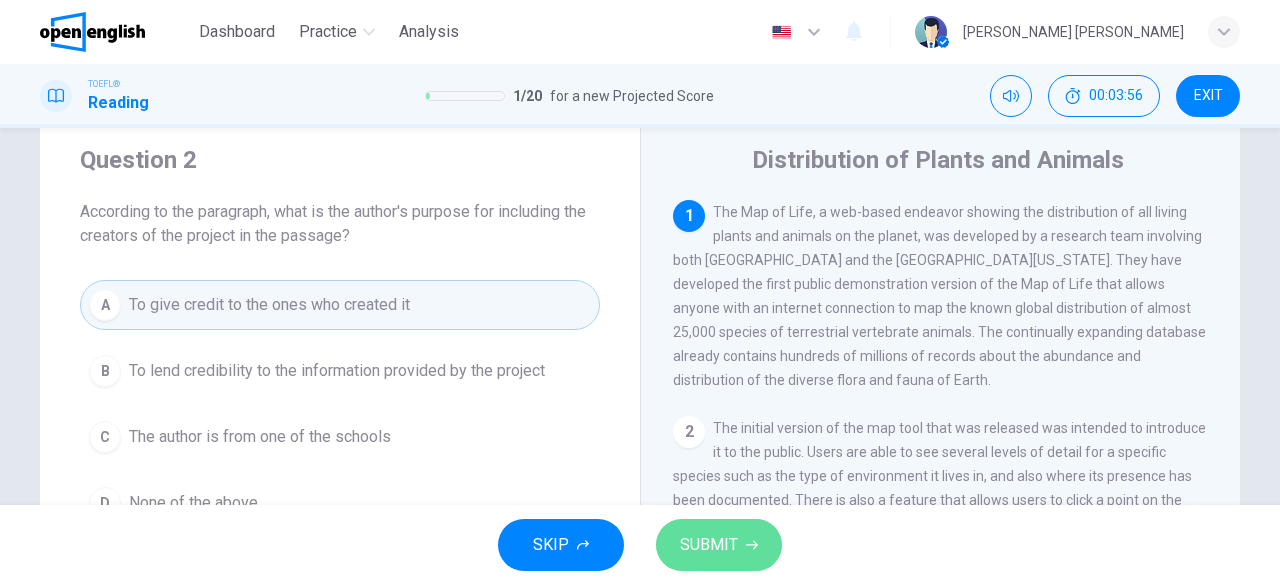 click on "SUBMIT" at bounding box center [719, 545] 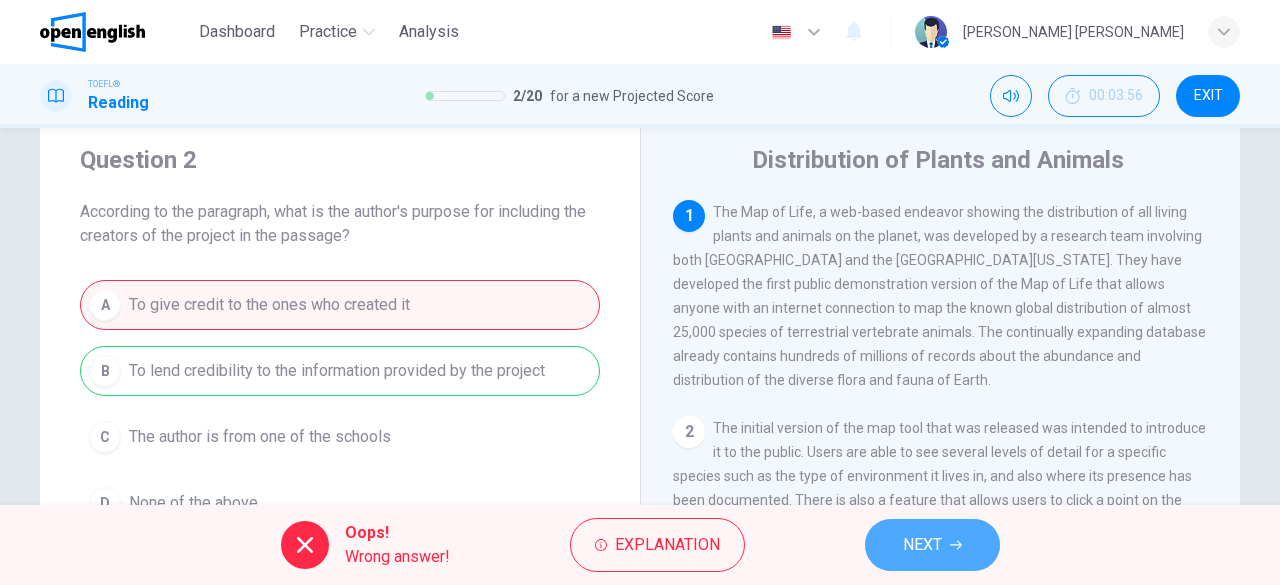 click on "NEXT" at bounding box center (932, 545) 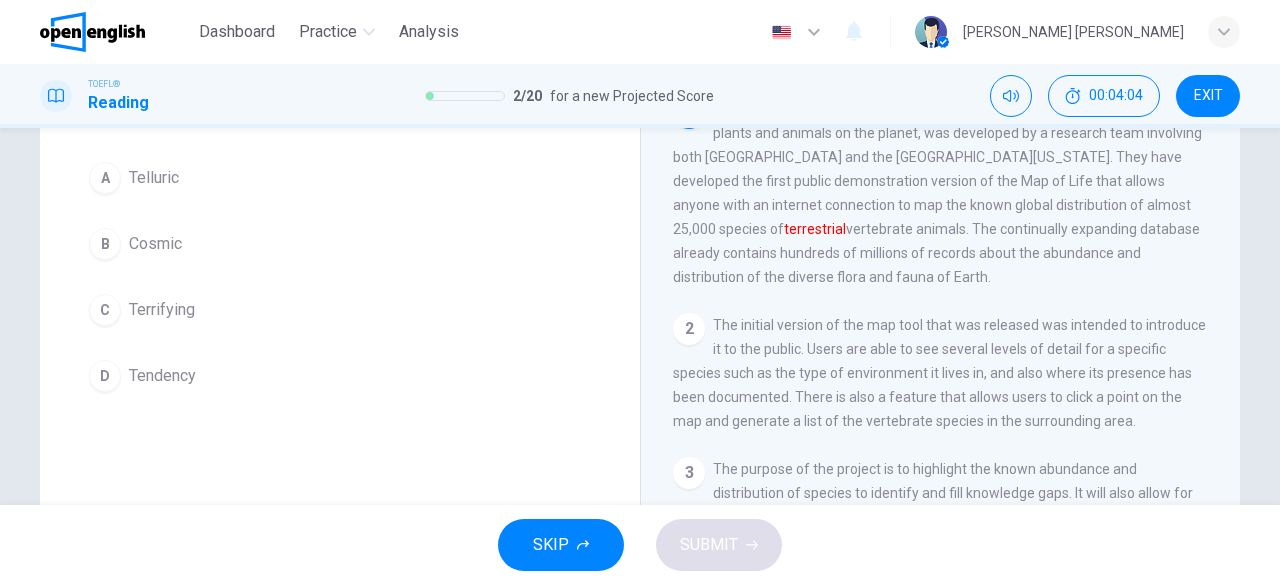 scroll, scrollTop: 134, scrollLeft: 0, axis: vertical 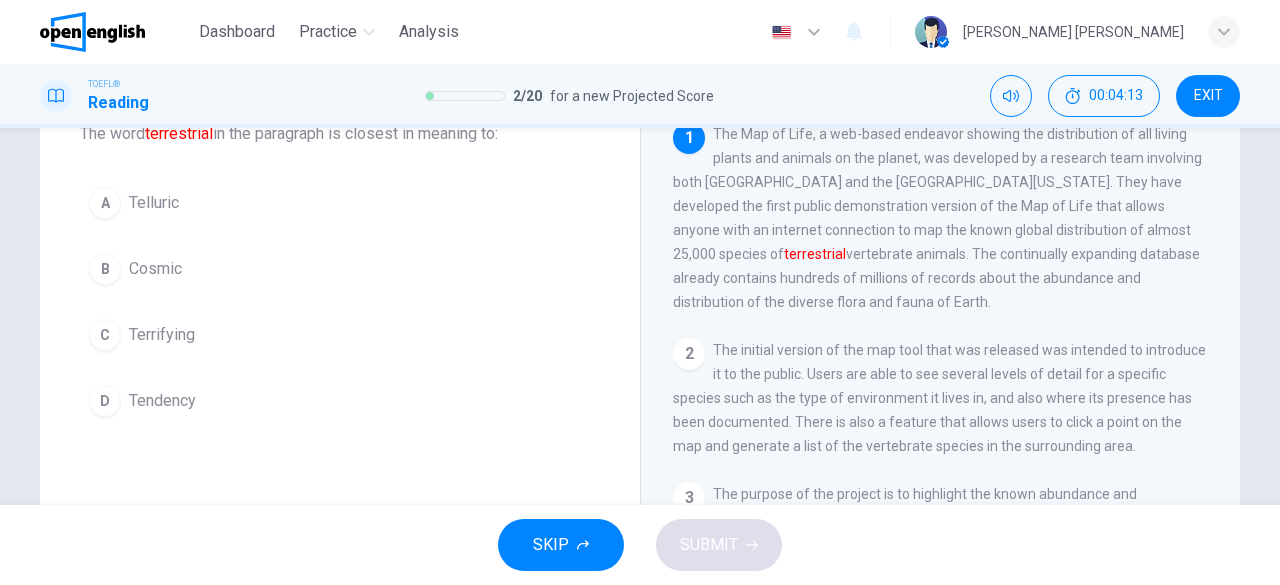 click on "Telluric" at bounding box center (154, 203) 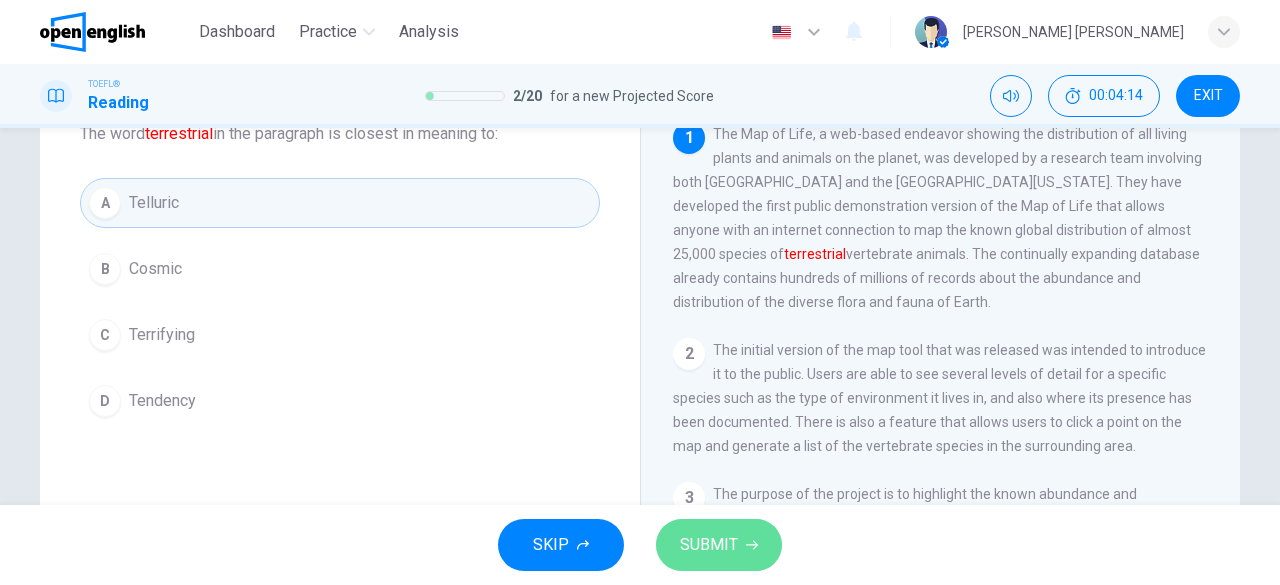 click on "SUBMIT" at bounding box center [709, 545] 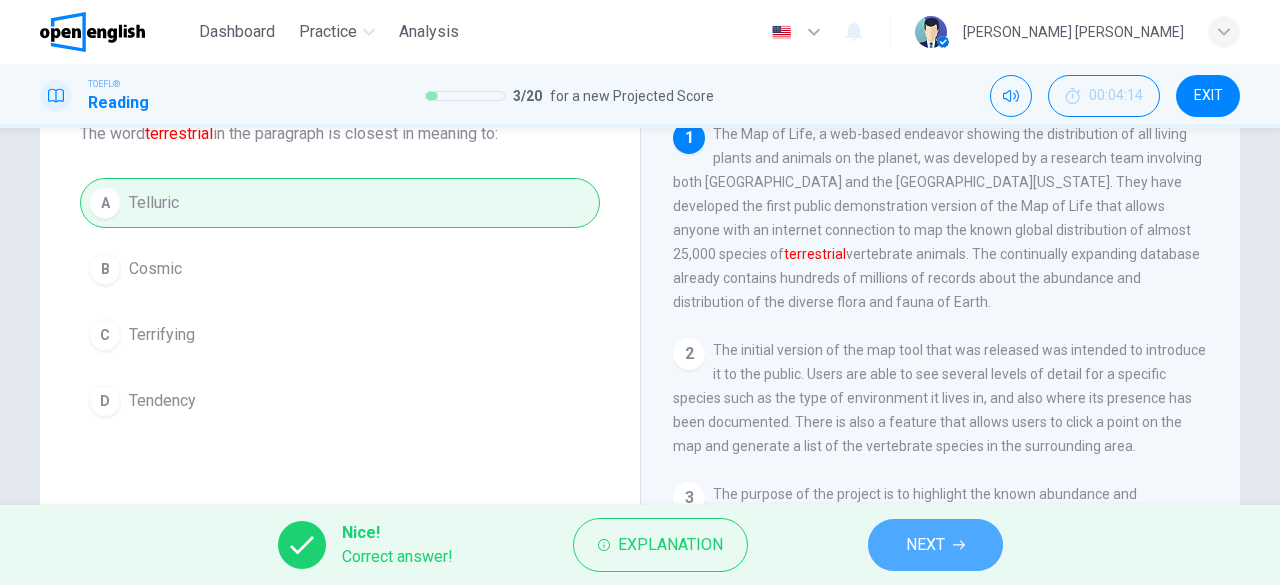 click 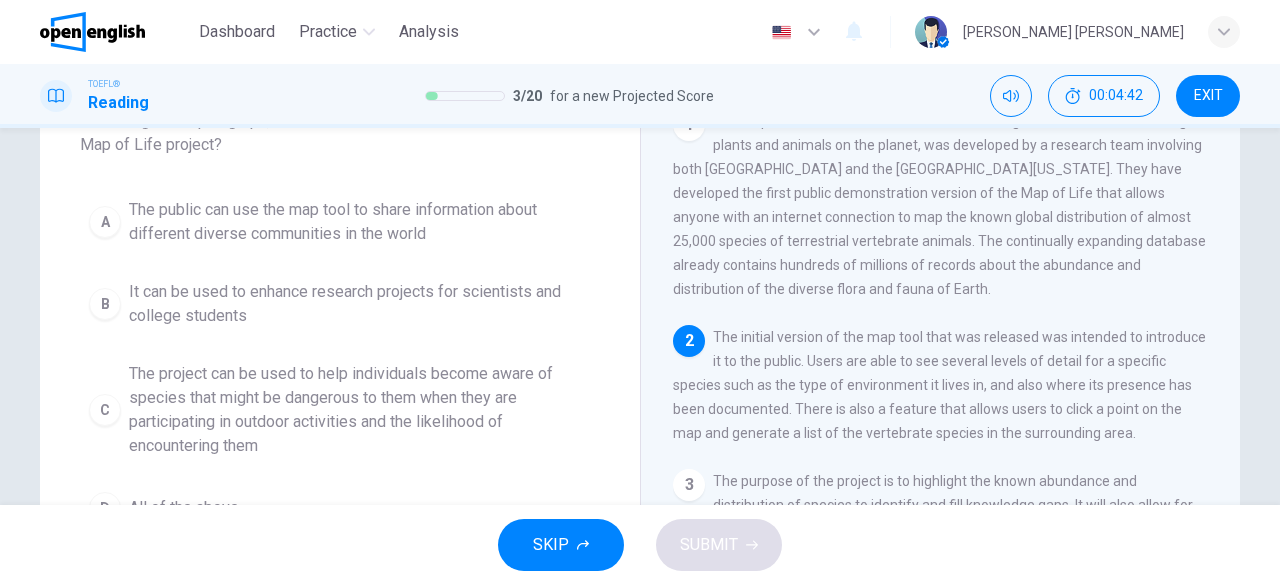 scroll, scrollTop: 141, scrollLeft: 0, axis: vertical 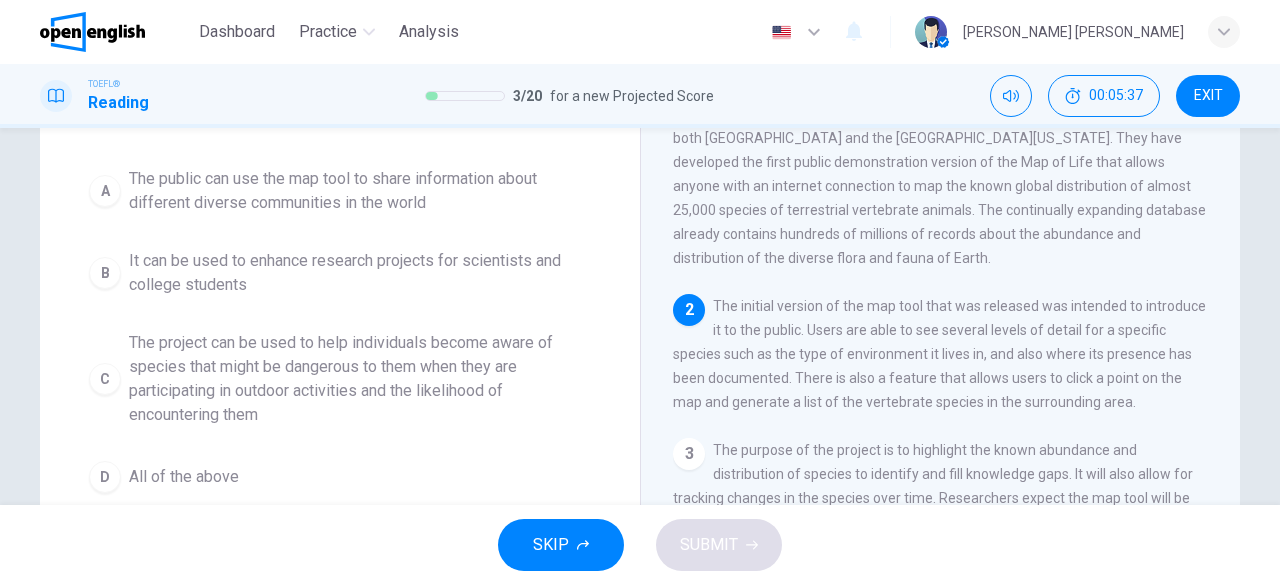 click on "It can be used to enhance research projects for scientists and college students" at bounding box center [360, 273] 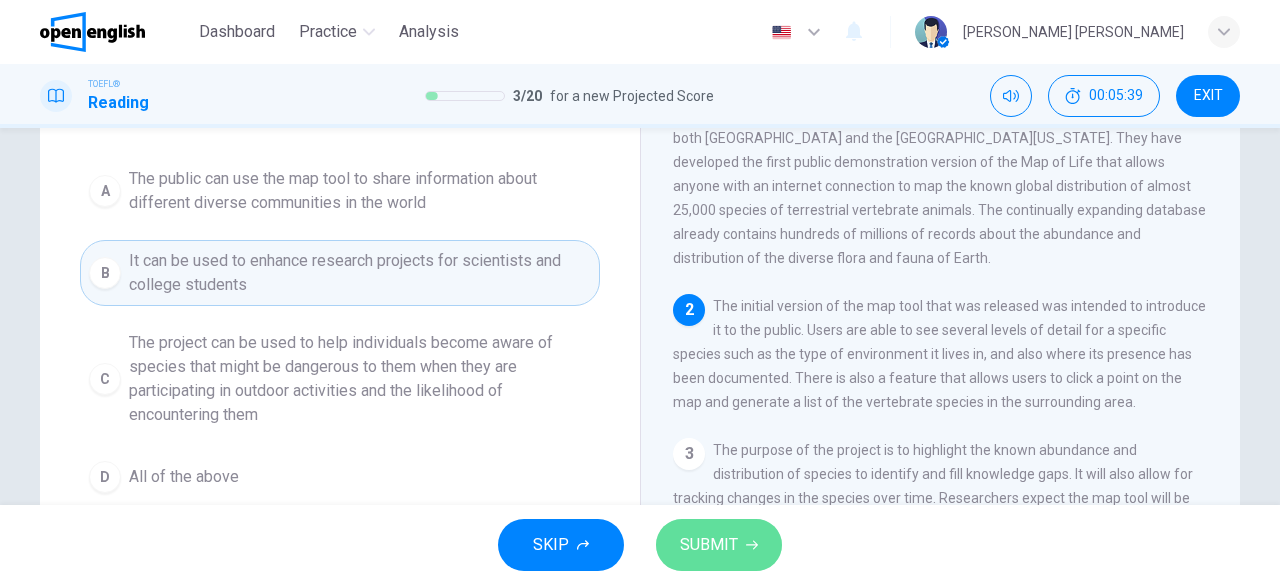 click on "SUBMIT" at bounding box center [719, 545] 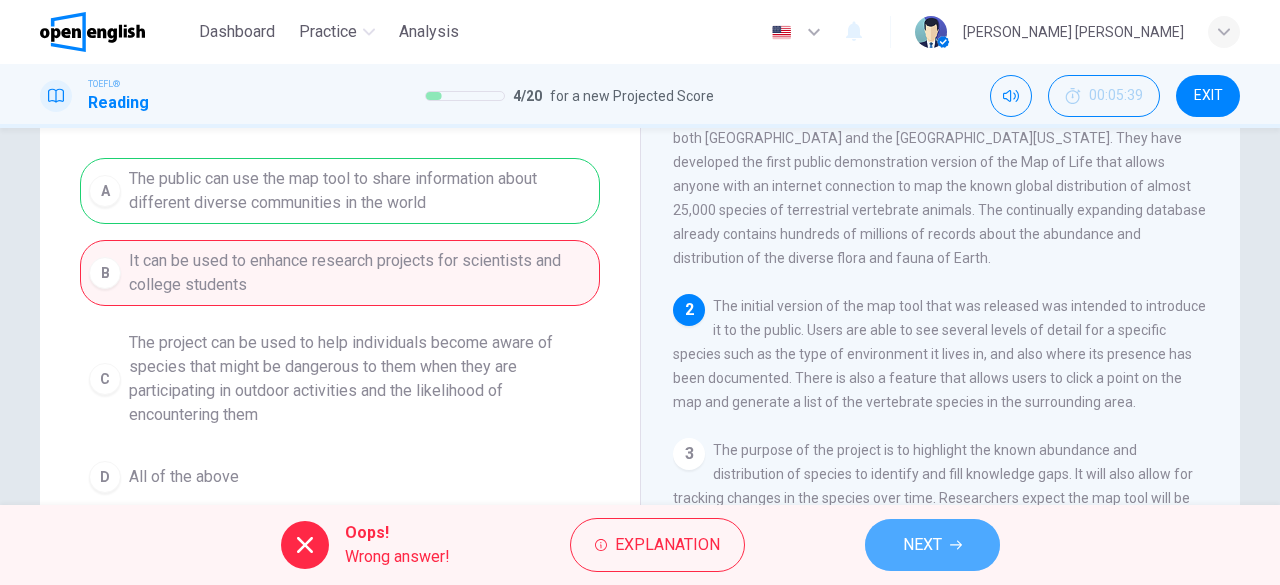 click on "NEXT" at bounding box center (932, 545) 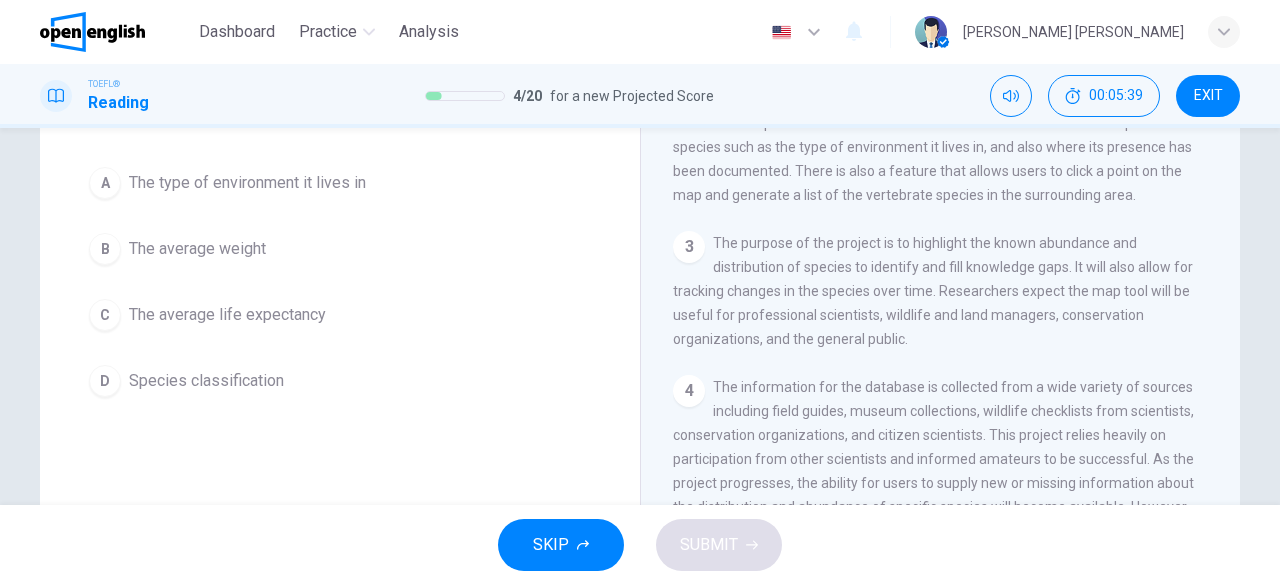 scroll, scrollTop: 221, scrollLeft: 0, axis: vertical 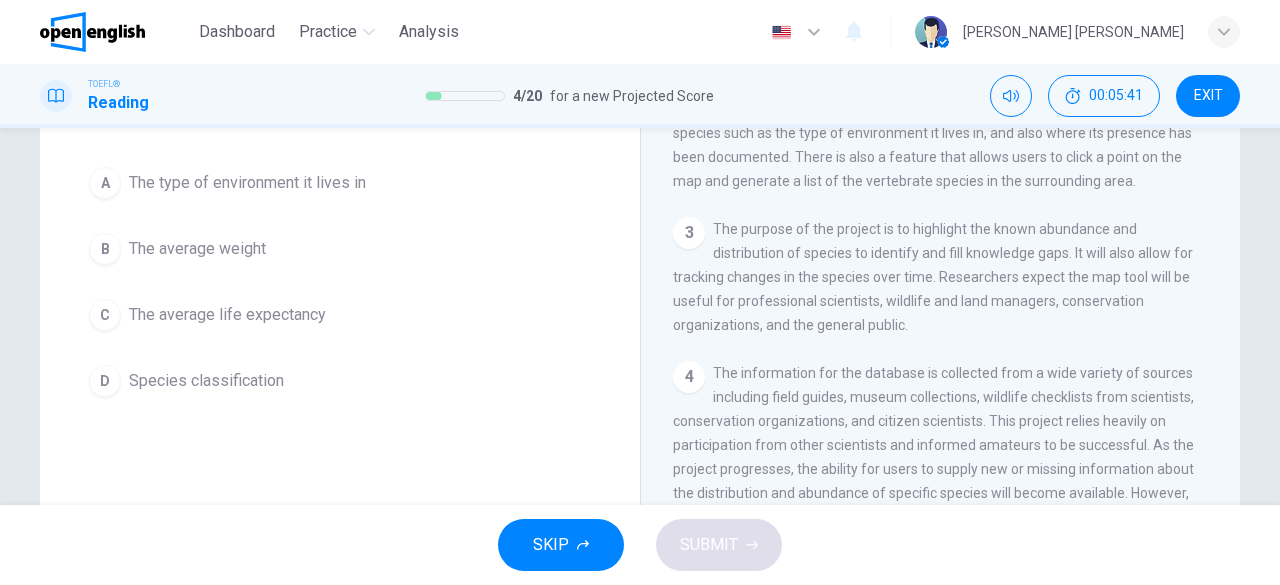 click on "Question 5 According to the paragraph, what kind of detail is available for each species in the database for the Map of Life? A The type of environment it lives in B The average weight C The average life expectancy D Species classification Distribution of Plants and Animals 1 The Map of Life, a web-based endeavor showing the distribution of all living plants and animals on the planet, was developed by a research team involving both Yale University and the University of Colorado Boulder. They have developed the first public demonstration version of the Map of Life that allows anyone with an internet connection to map the known global distribution of almost 25,000 species of terrestrial vertebrate animals. The continually expanding database already contains hundreds of millions of records about the abundance and distribution of the diverse flora and fauna of Earth. 2 3 4 5" at bounding box center (640, 337) 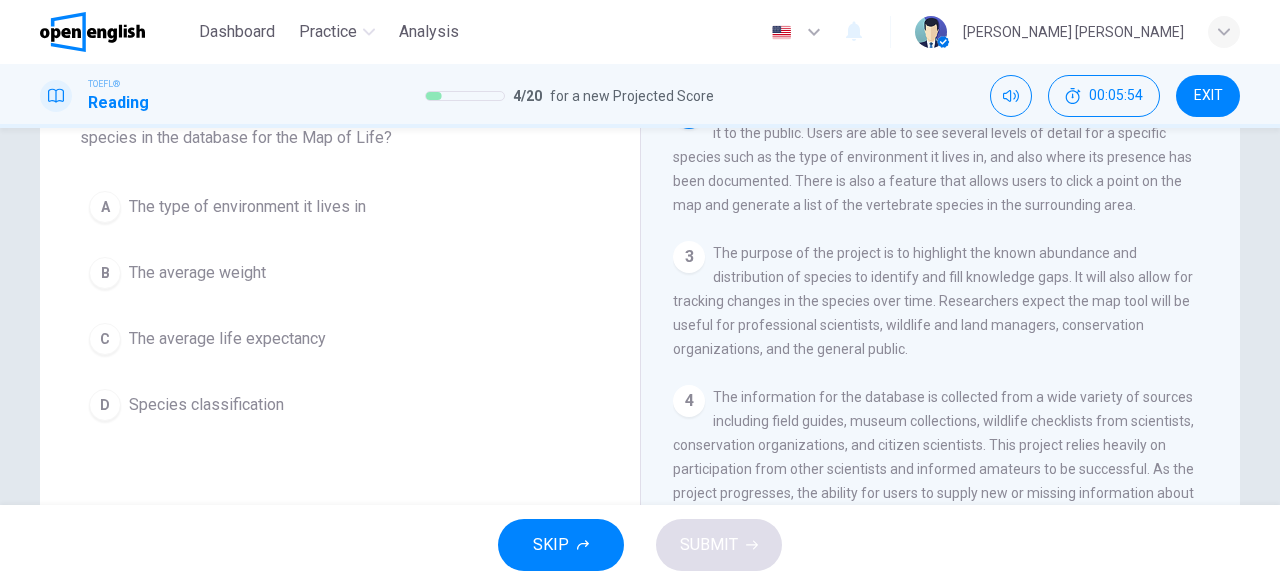 scroll, scrollTop: 120, scrollLeft: 0, axis: vertical 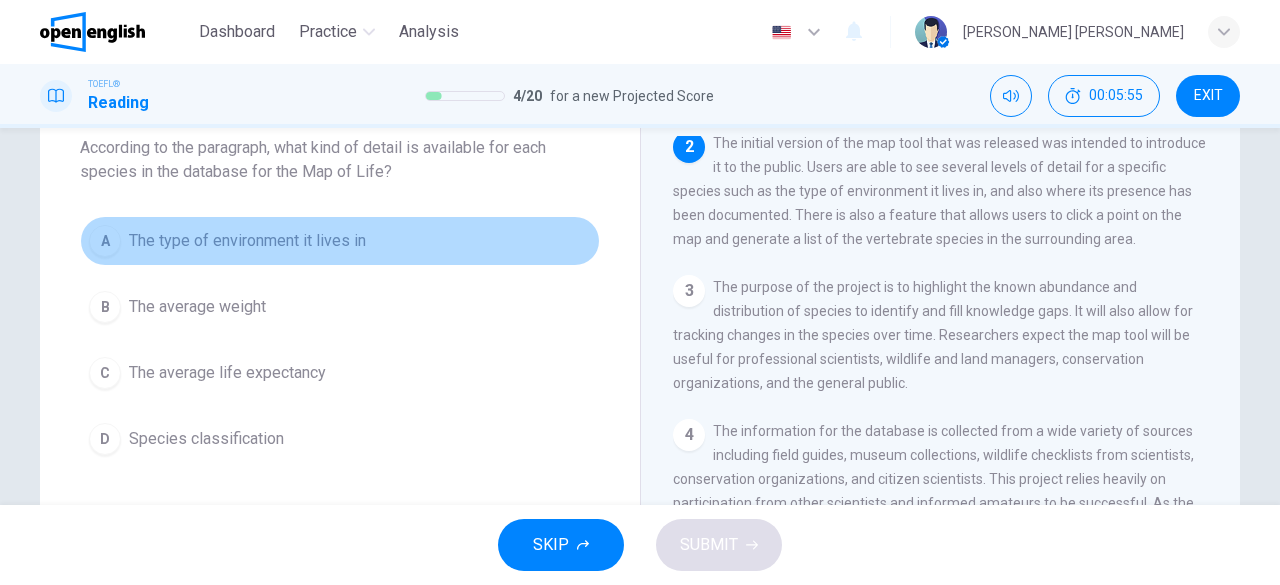 click on "The type of environment it lives in" at bounding box center (247, 241) 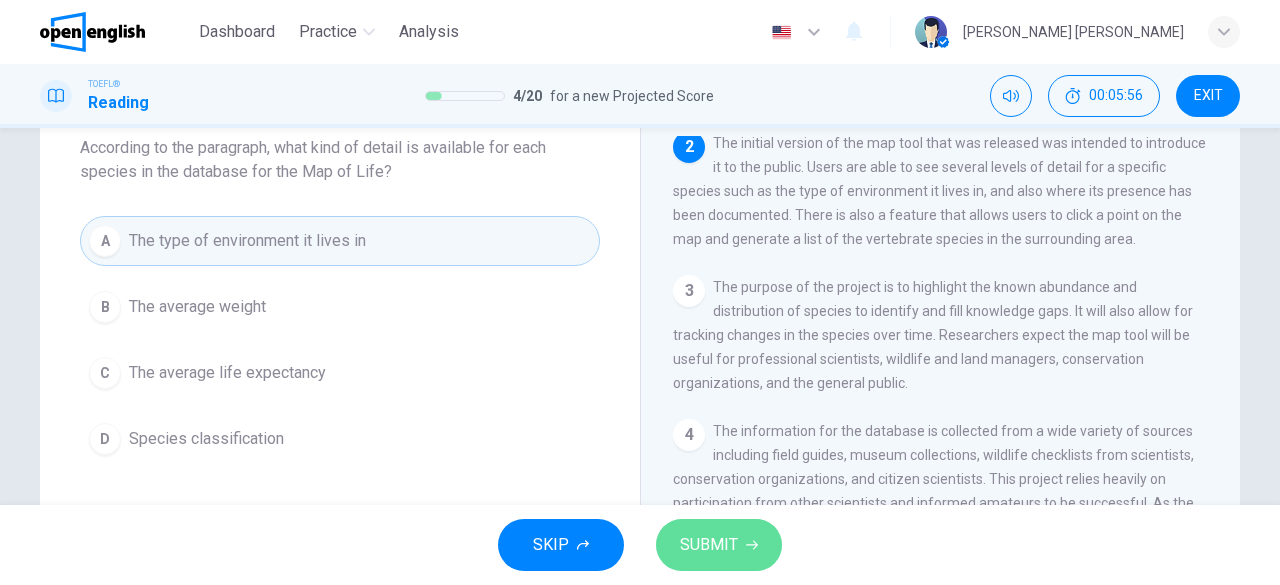 click on "SUBMIT" at bounding box center [709, 545] 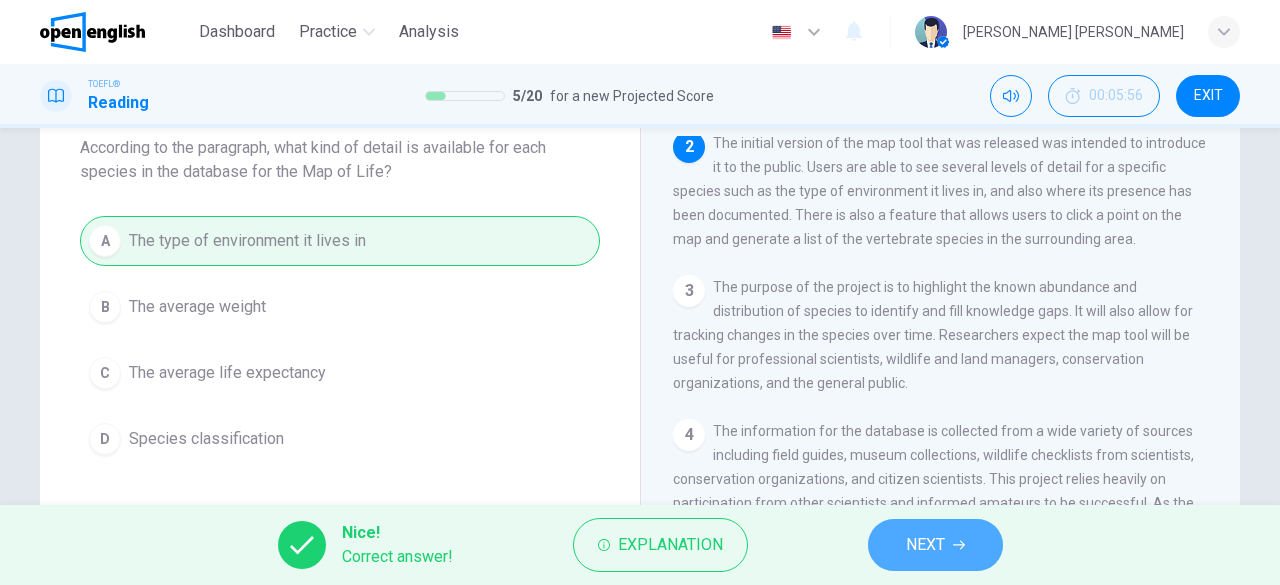 click on "NEXT" at bounding box center [925, 545] 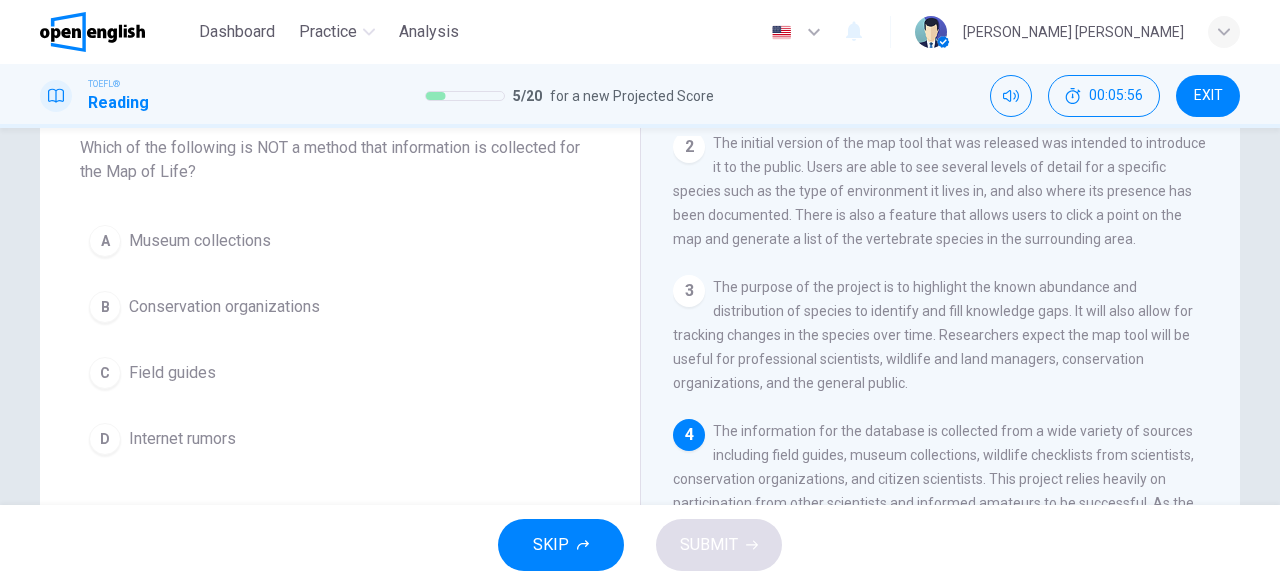 scroll, scrollTop: 338, scrollLeft: 0, axis: vertical 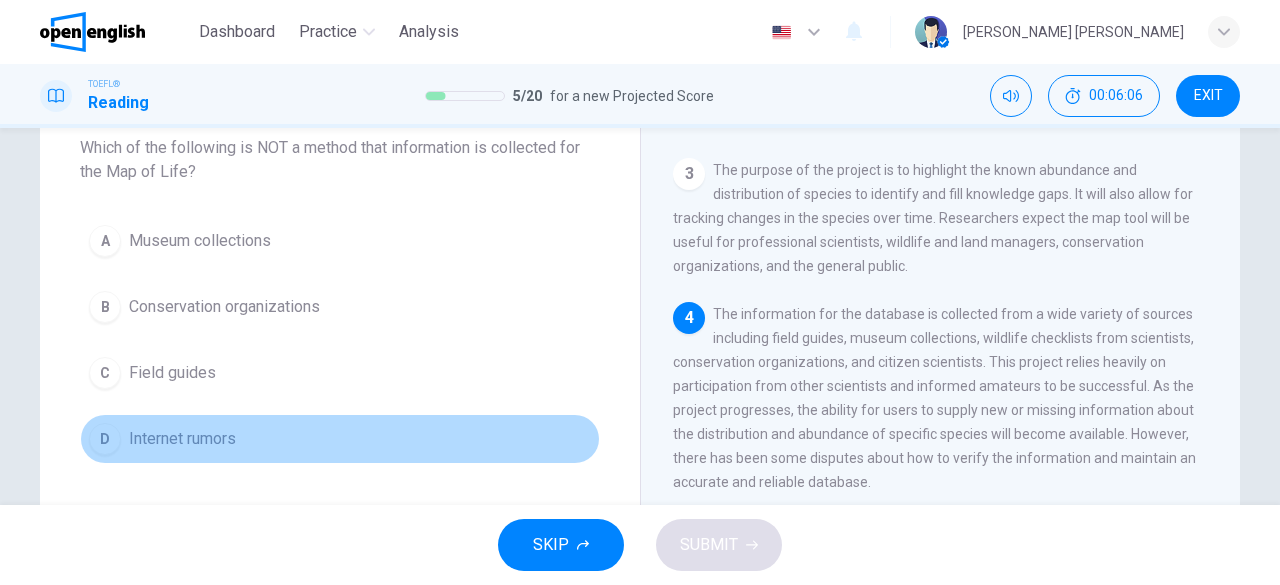 click on "Internet rumors" at bounding box center [182, 439] 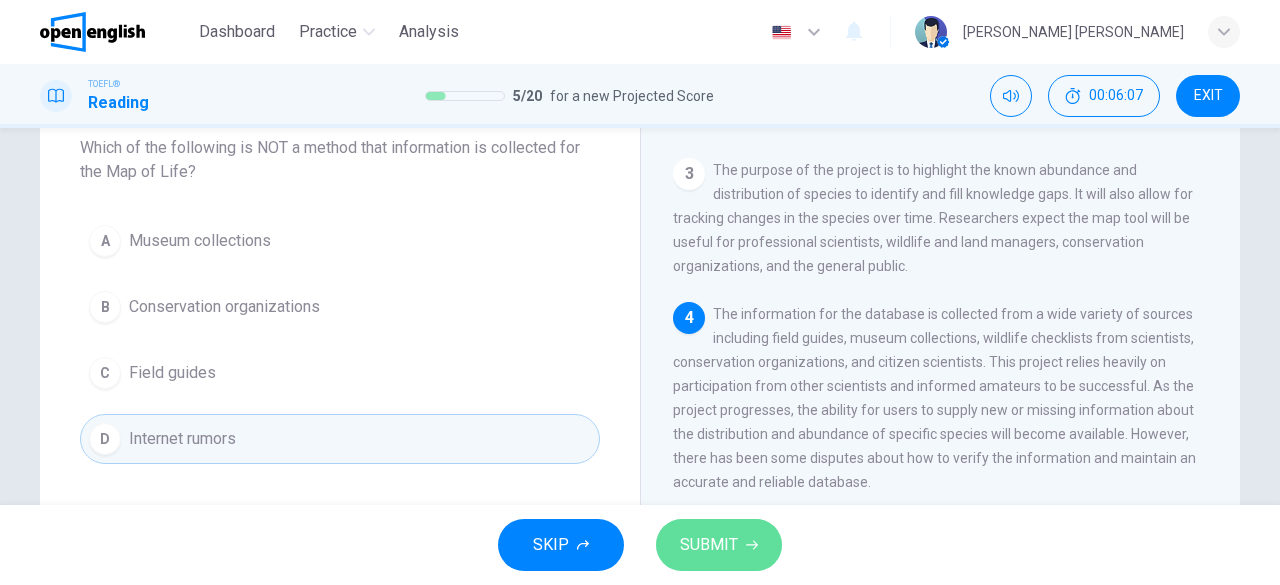 click on "SUBMIT" at bounding box center [709, 545] 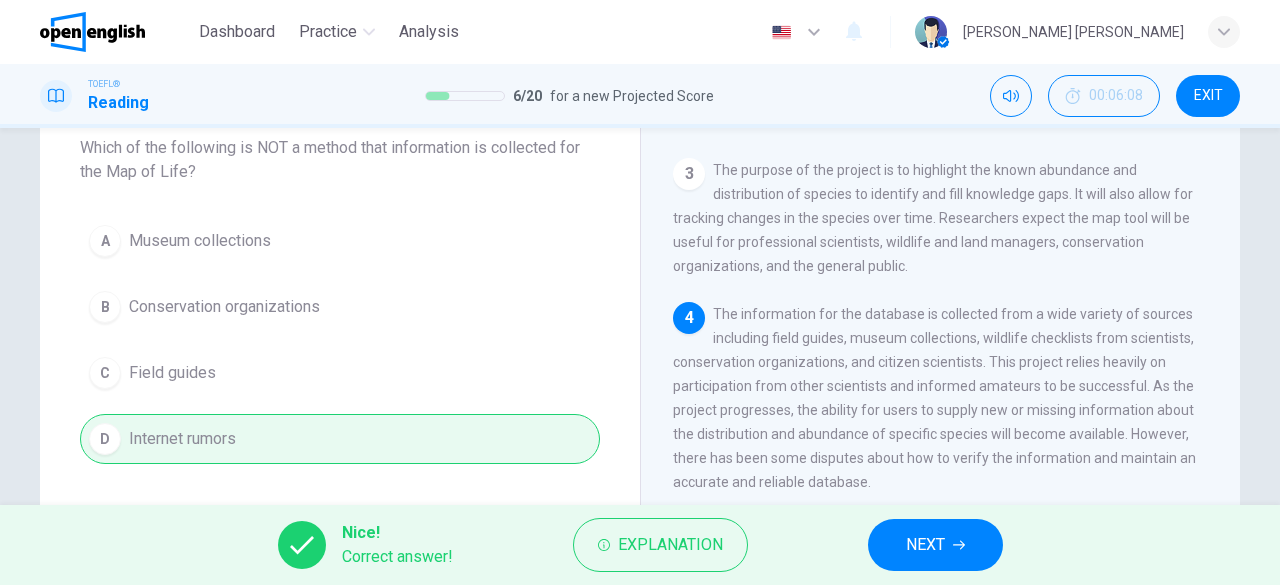 drag, startPoint x: 700, startPoint y: 545, endPoint x: 904, endPoint y: 537, distance: 204.1568 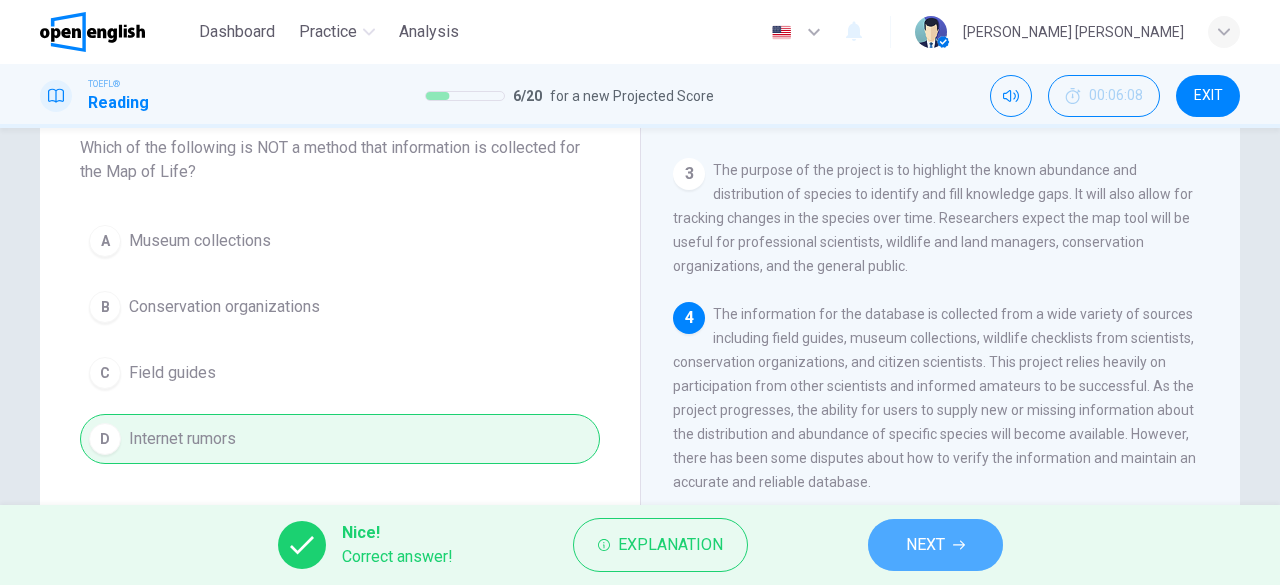 click on "NEXT" at bounding box center [935, 545] 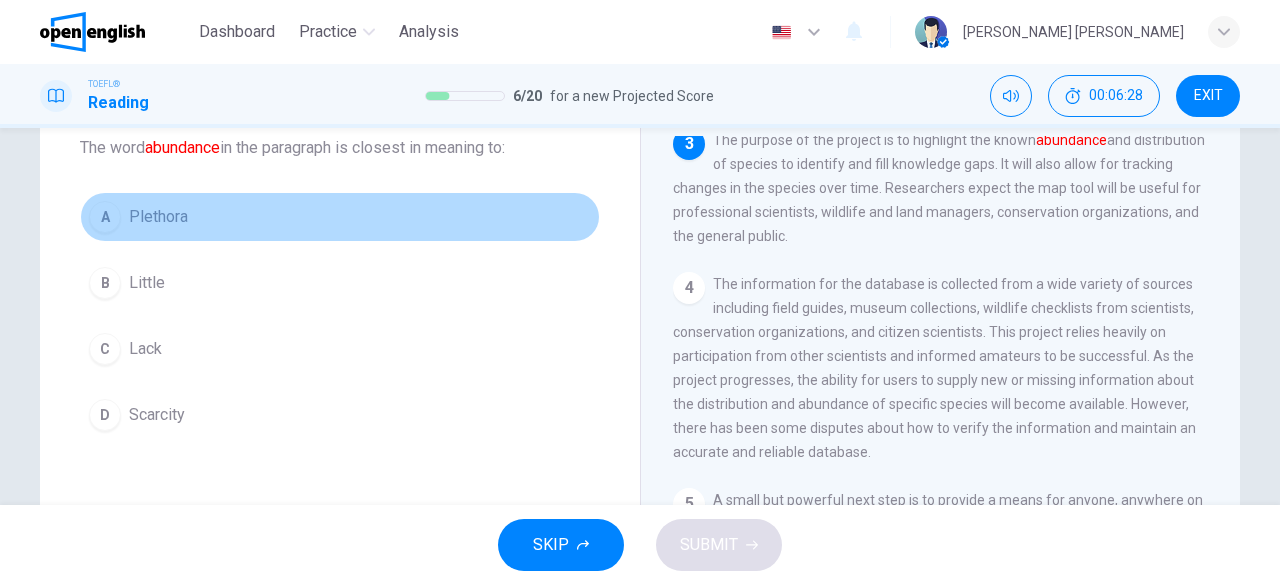 click on "Plethora" at bounding box center (158, 217) 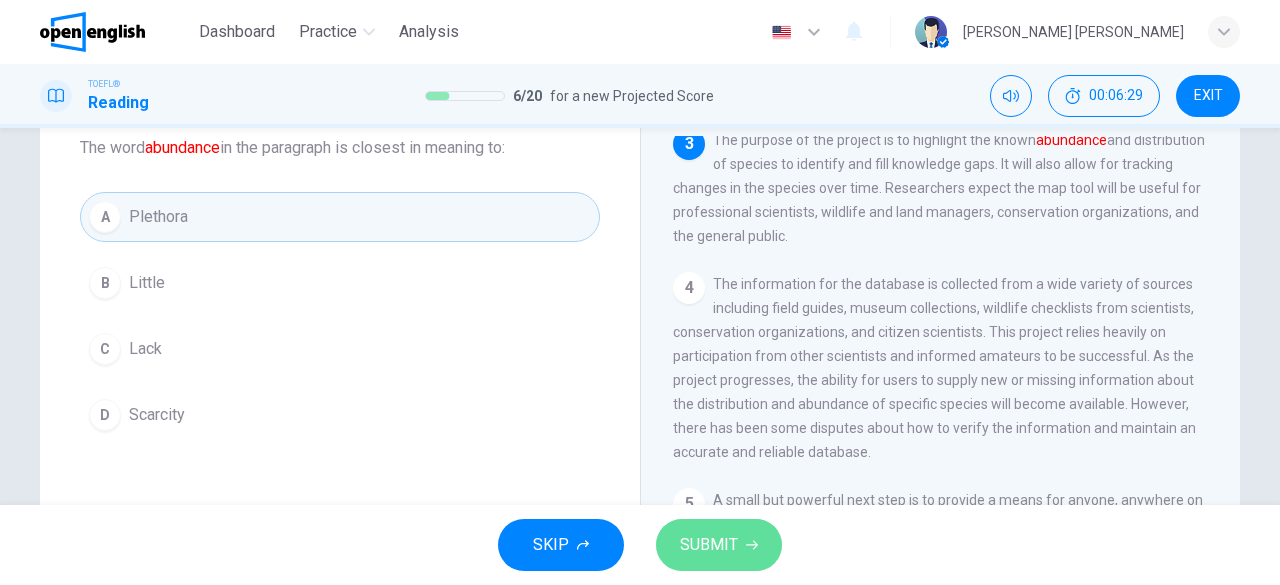 click on "SUBMIT" at bounding box center [719, 545] 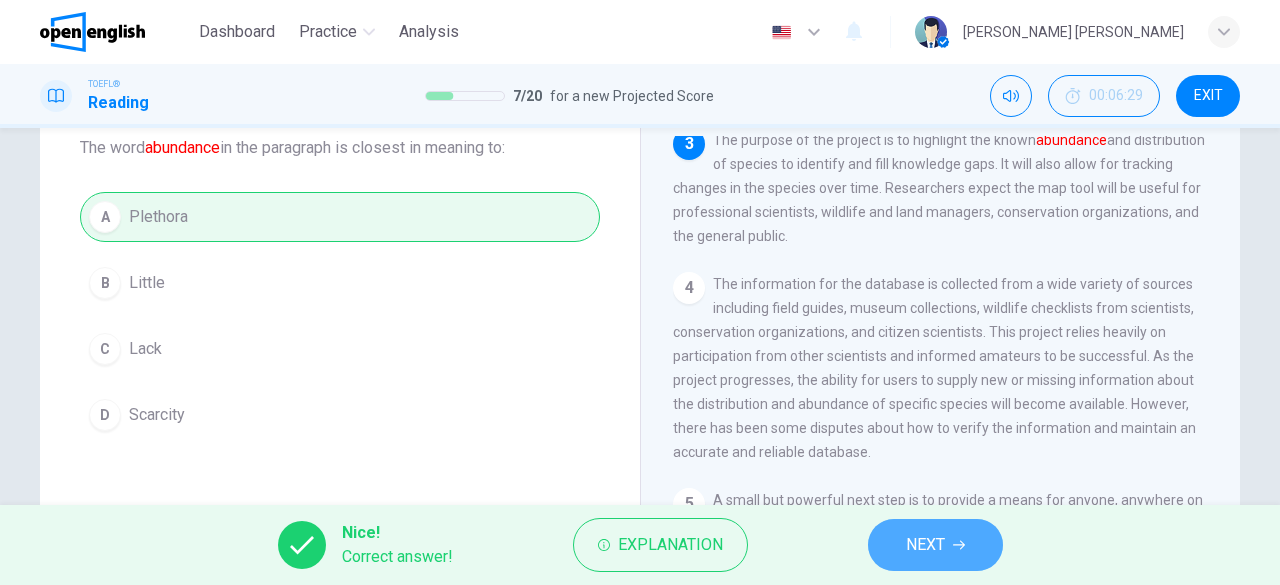 click on "NEXT" at bounding box center (925, 545) 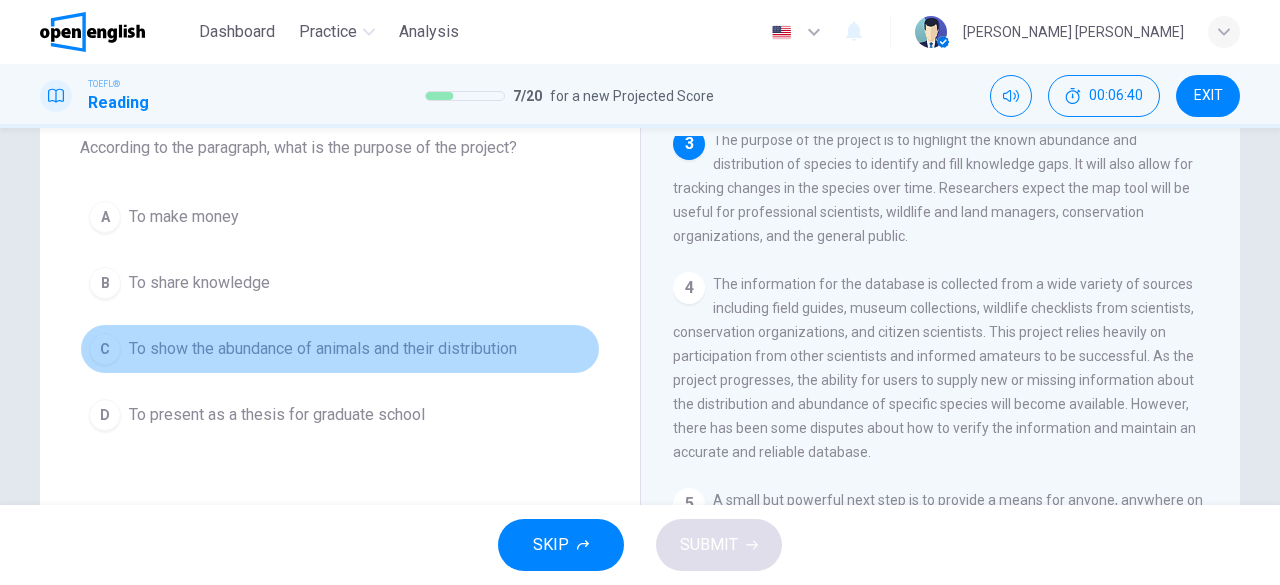 click on "To show the abundance of animals and their distribution" at bounding box center (323, 349) 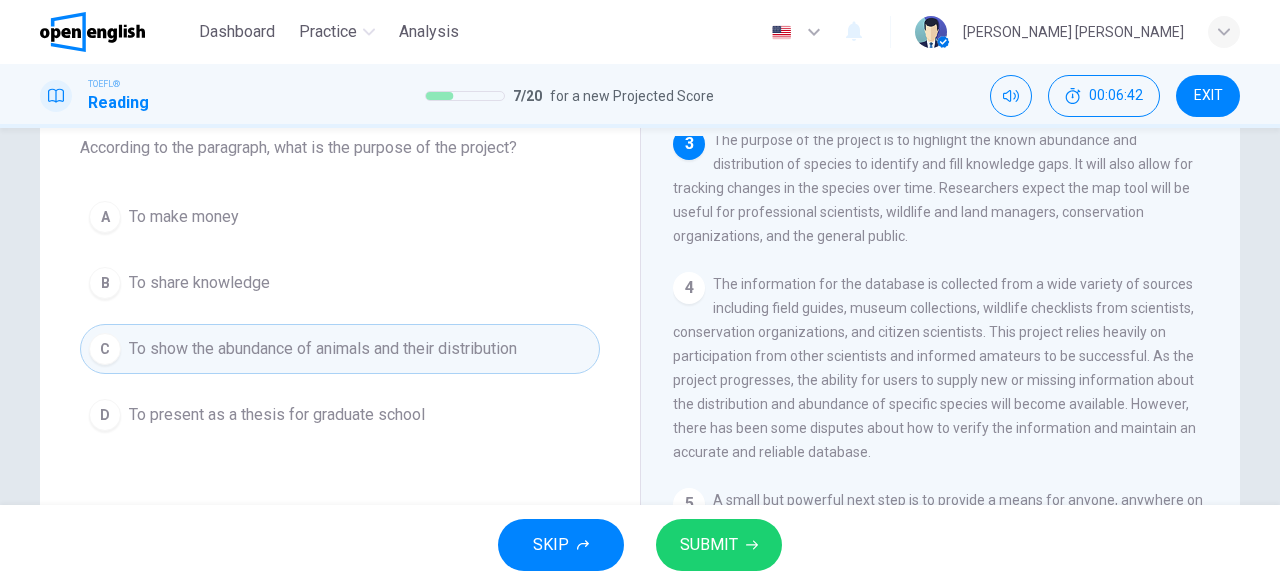 click on "SUBMIT" at bounding box center (709, 545) 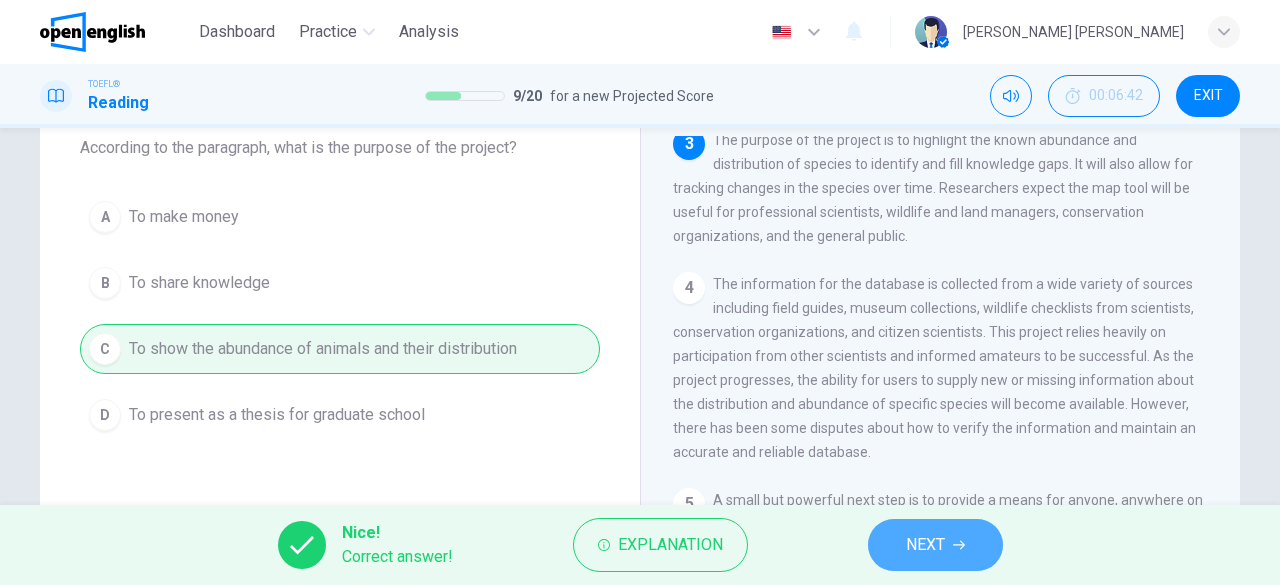 click on "NEXT" at bounding box center (935, 545) 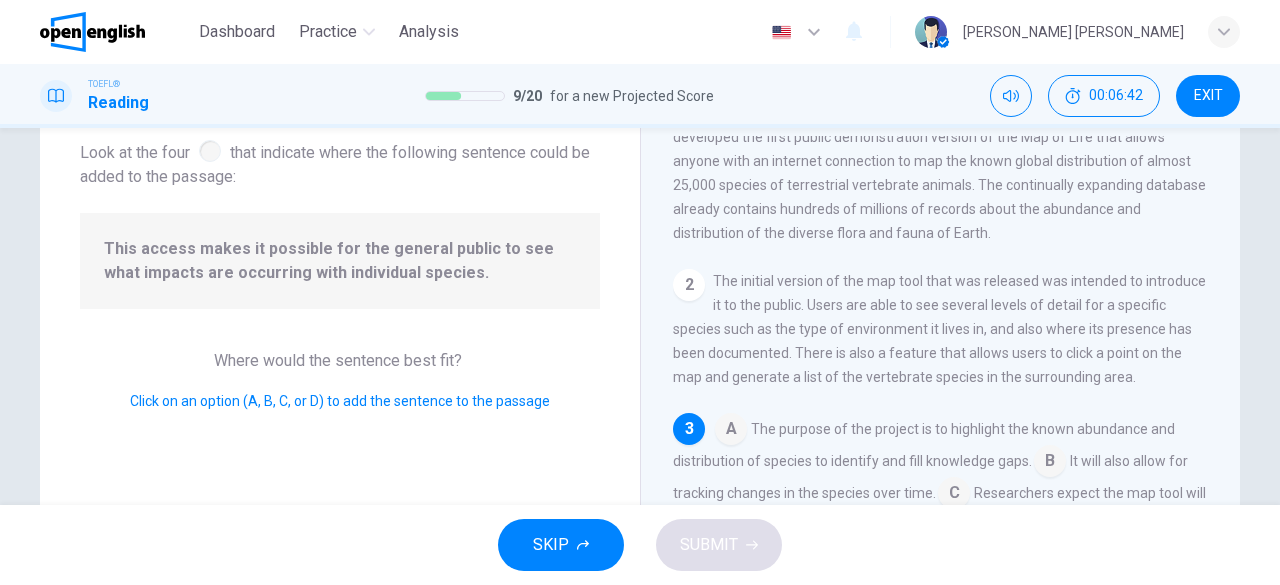 scroll, scrollTop: 146, scrollLeft: 0, axis: vertical 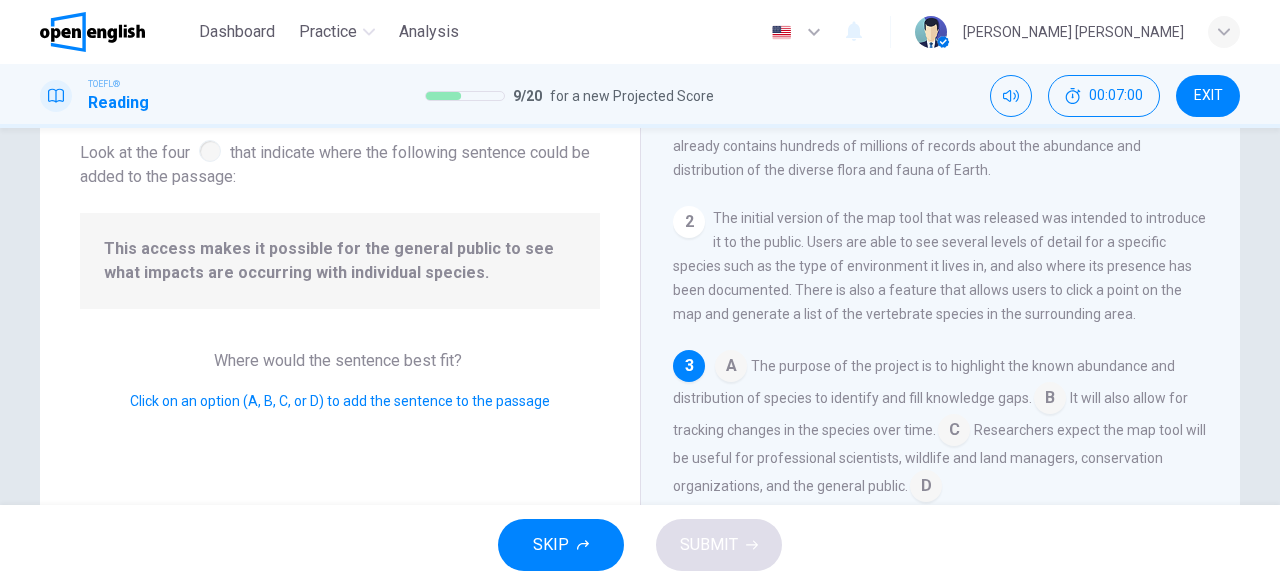 click on "Question 9 Look at the four     that indicate where the following sentence could be added to the passage: This access makes it possible for the general public to see what impacts are occurring with individual species. Where would the sentence best fit?   Click on an option (A, B, C, or D) to add the sentence to the passage Distribution of Plants and Animals 1 The Map of Life, a web-based endeavor showing the distribution of all living plants and animals on the planet, was developed by a research team involving both Yale University and the University of Colorado Boulder. They have developed the first public demonstration version of the Map of Life that allows anyone with an internet connection to map the known global distribution of almost 25,000 species of terrestrial vertebrate animals. The continually expanding database already contains hundreds of millions of records about the abundance and distribution of the diverse flora and fauna of Earth. 2 3 A B C D   4 5" at bounding box center [640, 395] 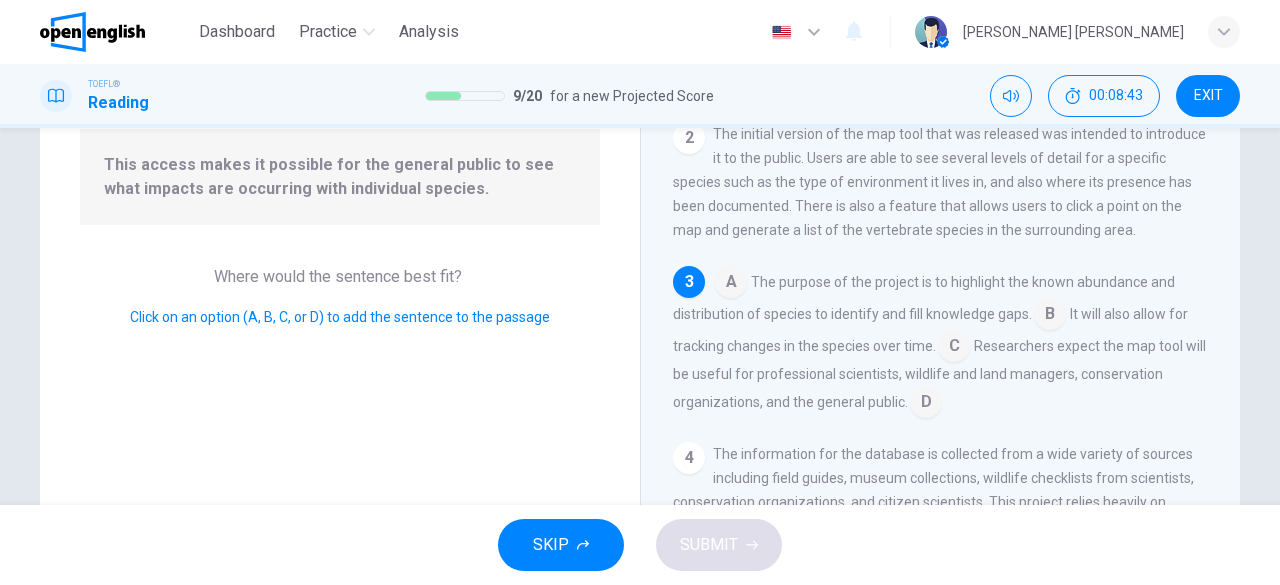 scroll, scrollTop: 200, scrollLeft: 0, axis: vertical 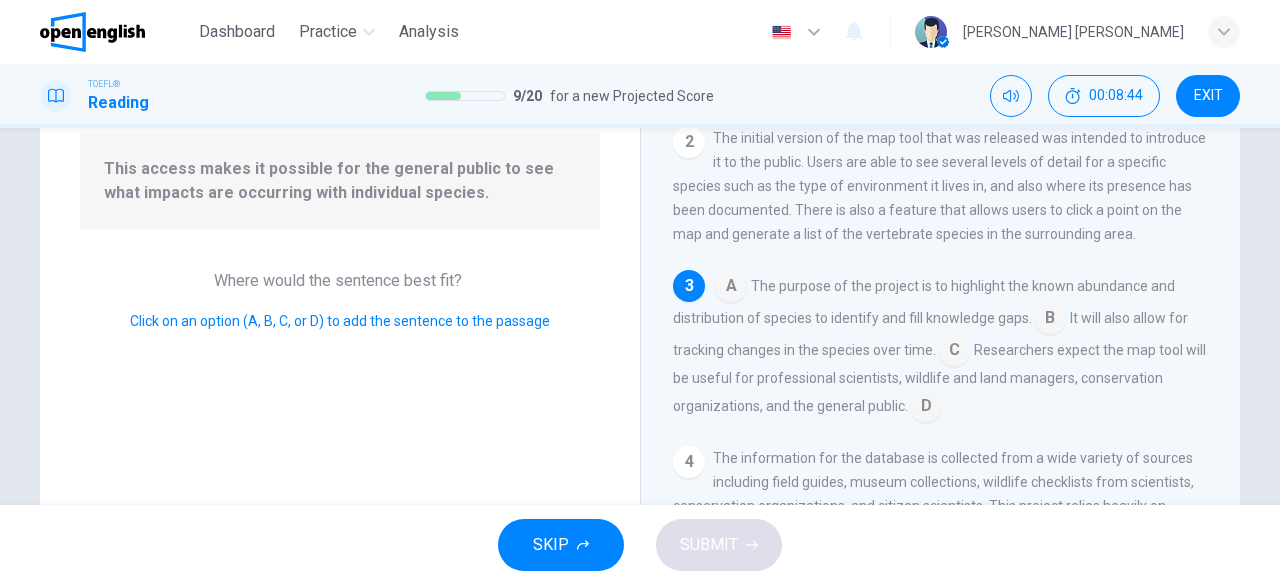 click at bounding box center (926, 408) 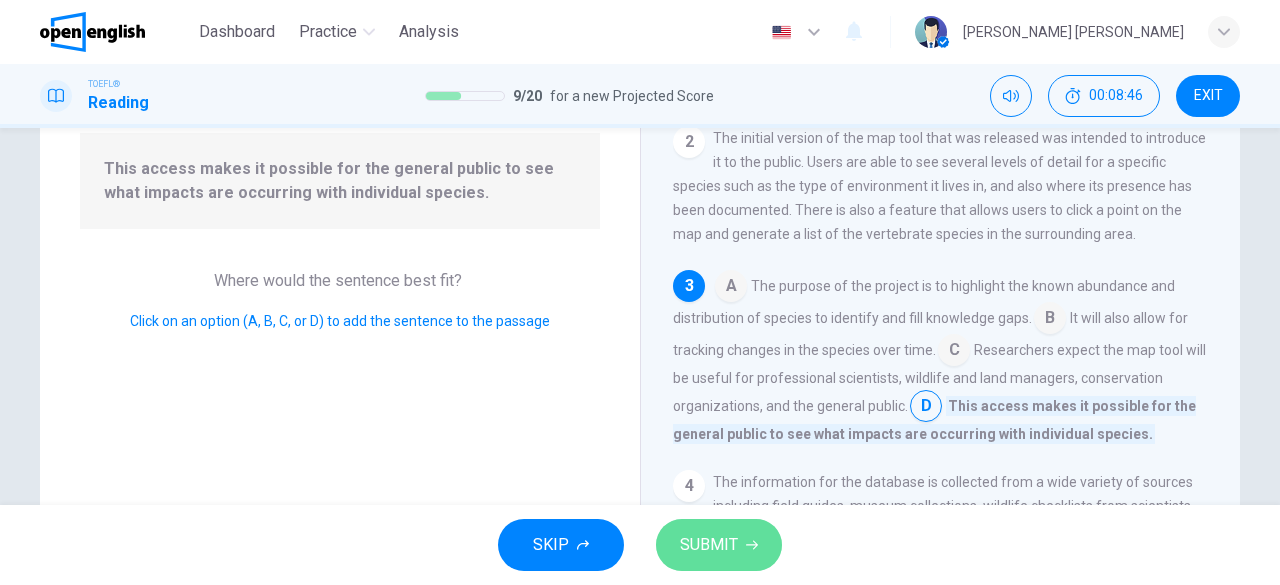 click on "SUBMIT" at bounding box center (709, 545) 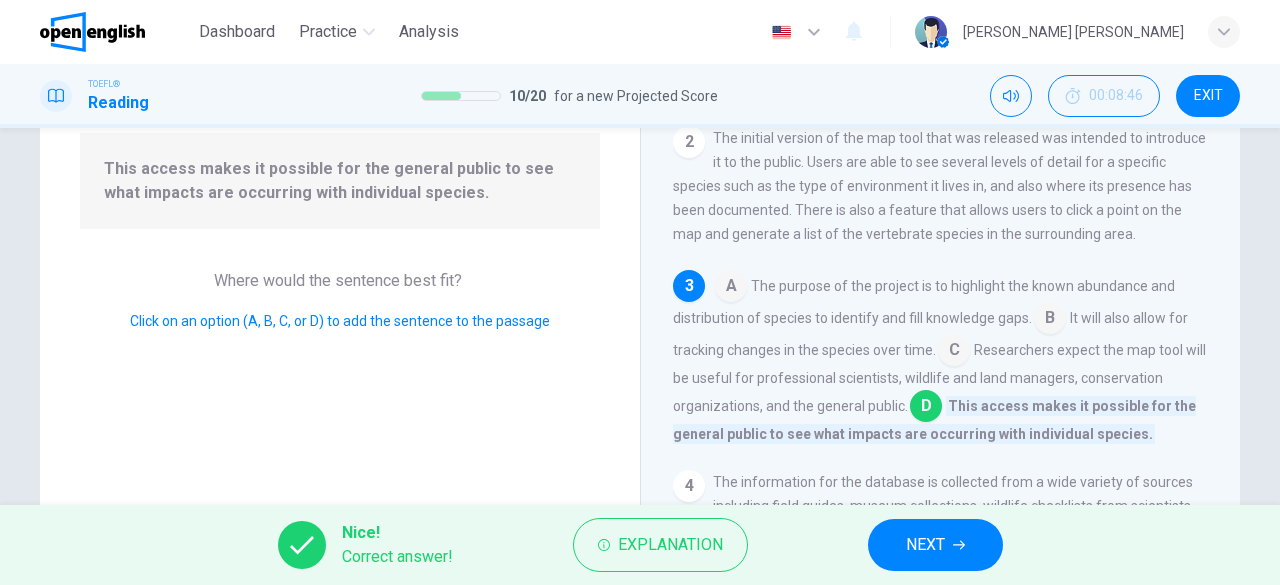 click on "NEXT" at bounding box center [935, 545] 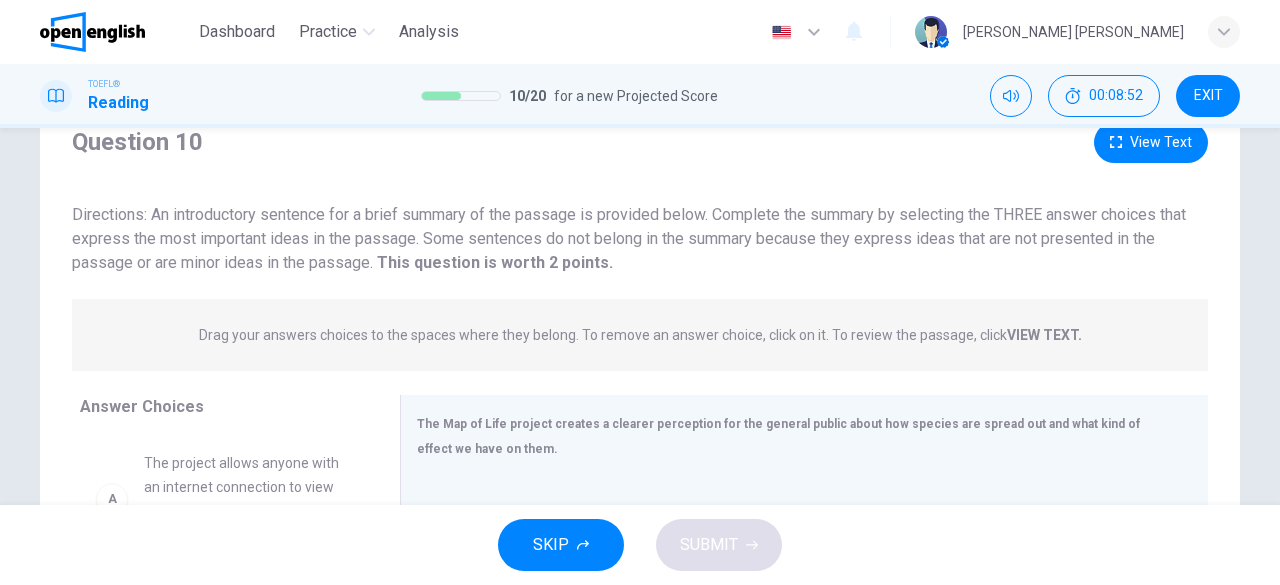 scroll, scrollTop: 74, scrollLeft: 0, axis: vertical 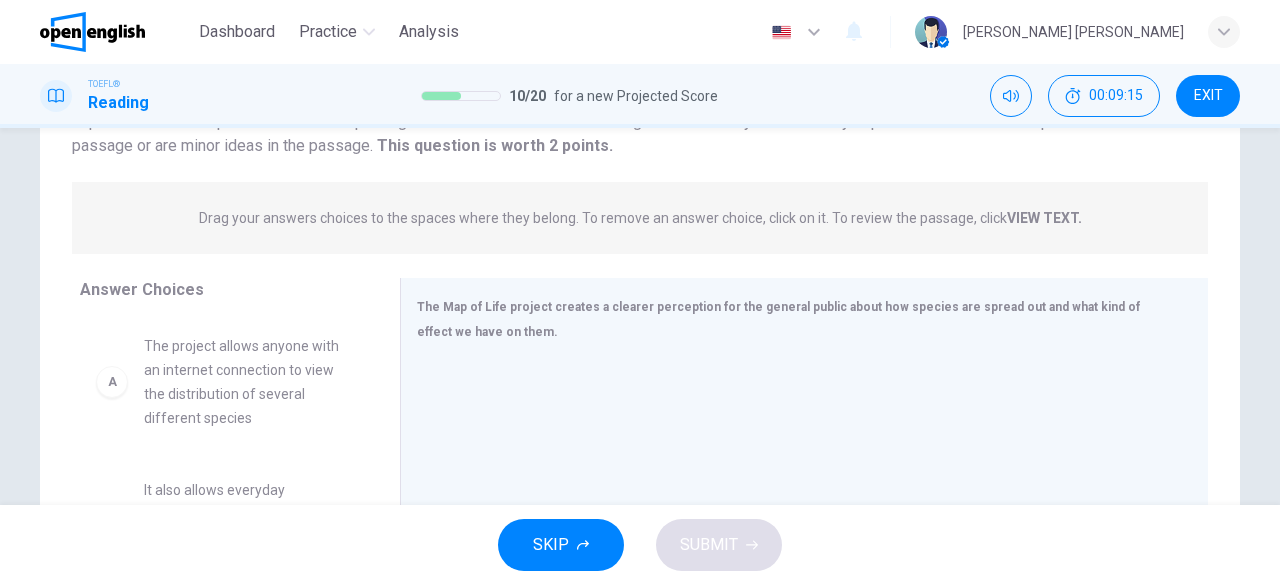 click on "Question 10 View Text Directions: An introductory sentence for a brief summary of the passage is provided below. Complete the summary by selecting the THREE answer choices that express the most important ideas in the passage. Some sentences do not belong in the summary because they express ideas that are not presented in the passage or are minor ideas in the passage.   This question is worth 2 points. This question is worth 2 points. Drag your answers choices to the spaces where they belong. To remove an answer choice, click on it. To review the passage, click   VIEW TEXT. Click on the answer choices below to select your answers. To remove an answer choice, go to the Answers tab and click on it. To review the passage, click the PASSAGE tab. Choices Answers A The project allows anyone with an internet connection to view the distribution of several different species B It also allows everyday individuals to contribute information making them more connected to the project C D E F Answer Choices A B C D E F 1 2 3" at bounding box center (640, 320) 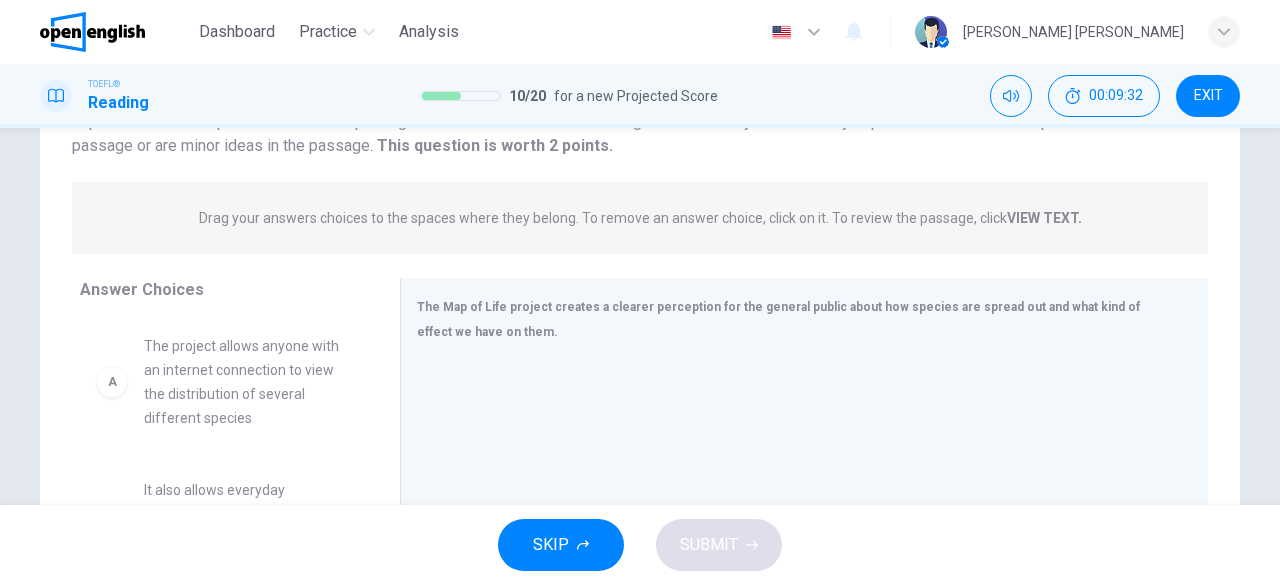 click on "Question 10 View Text Directions: An introductory sentence for a brief summary of the passage is provided below. Complete the summary by selecting the THREE answer choices that express the most important ideas in the passage. Some sentences do not belong in the summary because they express ideas that are not presented in the passage or are minor ideas in the passage.   This question is worth 2 points. This question is worth 2 points. Drag your answers choices to the spaces where they belong. To remove an answer choice, click on it. To review the passage, click   VIEW TEXT. Click on the answer choices below to select your answers. To remove an answer choice, go to the Answers tab and click on it. To review the passage, click the PASSAGE tab. Choices Answers A The project allows anyone with an internet connection to view the distribution of several different species B It also allows everyday individuals to contribute information making them more connected to the project C D E F Answer Choices A B C D E F 1 2 3" at bounding box center (640, 320) 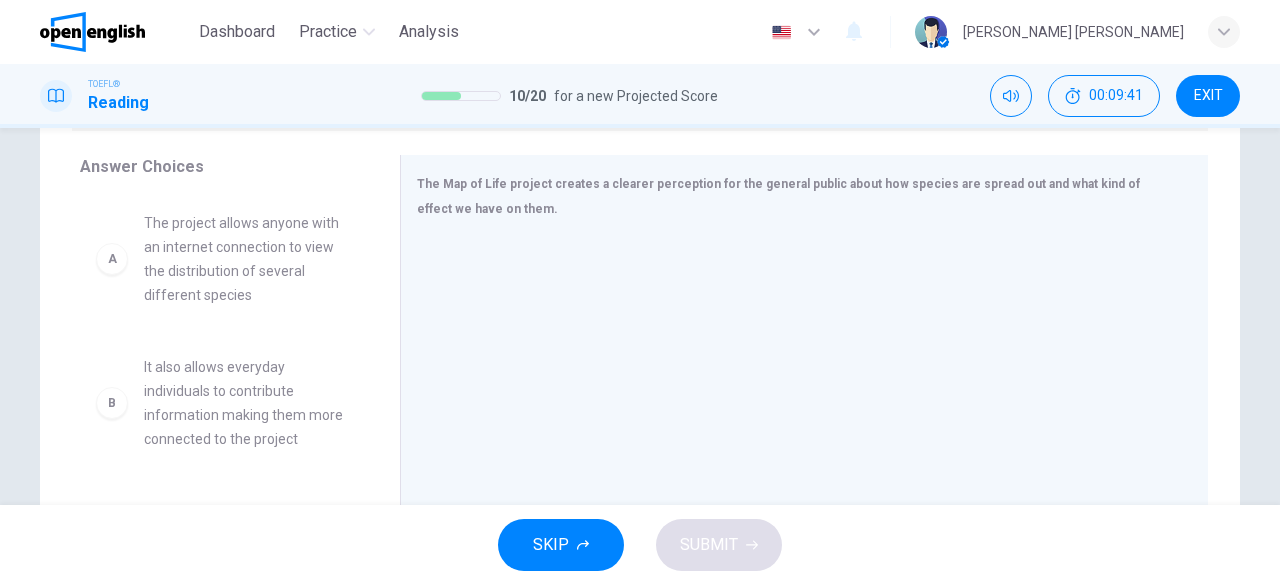 scroll, scrollTop: 278, scrollLeft: 0, axis: vertical 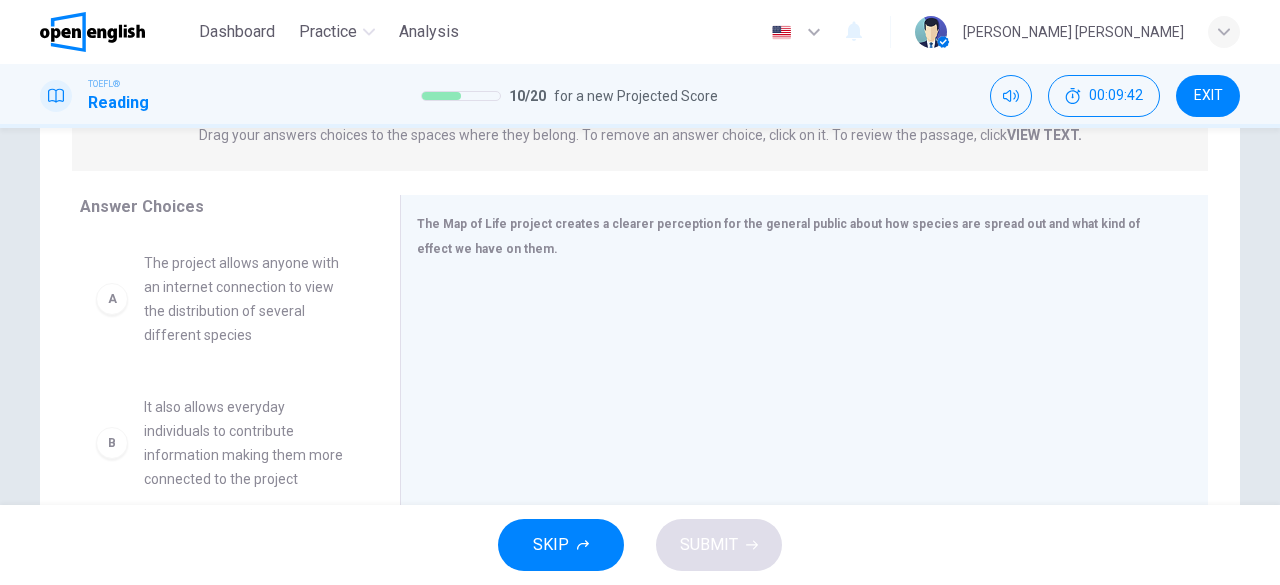 click on "The project allows anyone with an internet connection to view the distribution of several different species" at bounding box center (248, 299) 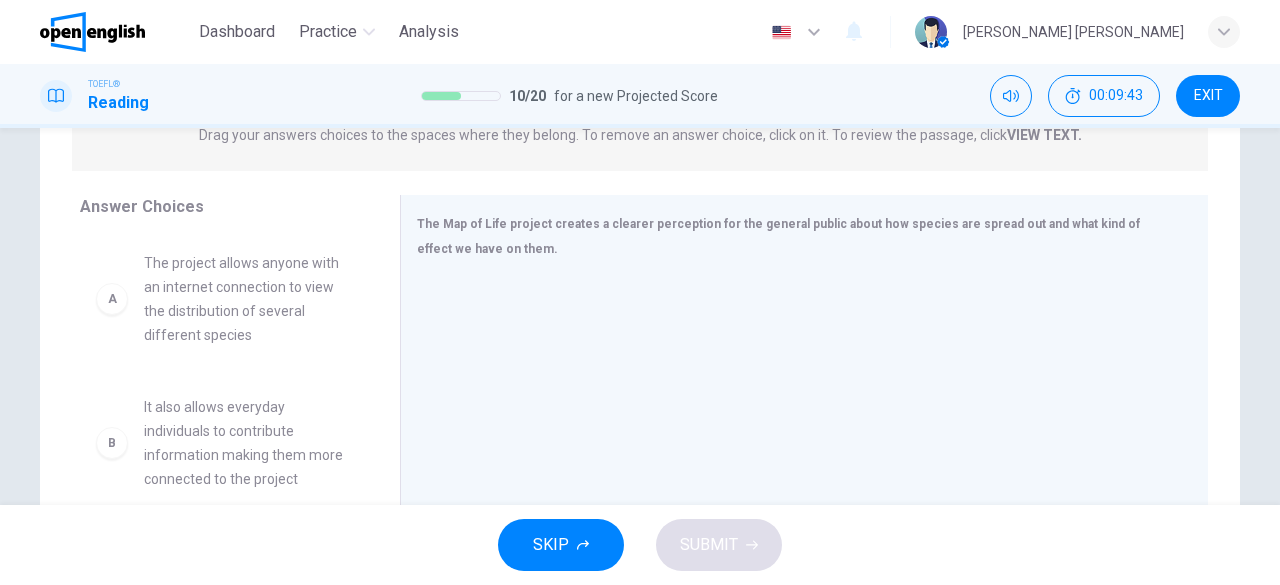 click on "A" at bounding box center (112, 299) 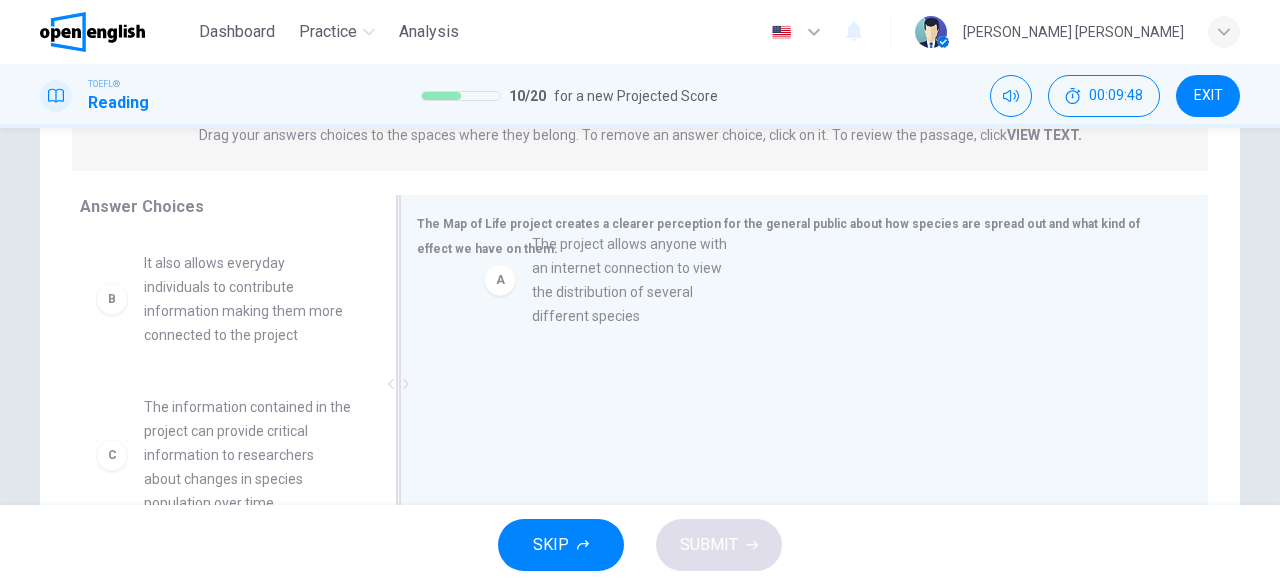 drag, startPoint x: 116, startPoint y: 301, endPoint x: 521, endPoint y: 283, distance: 405.3998 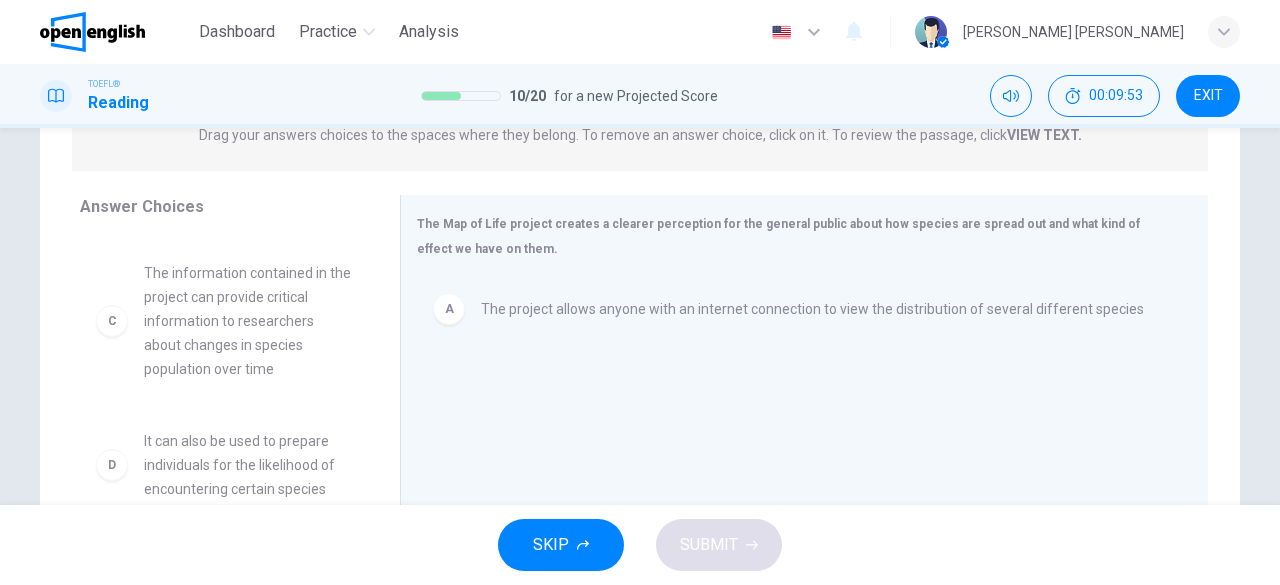 scroll, scrollTop: 144, scrollLeft: 0, axis: vertical 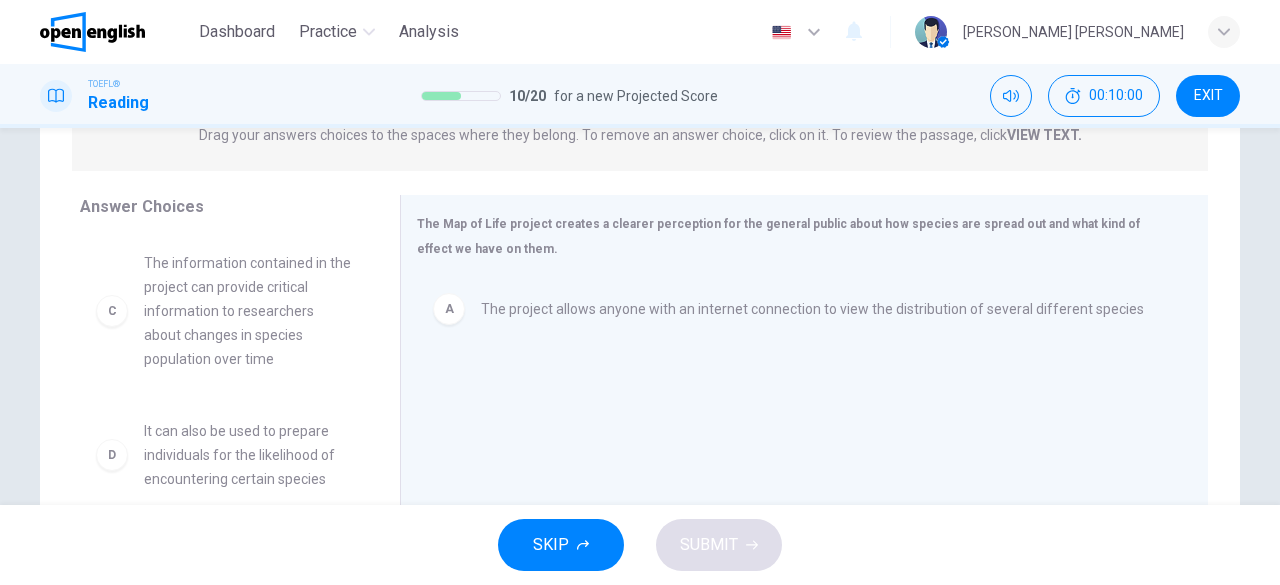 drag, startPoint x: 368, startPoint y: 374, endPoint x: 375, endPoint y: 393, distance: 20.248457 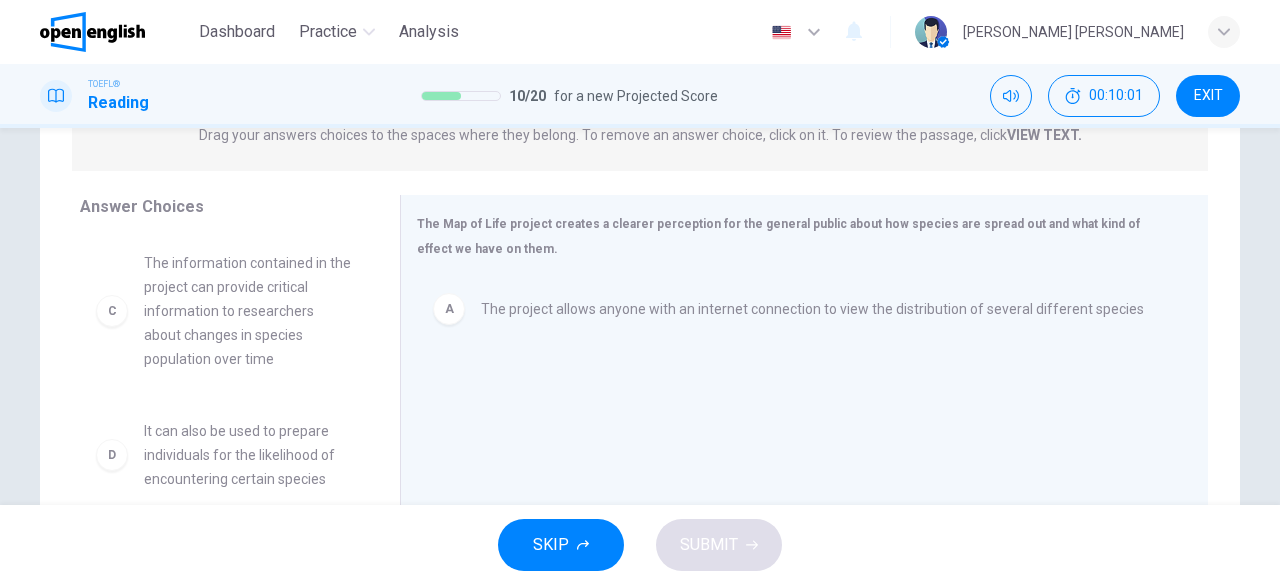 drag, startPoint x: 380, startPoint y: 386, endPoint x: 378, endPoint y: 409, distance: 23.086792 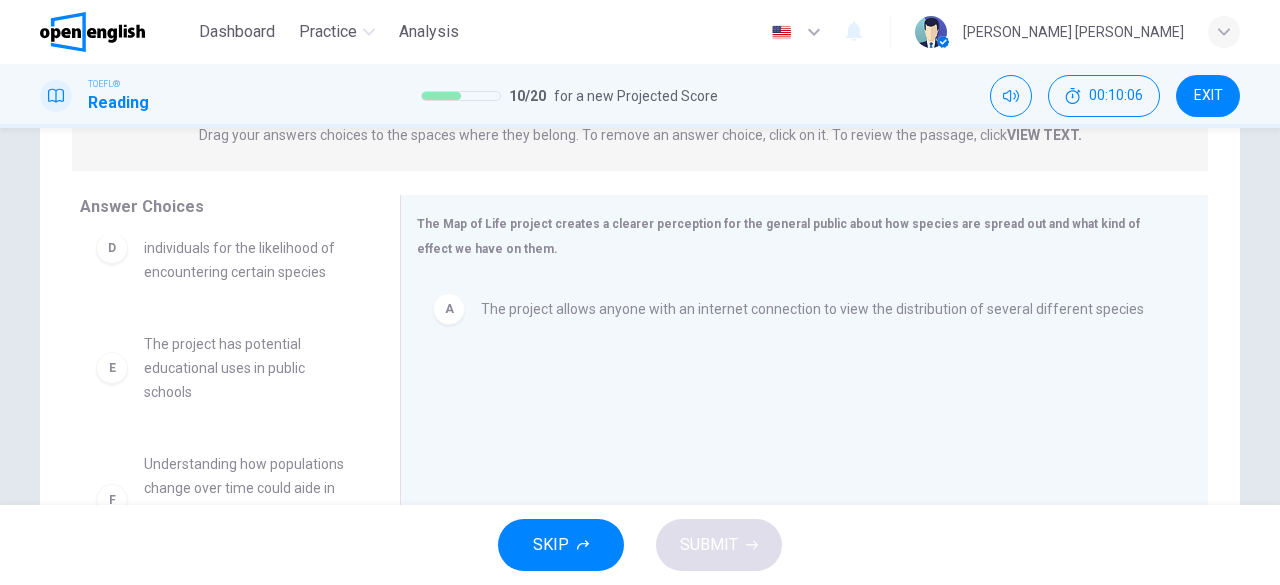 scroll, scrollTop: 372, scrollLeft: 0, axis: vertical 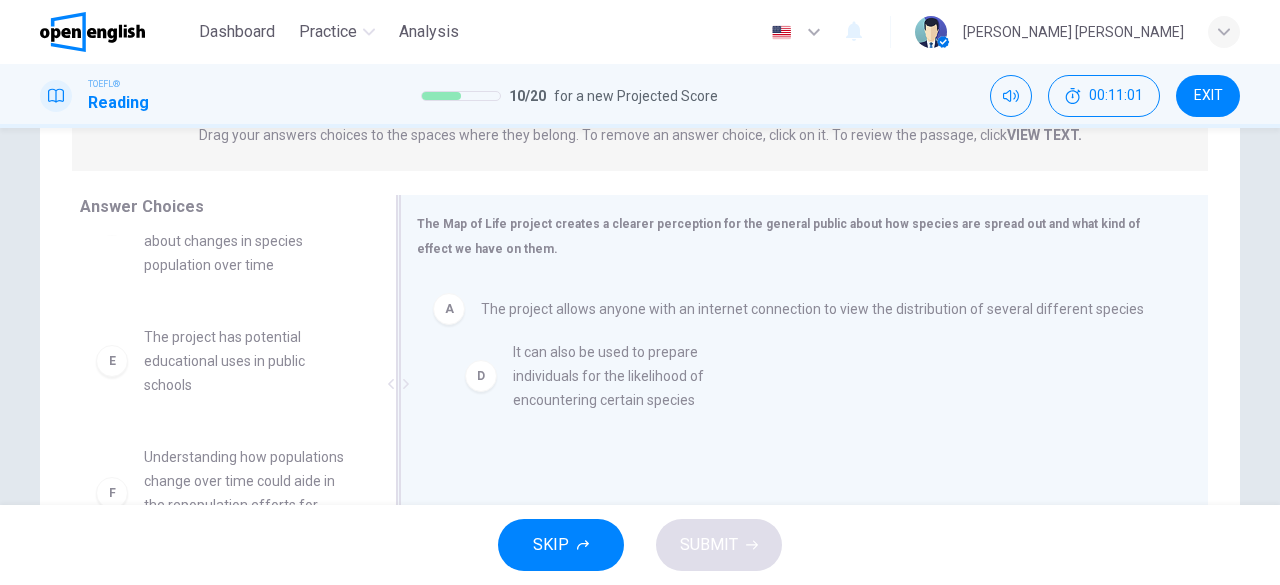 drag, startPoint x: 256, startPoint y: 392, endPoint x: 618, endPoint y: 402, distance: 362.1381 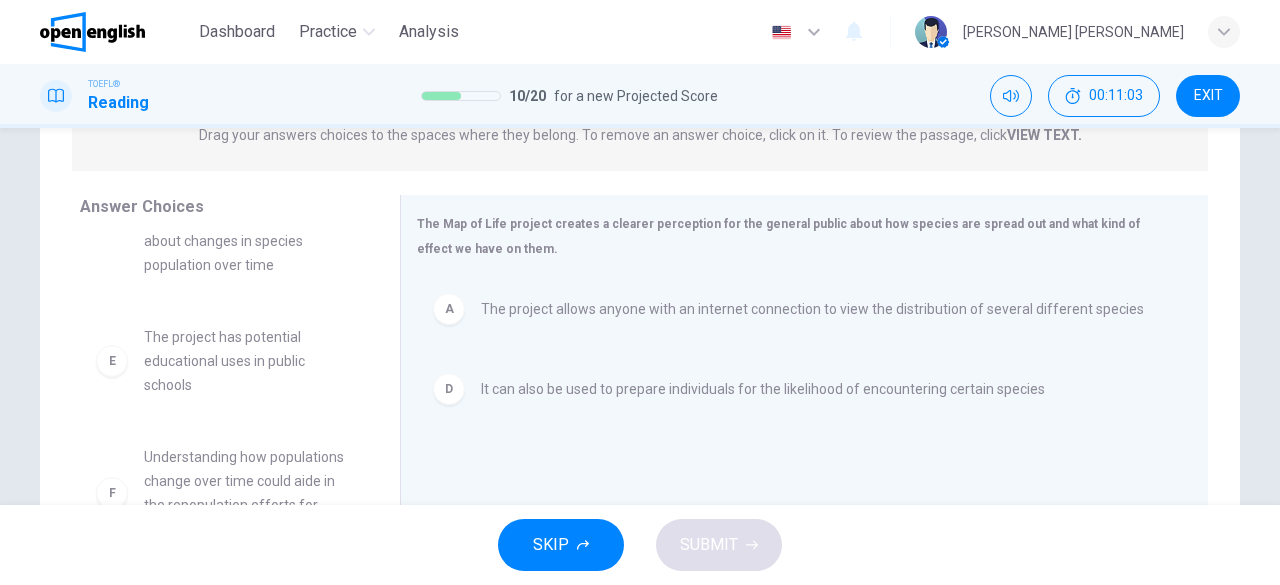 scroll, scrollTop: 252, scrollLeft: 0, axis: vertical 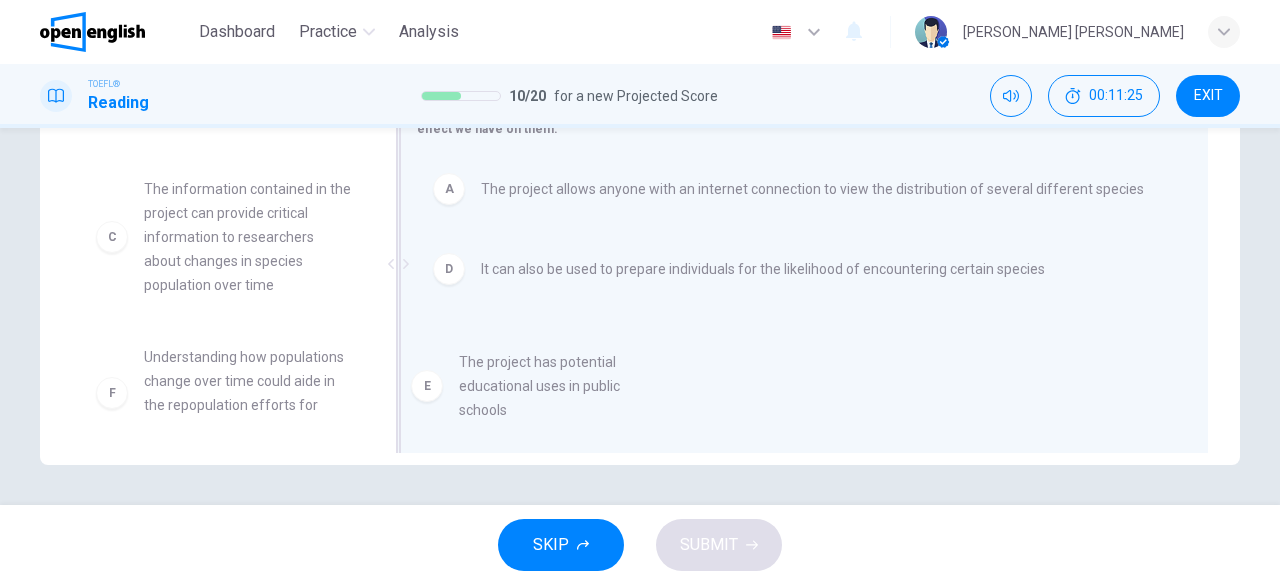 drag, startPoint x: 254, startPoint y: 372, endPoint x: 662, endPoint y: 304, distance: 413.62784 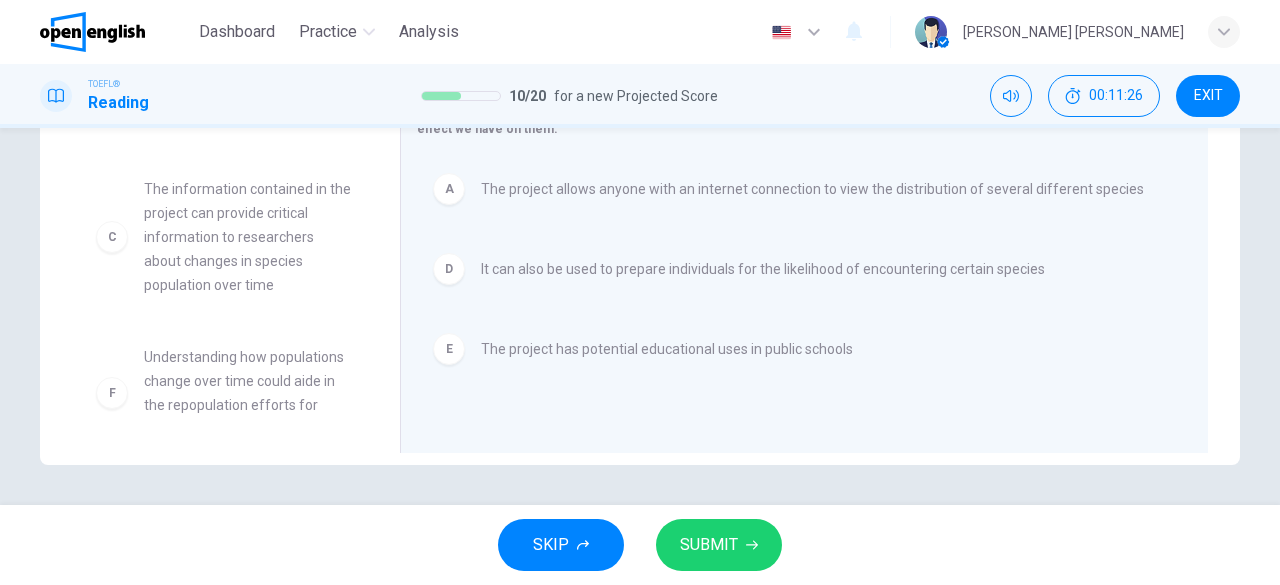 click on "SUBMIT" at bounding box center [719, 545] 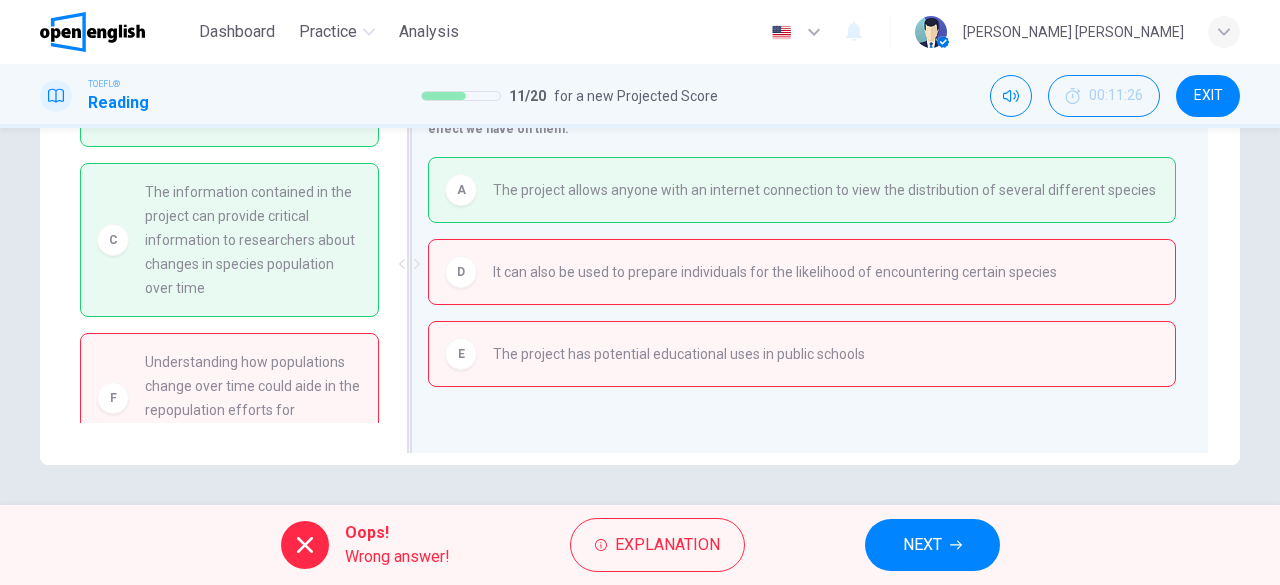 drag, startPoint x: 382, startPoint y: 304, endPoint x: 400, endPoint y: 232, distance: 74.215904 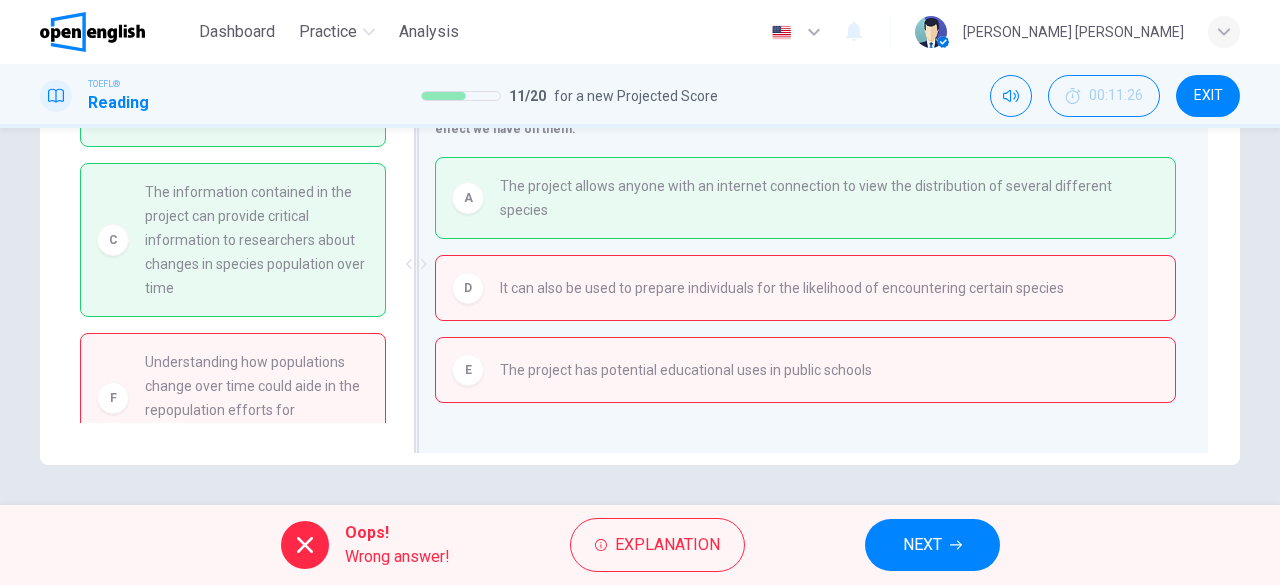 drag, startPoint x: 384, startPoint y: 301, endPoint x: 406, endPoint y: 226, distance: 78.160095 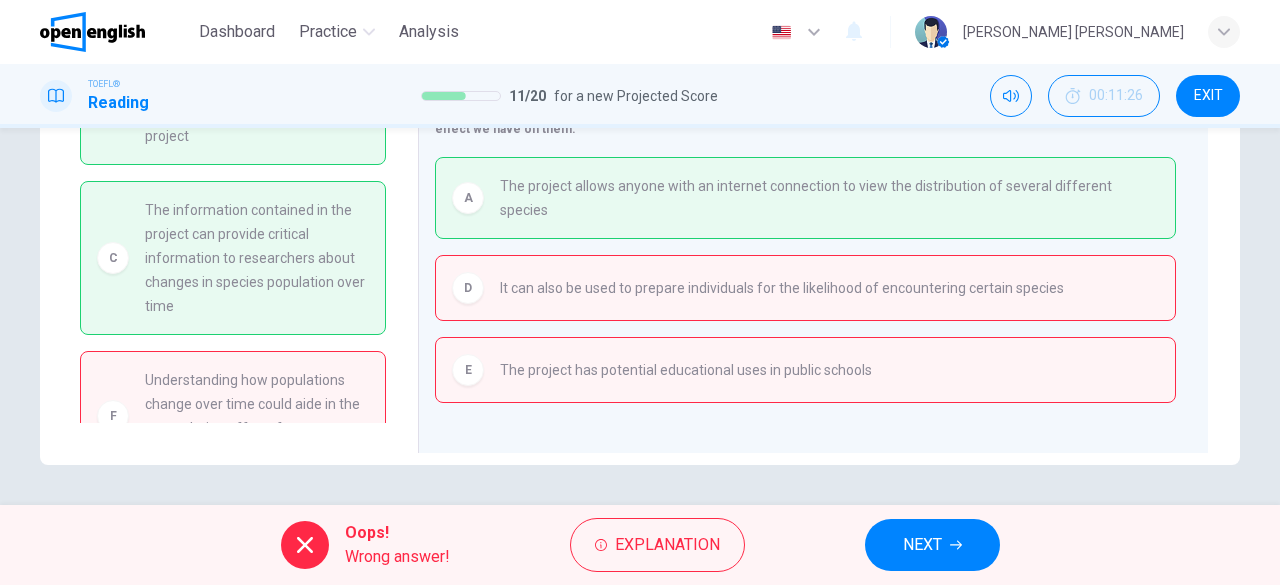 scroll, scrollTop: 136, scrollLeft: 0, axis: vertical 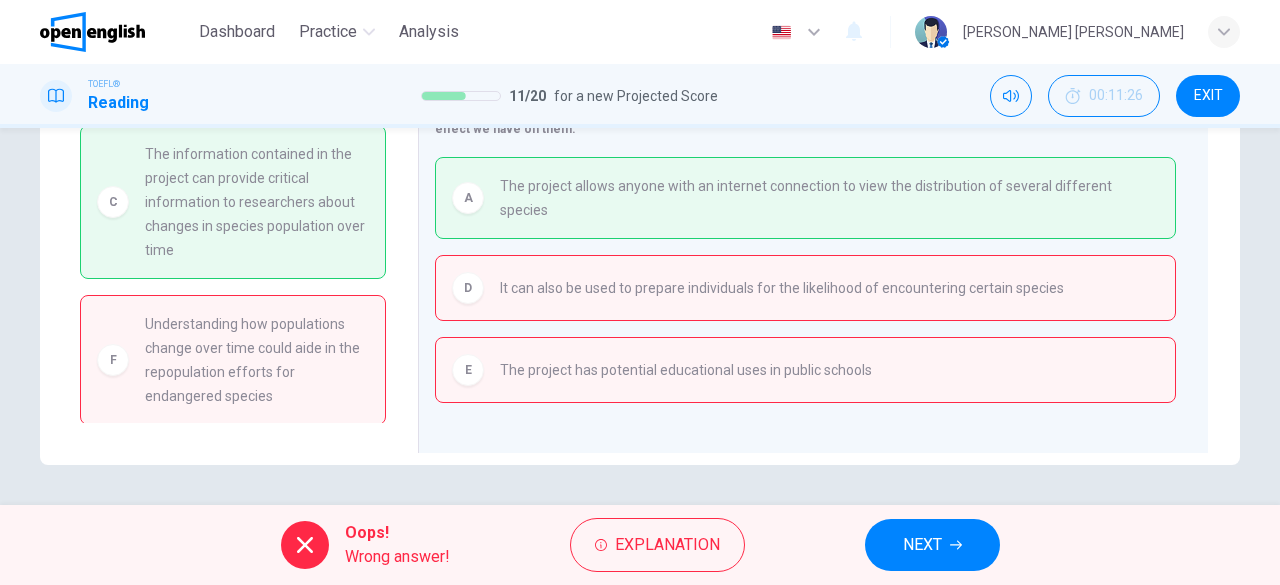 click on "NEXT" at bounding box center (922, 545) 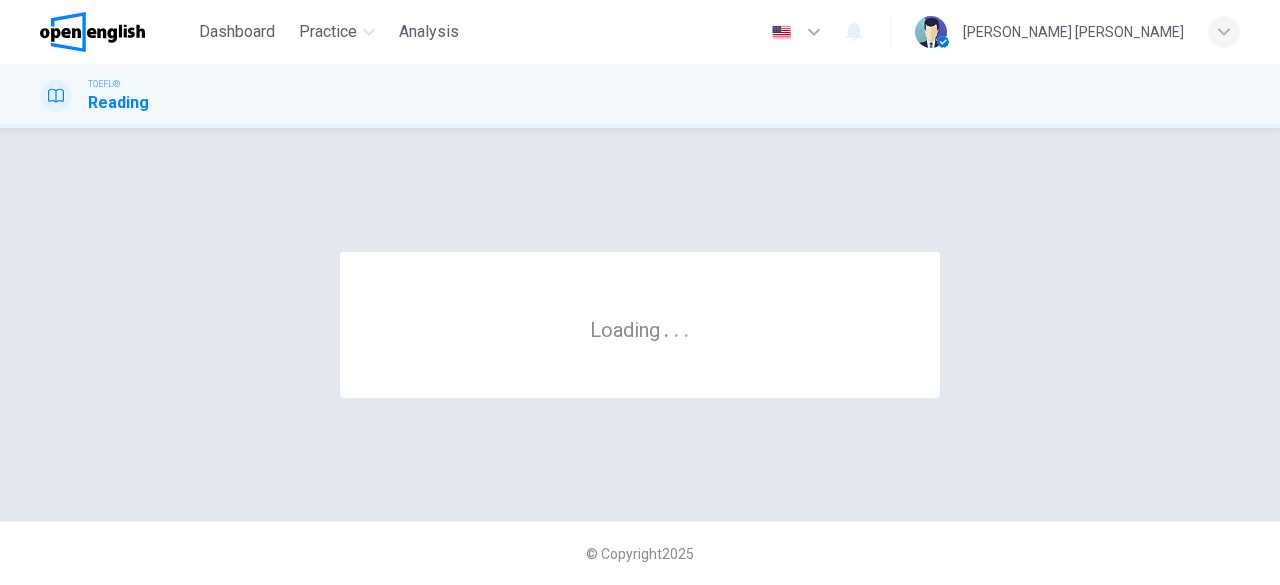 scroll, scrollTop: 0, scrollLeft: 0, axis: both 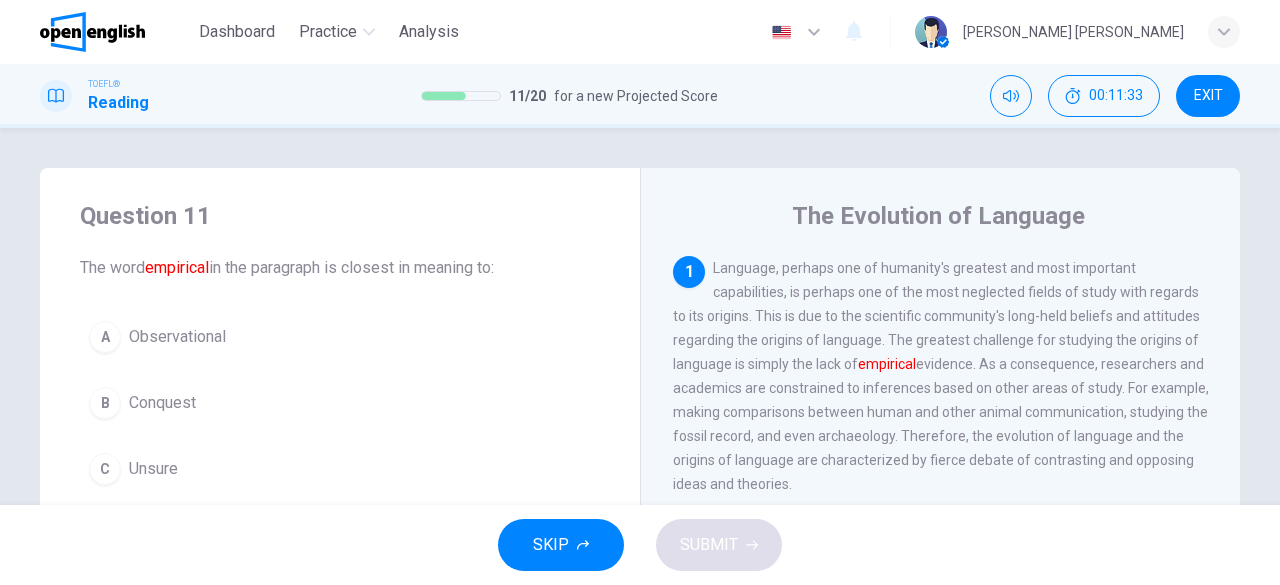 click on "Question 11 The word  empirical  in the paragraph is closest in meaning to: A Observational B Conquest C Unsure D Evolutionary The Evolution of Language 1 Language, perhaps one of humanity's greatest and most important capabilities, is perhaps one of the most neglected fields of study with regards to its origins. This is due to the scientific community's long-held beliefs and attitudes regarding the origins of language. The greatest challenge for studying the origins of language is simply the lack of  empirical  evidence. As a consequence, researchers and academics are constrained to inferences based on other areas of study. For example, making comparisons between human and other animal communication, studying the fossil record, and even archaeology. Therefore, the evolution of language and the origins of language are characterized by fierce debate of contrasting and opposing ideas and theories. 2 3 4 5" at bounding box center [640, 316] 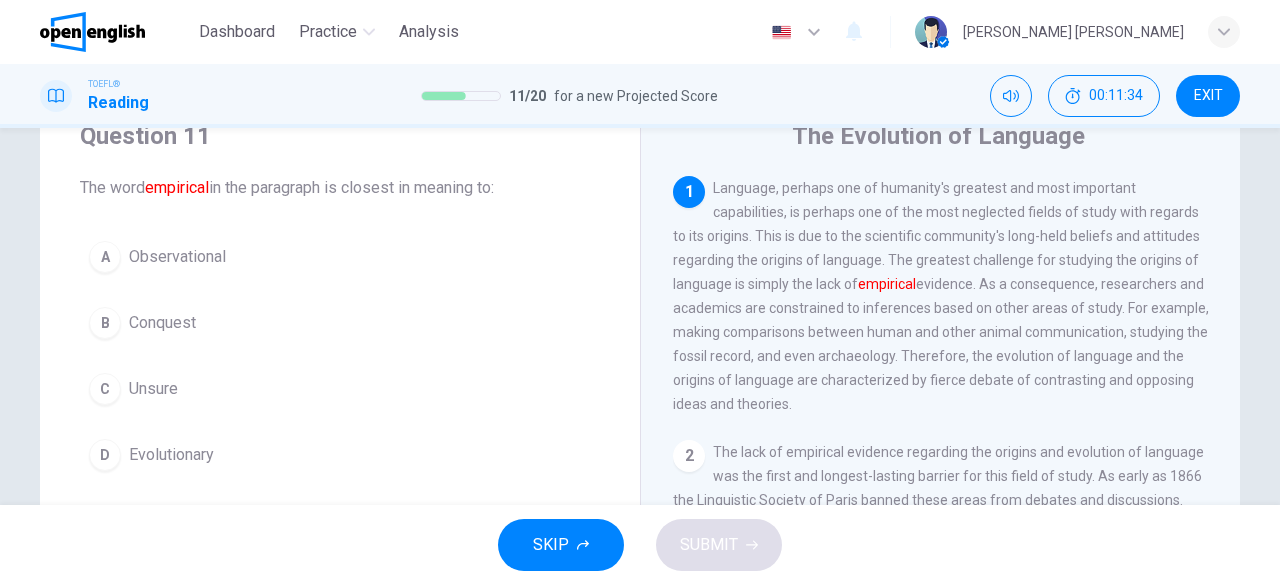 scroll, scrollTop: 120, scrollLeft: 0, axis: vertical 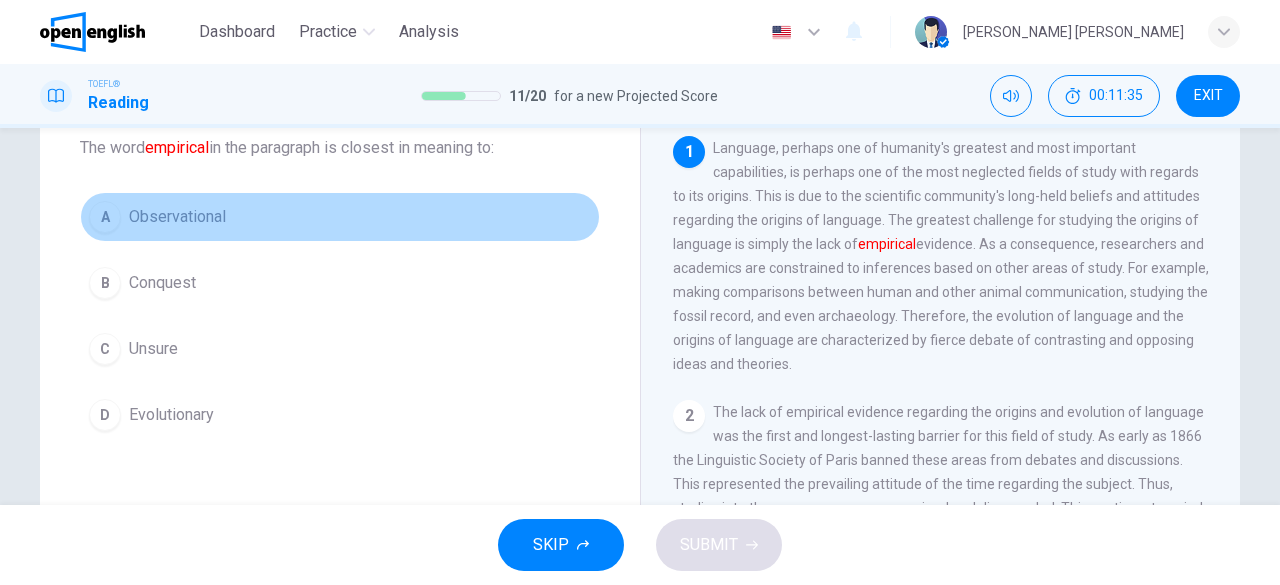 click on "Observational" at bounding box center (177, 217) 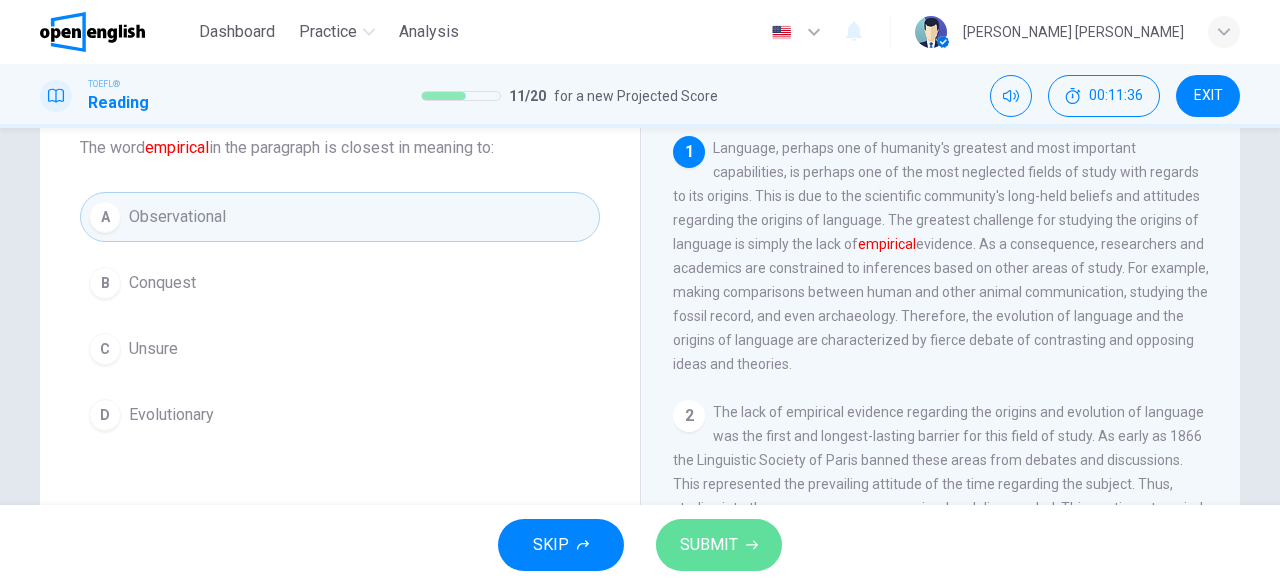 click on "SUBMIT" at bounding box center (719, 545) 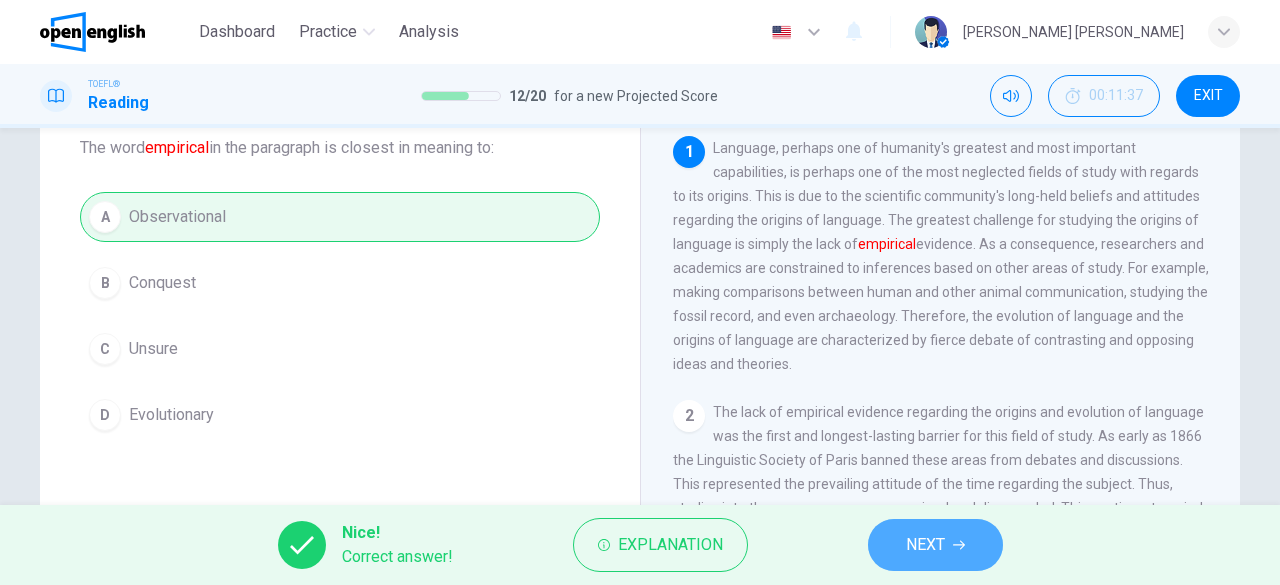 click on "NEXT" at bounding box center (925, 545) 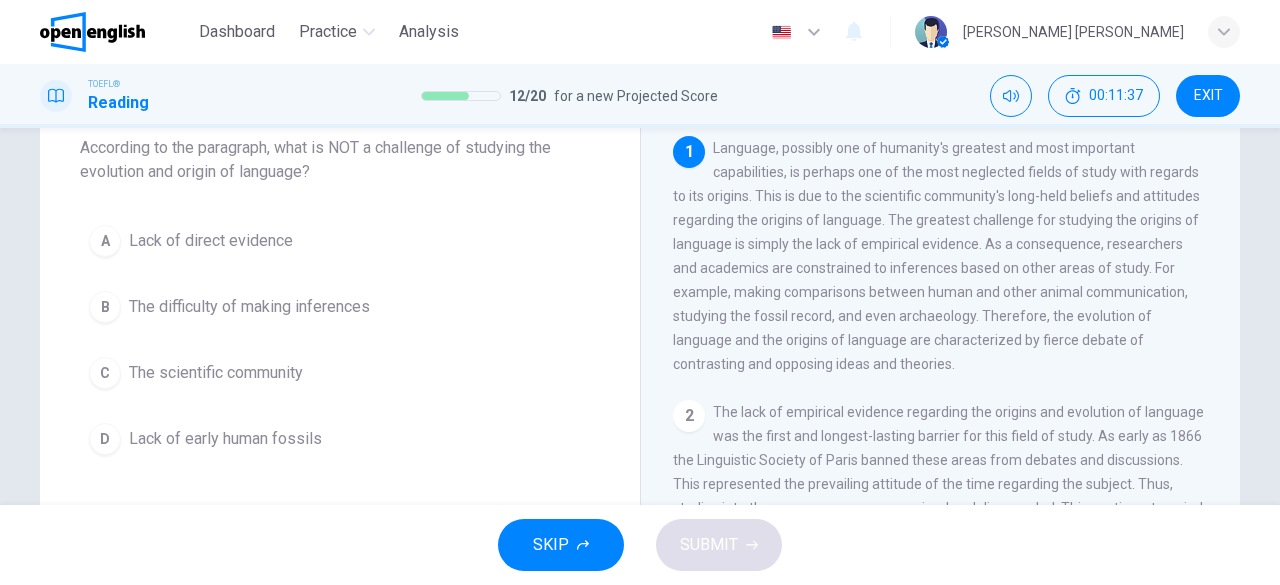click on "Question 12 According to the paragraph, what is NOT a challenge of studying the evolution and origin of language? A Lack of direct evidence B The difficulty of making inferences C The scientific community D Lack of early human fossils The Evolution of Language 1 Language, possibly one of humanity's greatest and most important capabilities, is perhaps one of the most neglected fields of study with regards to its origins. This is due to the scientific community's long-held beliefs and attitudes regarding the origins of language. The greatest challenge for studying the origins of language is simply the lack of empirical evidence. As a consequence, researchers and academics are constrained to inferences based on other areas of study. For example, making comparisons between human and other animal communication, studying the fossil record, and even archaeology. Therefore, the evolution of language and the origins of language are characterized by fierce debate of contrasting and opposing ideas and theories. 2 3 4 5" at bounding box center [640, 395] 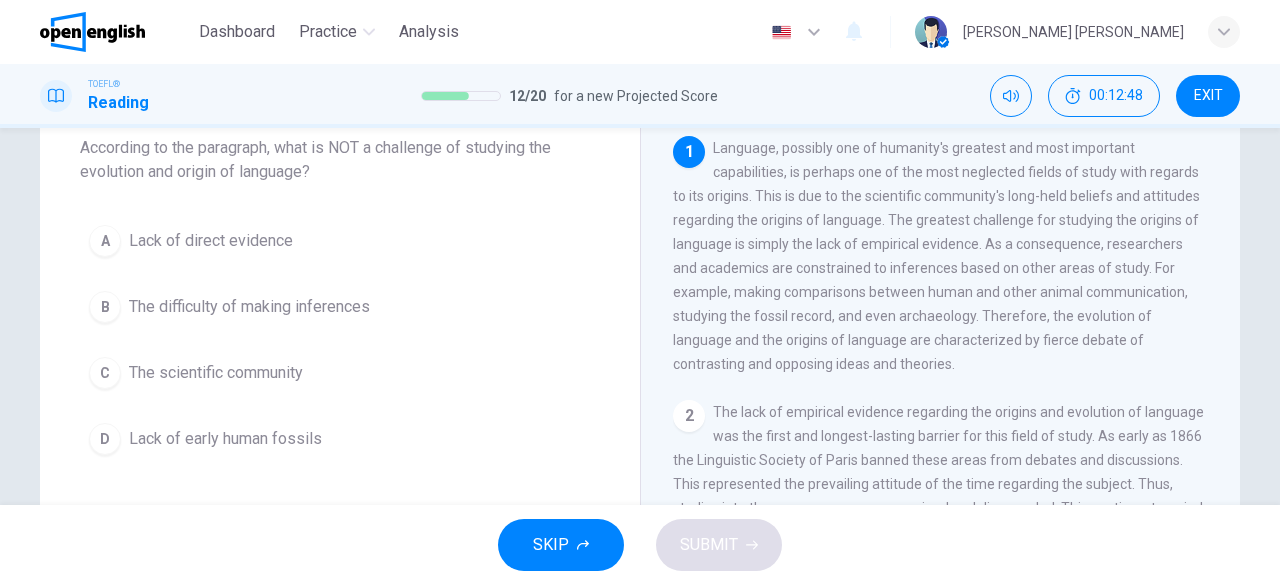 scroll, scrollTop: 160, scrollLeft: 0, axis: vertical 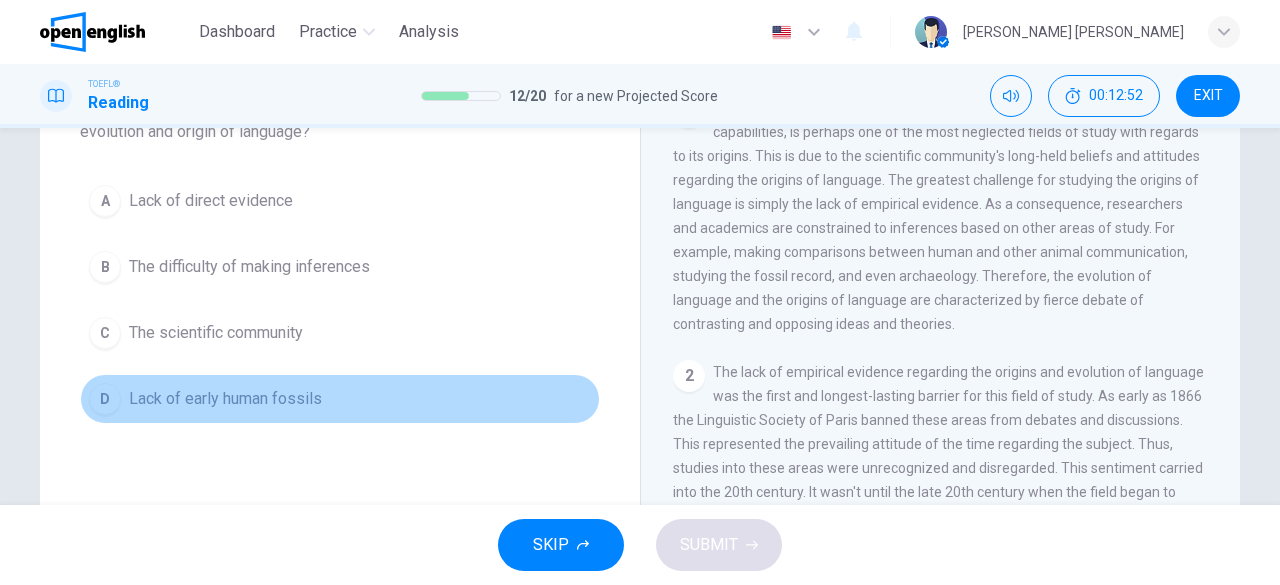 click on "D" at bounding box center [105, 399] 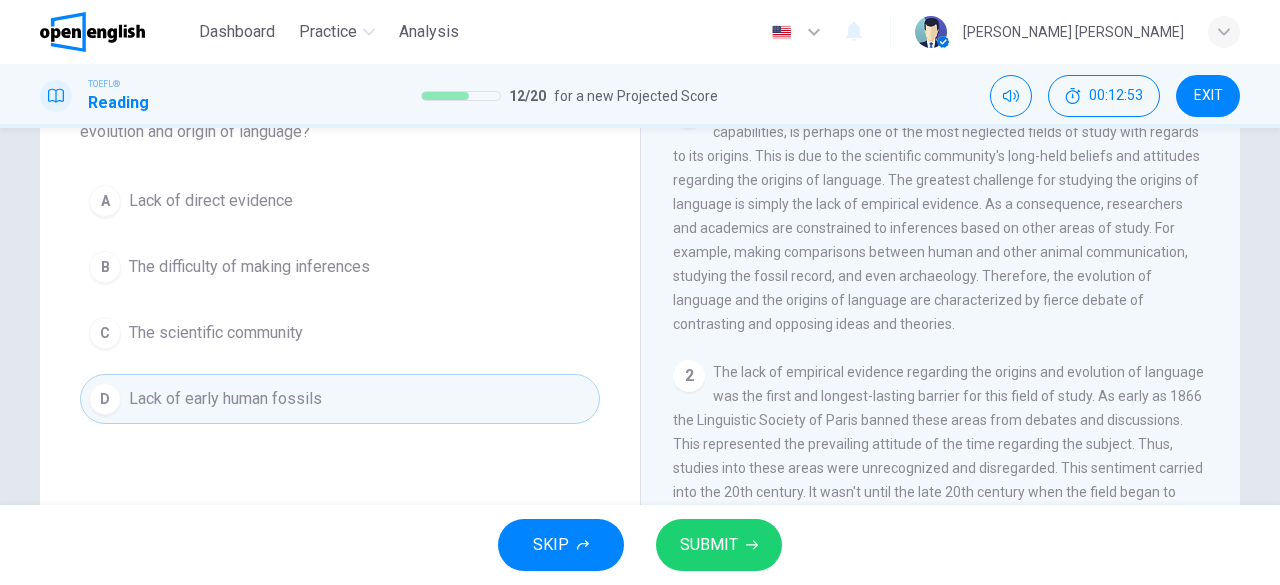 click on "SUBMIT" at bounding box center (709, 545) 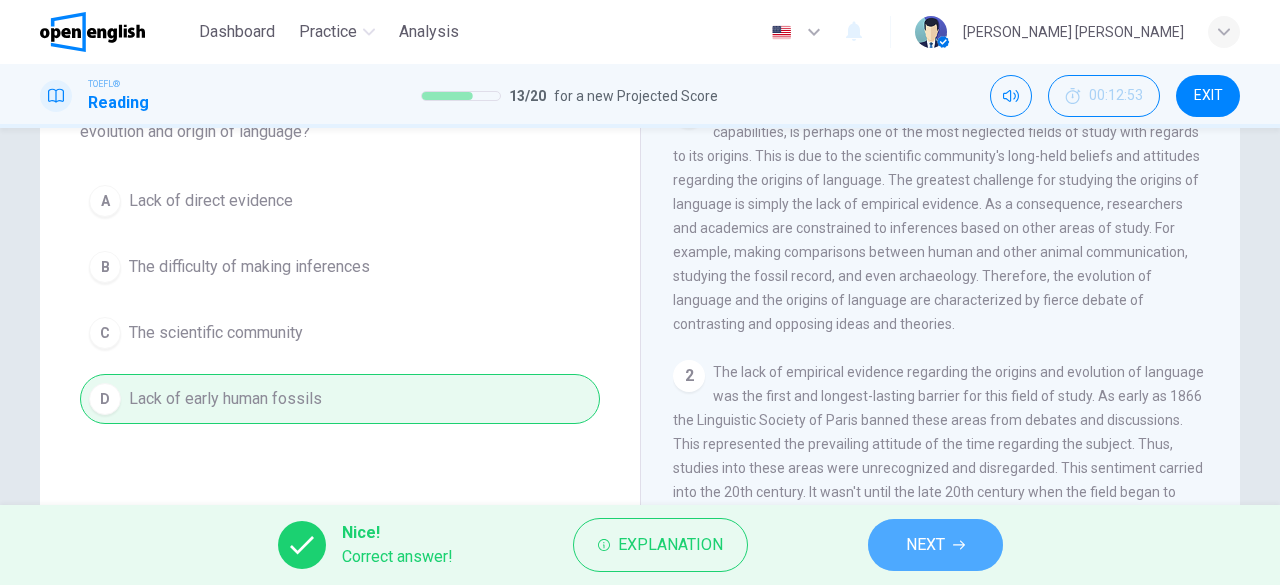 click on "NEXT" at bounding box center (925, 545) 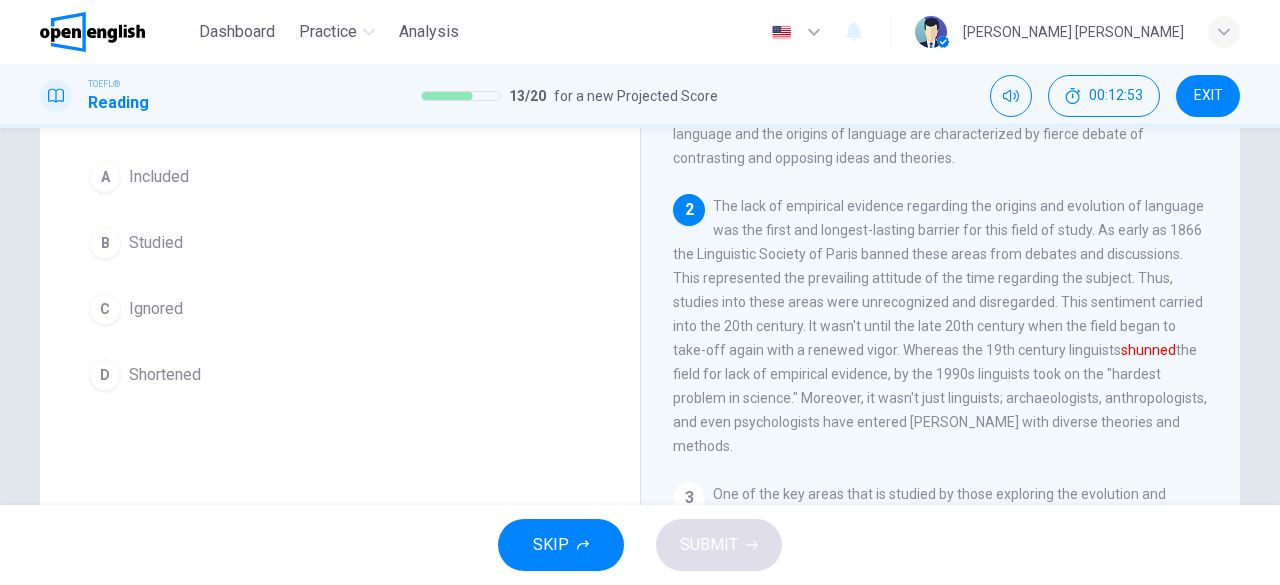 scroll, scrollTop: 167, scrollLeft: 0, axis: vertical 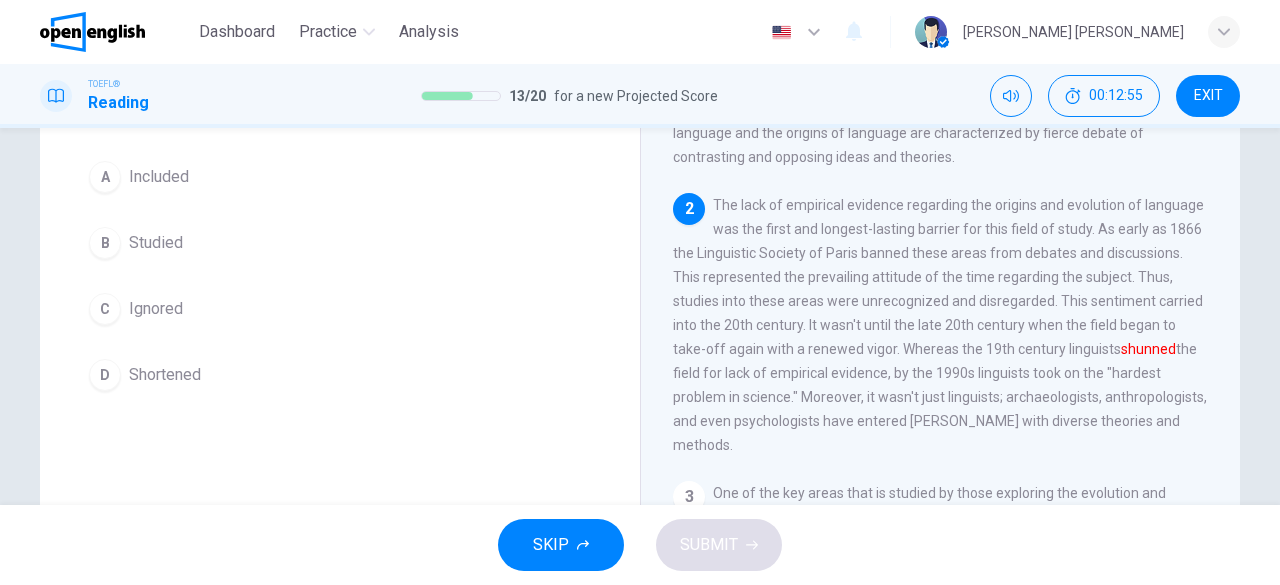 click on "Question 13 The word  shunned  in the paragraph is closest in meaning to: A Included B Studied C Ignored D Shortened The Evolution of Language 1 Language, possibly one of humanity's greatest and most important capabilities, is perhaps one of the most neglected fields of study with regards to its origins. This is due to the scientific community's long-held beliefs and attitudes regarding the origins of language. The greatest challenge for studying the origins of language is simply the lack of empirical evidence. As a consequence, researchers and academics are constrained to inferences based on other areas of study. For example, making comparisons between human and other animal communication, studying the fossil record, and even archaeology. Therefore, the evolution of language and the origins of language are characterized by fierce debate of contrasting and opposing ideas and theories. 2 shunned 3 4 5" at bounding box center (640, 316) 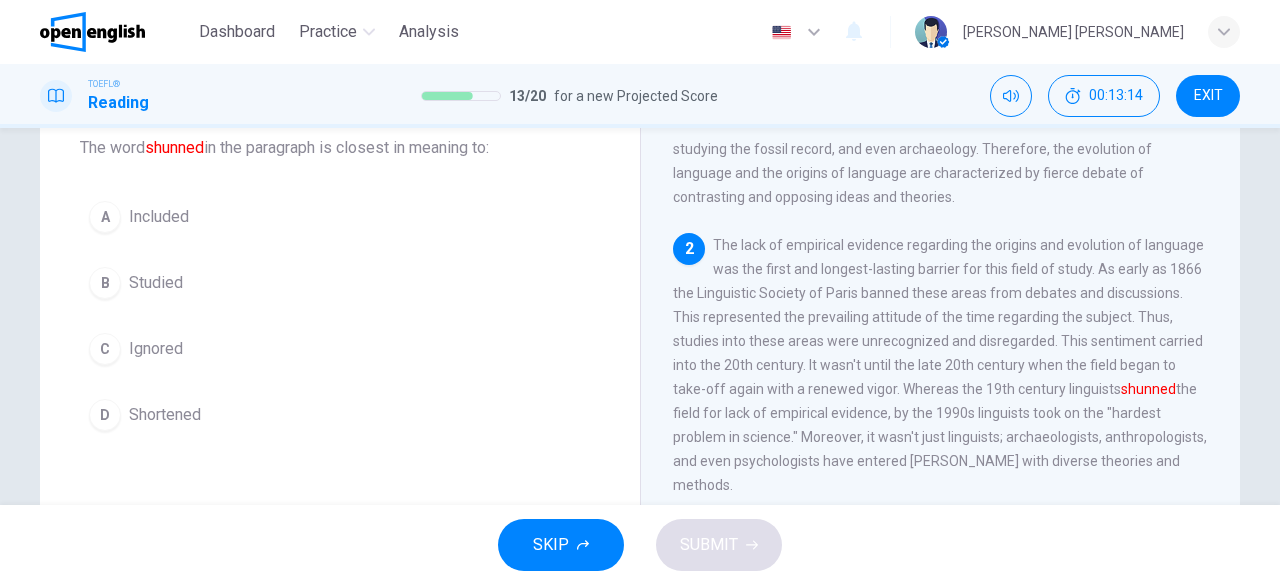scroll, scrollTop: 160, scrollLeft: 0, axis: vertical 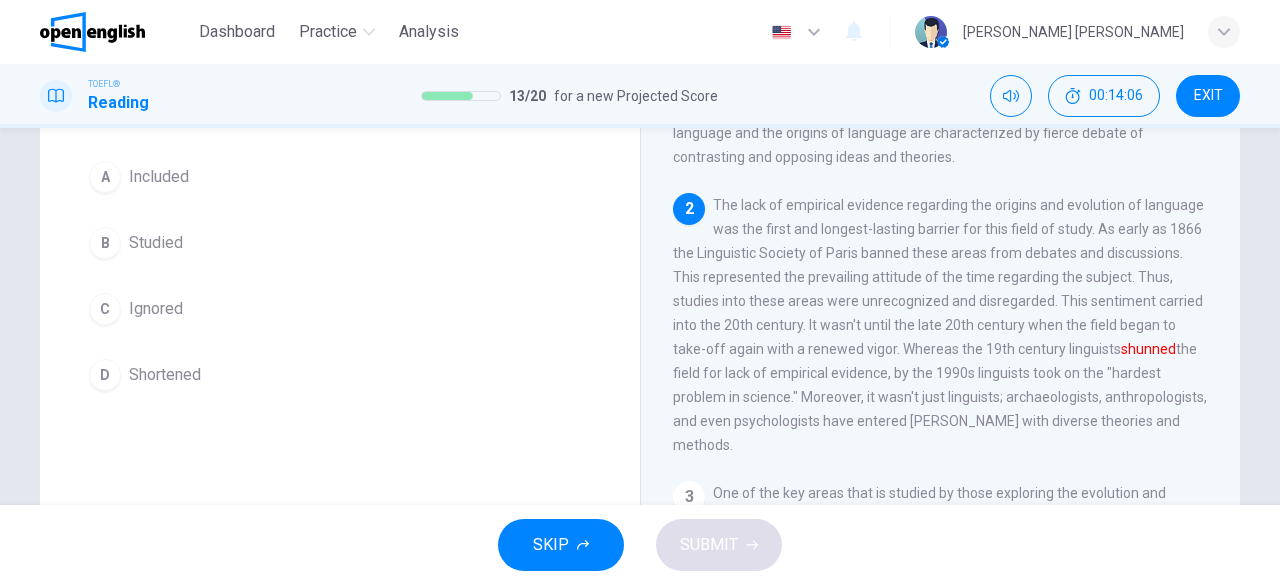 click on "Question 13 The word  shunned  in the paragraph is closest in meaning to: A Included B Studied C Ignored D Shortened The Evolution of Language 1 Language, possibly one of humanity's greatest and most important capabilities, is perhaps one of the most neglected fields of study with regards to its origins. This is due to the scientific community's long-held beliefs and attitudes regarding the origins of language. The greatest challenge for studying the origins of language is simply the lack of empirical evidence. As a consequence, researchers and academics are constrained to inferences based on other areas of study. For example, making comparisons between human and other animal communication, studying the fossil record, and even archaeology. Therefore, the evolution of language and the origins of language are characterized by fierce debate of contrasting and opposing ideas and theories. 2 shunned 3 4 5" at bounding box center (640, 355) 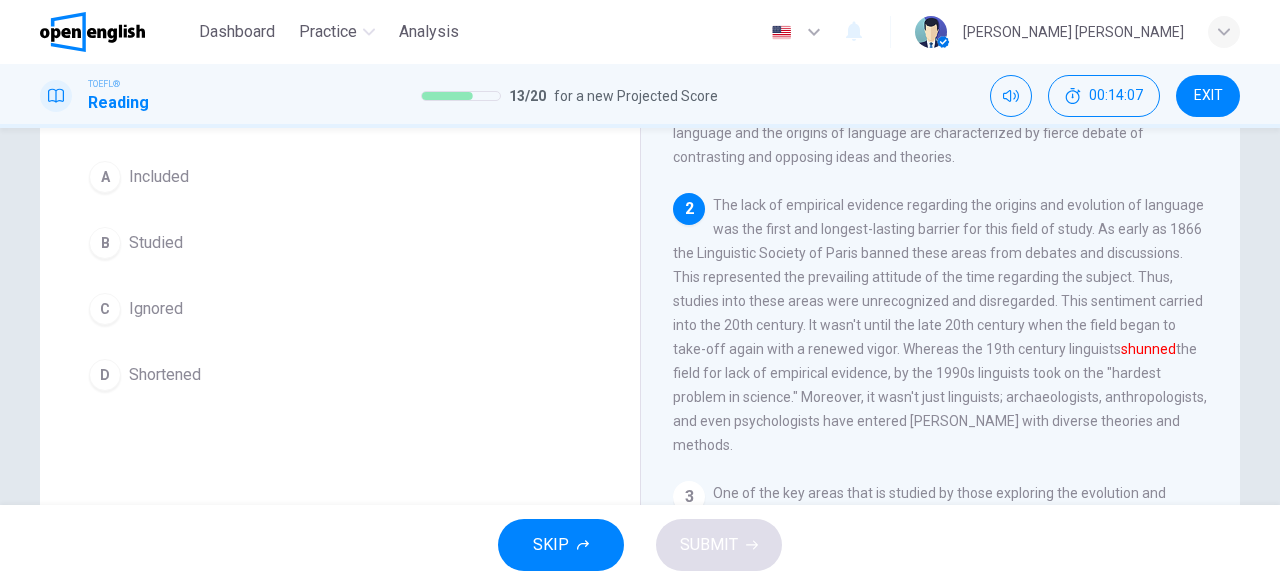 scroll, scrollTop: 200, scrollLeft: 0, axis: vertical 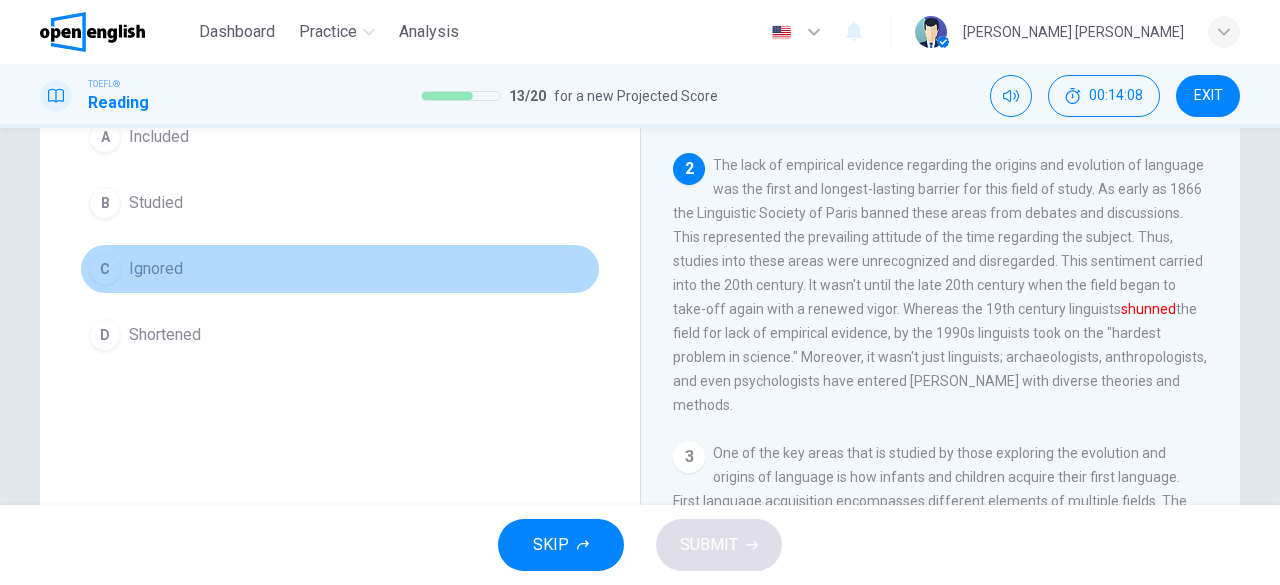 click on "C Ignored" at bounding box center [340, 269] 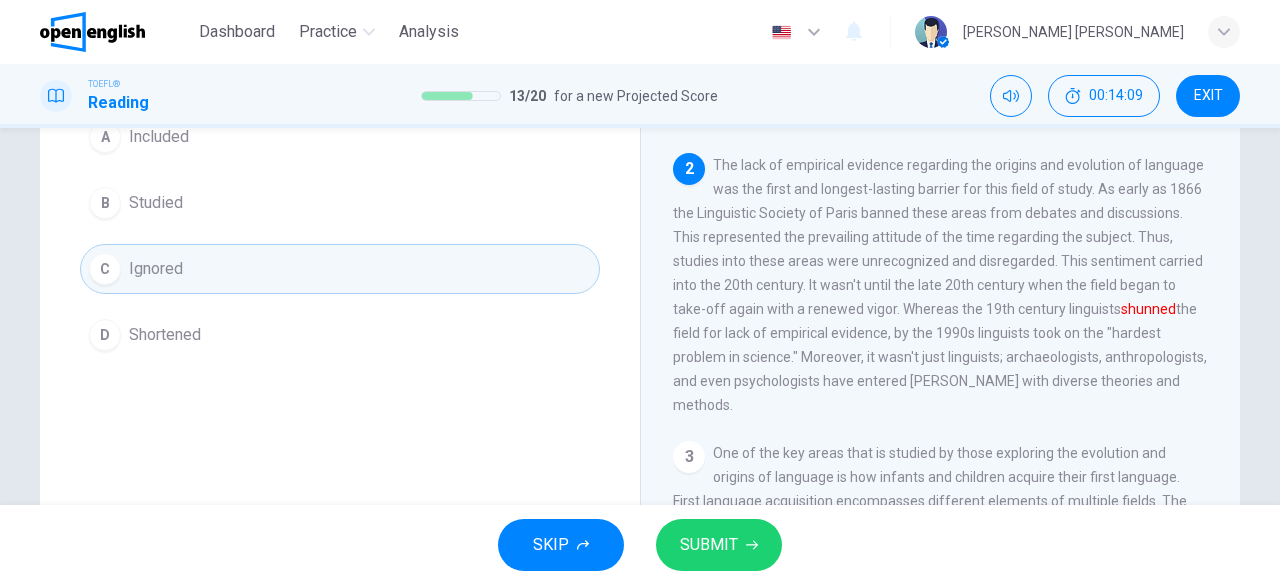 click on "SUBMIT" at bounding box center [709, 545] 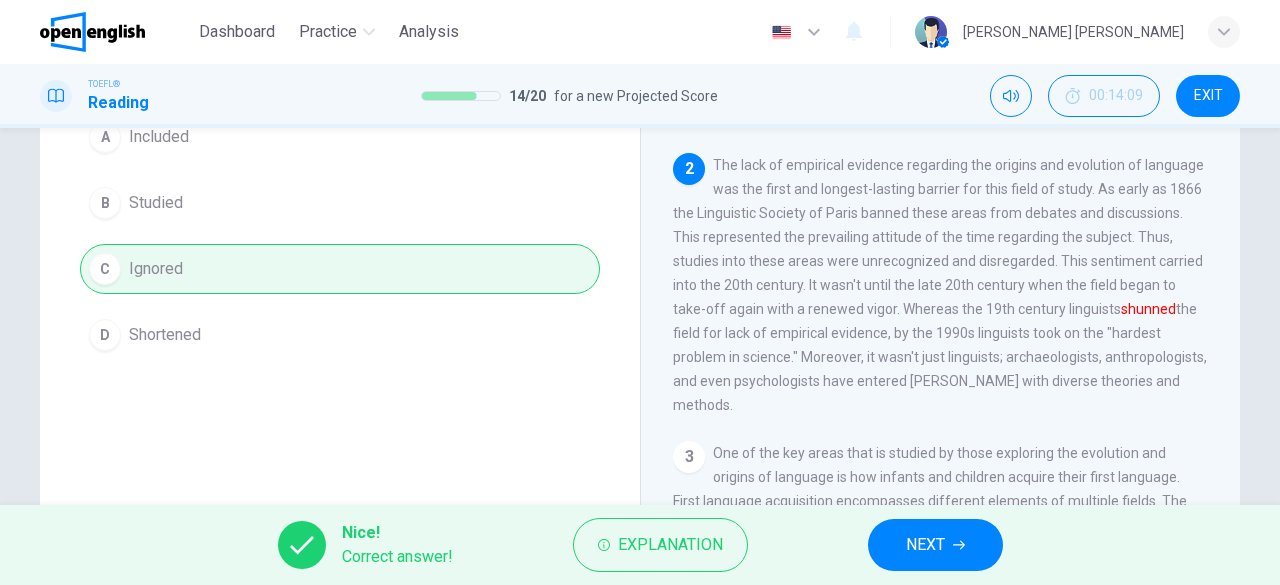click on "NEXT" at bounding box center (935, 545) 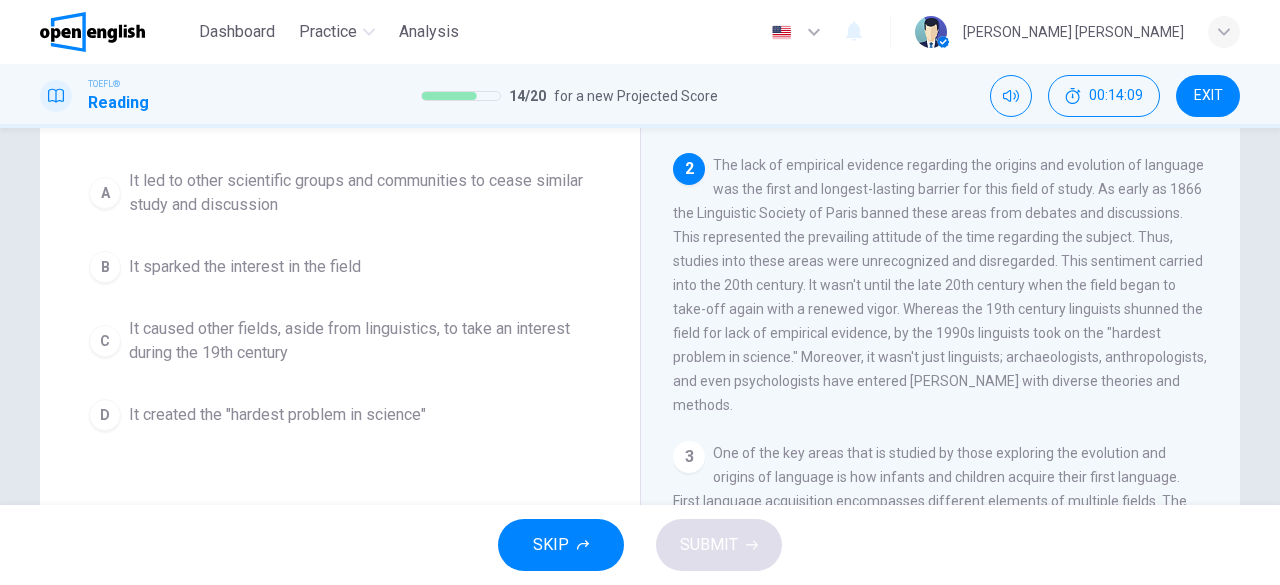 scroll, scrollTop: 248, scrollLeft: 0, axis: vertical 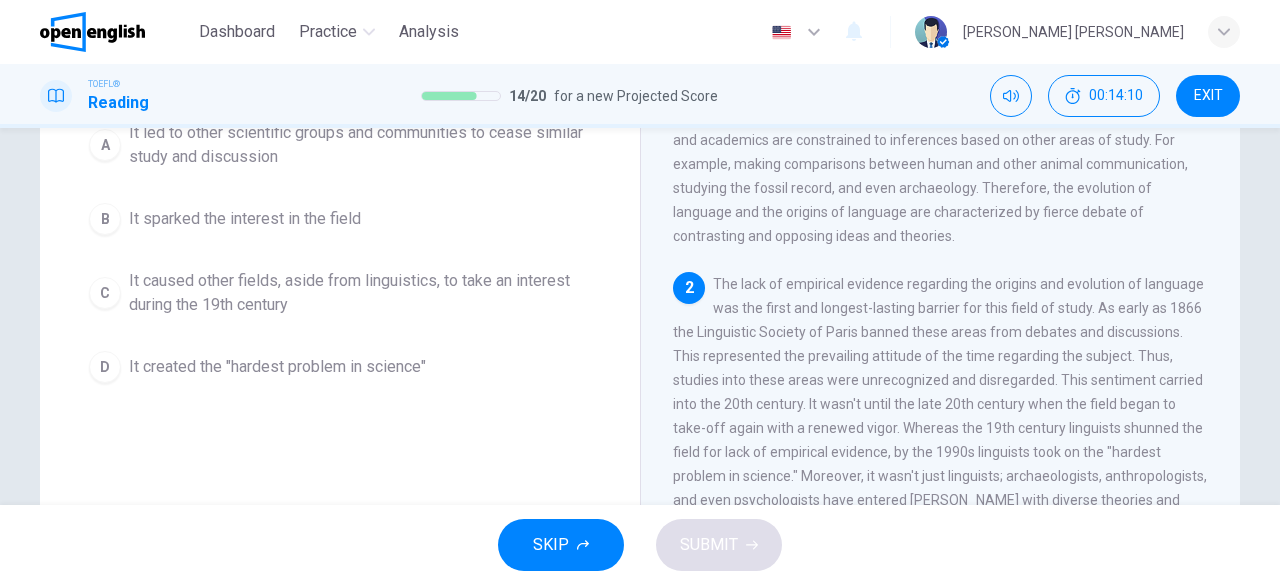 click on "Question 14 Based on the paragraph, what can we infer about the Linguistic of Society of Paris' decision to ban discussion of the evolution and origins of language? A It led to other scientific groups and communities to cease similar study and discussion B It sparked the interest in the field C It caused other fields, aside from linguistics, to take an interest during the 19th century D It created the "hardest problem in science"" at bounding box center [340, 172] 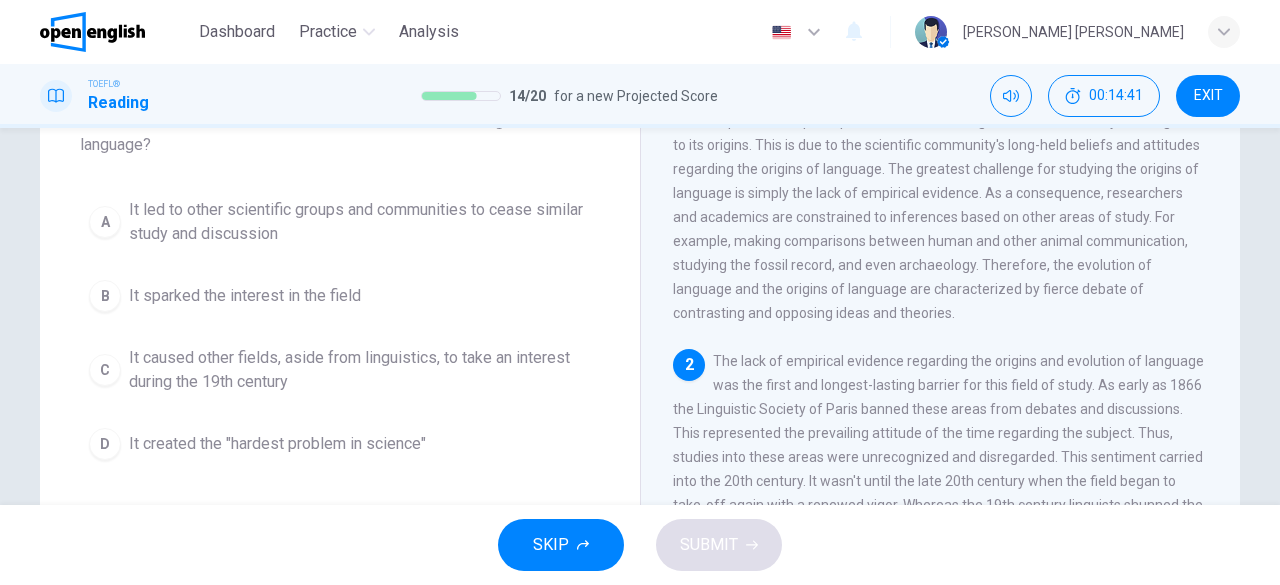 scroll, scrollTop: 168, scrollLeft: 0, axis: vertical 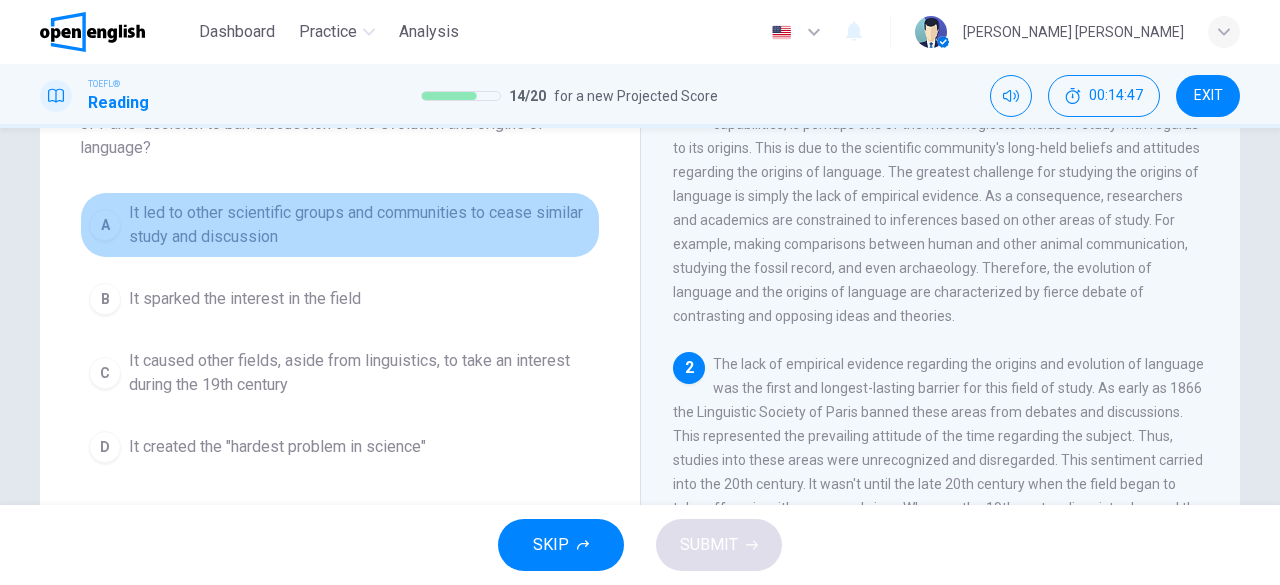 click on "It led to other scientific groups and communities to cease similar study and discussion" at bounding box center [360, 225] 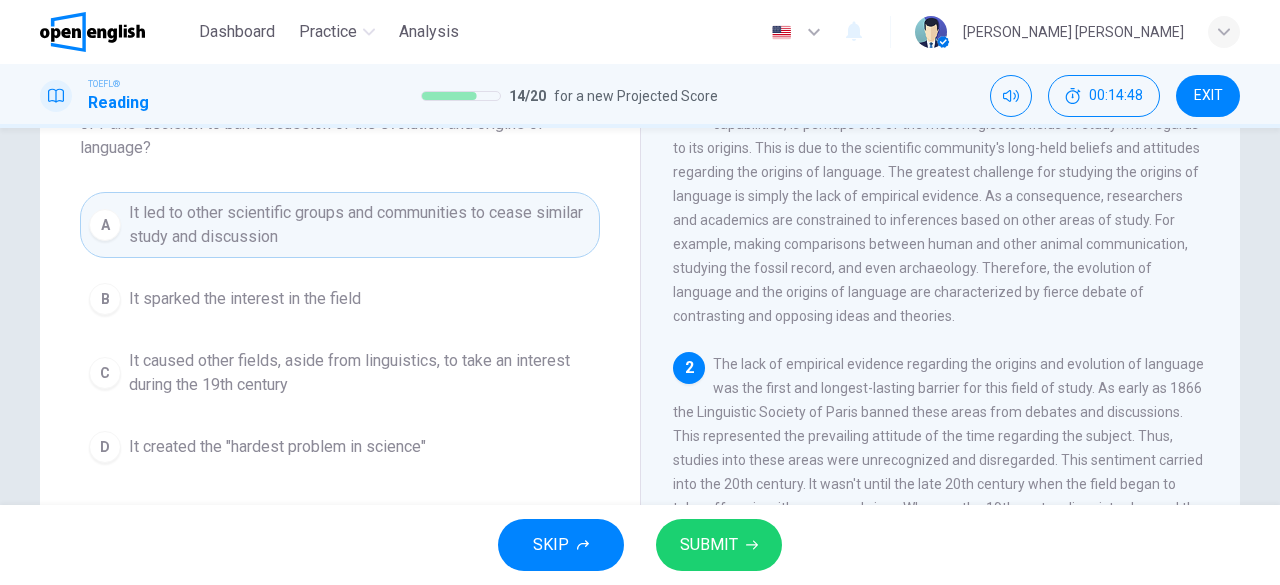 type 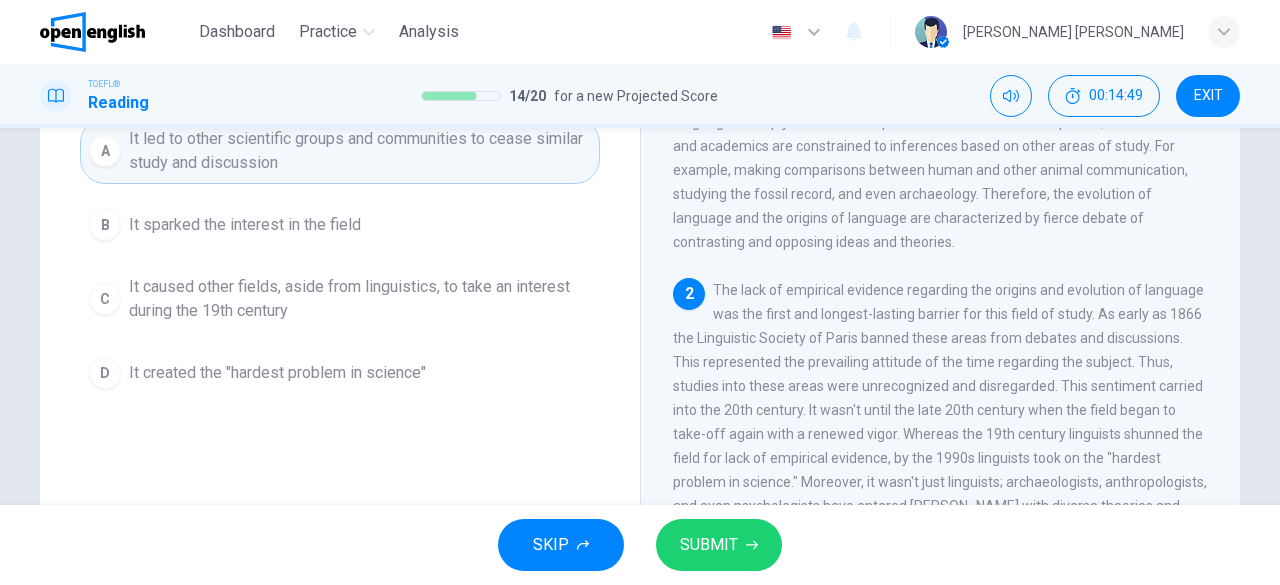 scroll, scrollTop: 248, scrollLeft: 0, axis: vertical 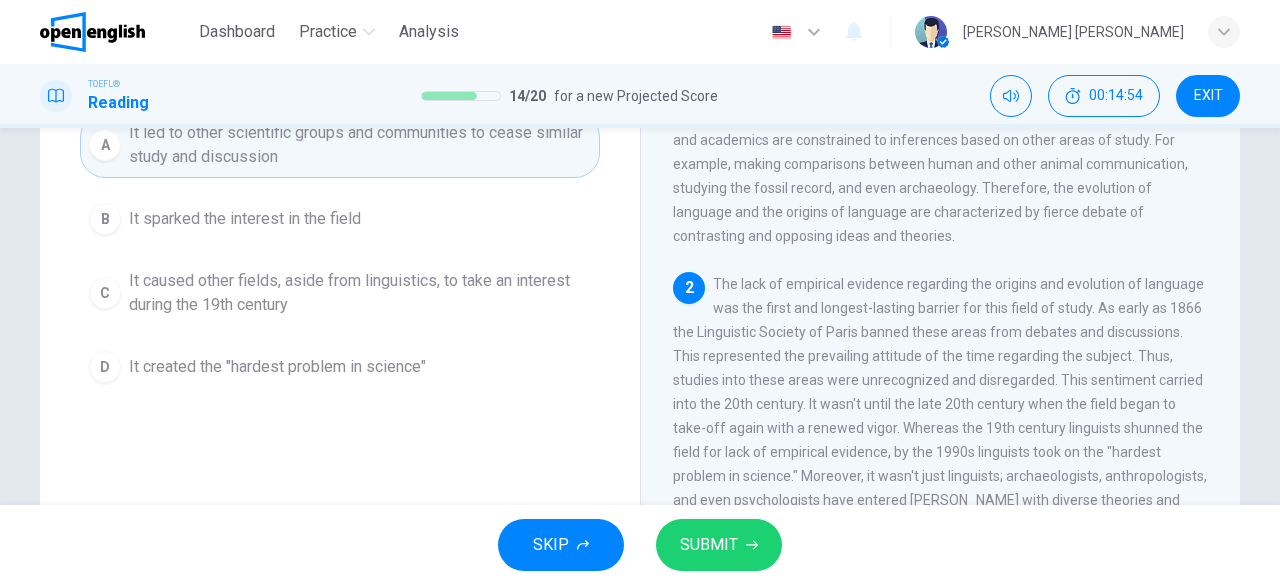 click on "SUBMIT" at bounding box center (719, 545) 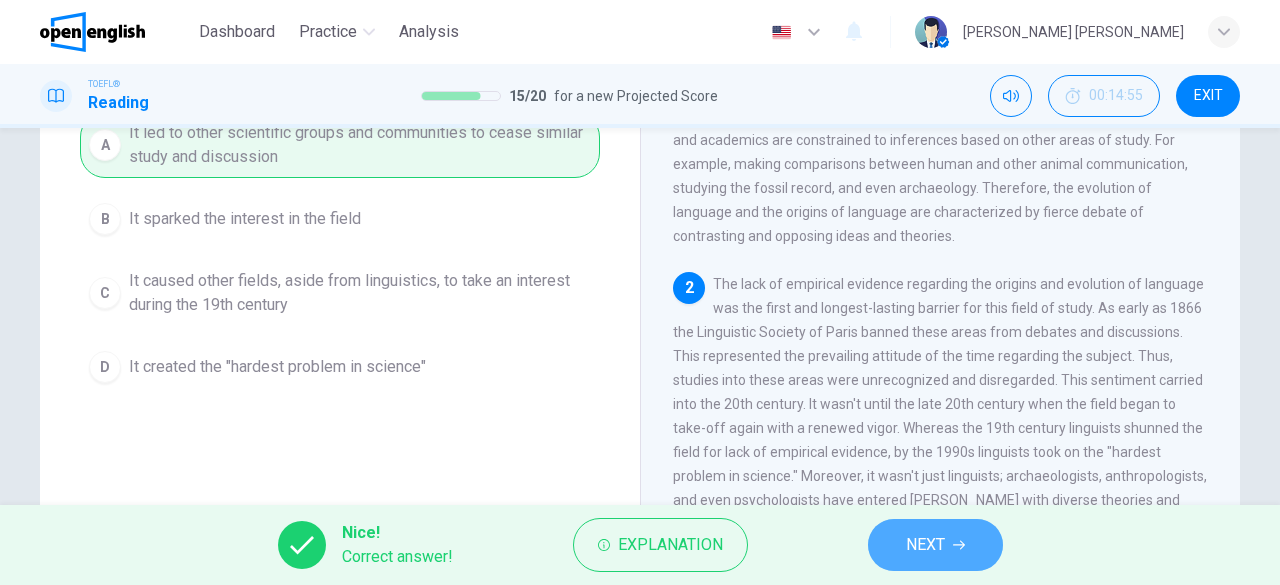click on "NEXT" at bounding box center (935, 545) 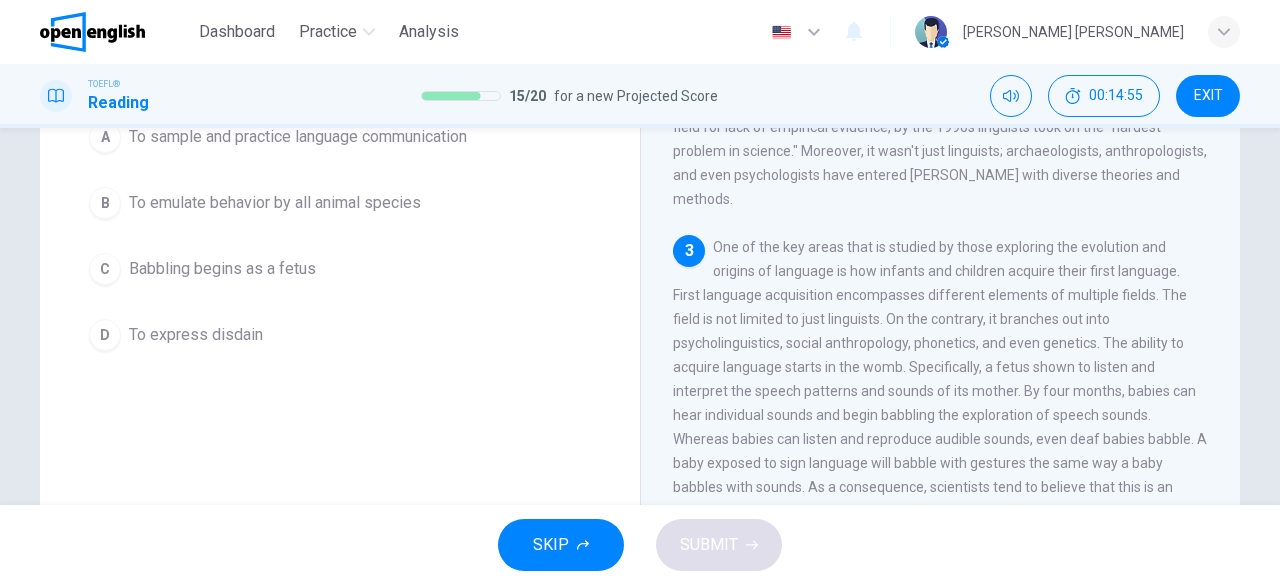 scroll, scrollTop: 487, scrollLeft: 0, axis: vertical 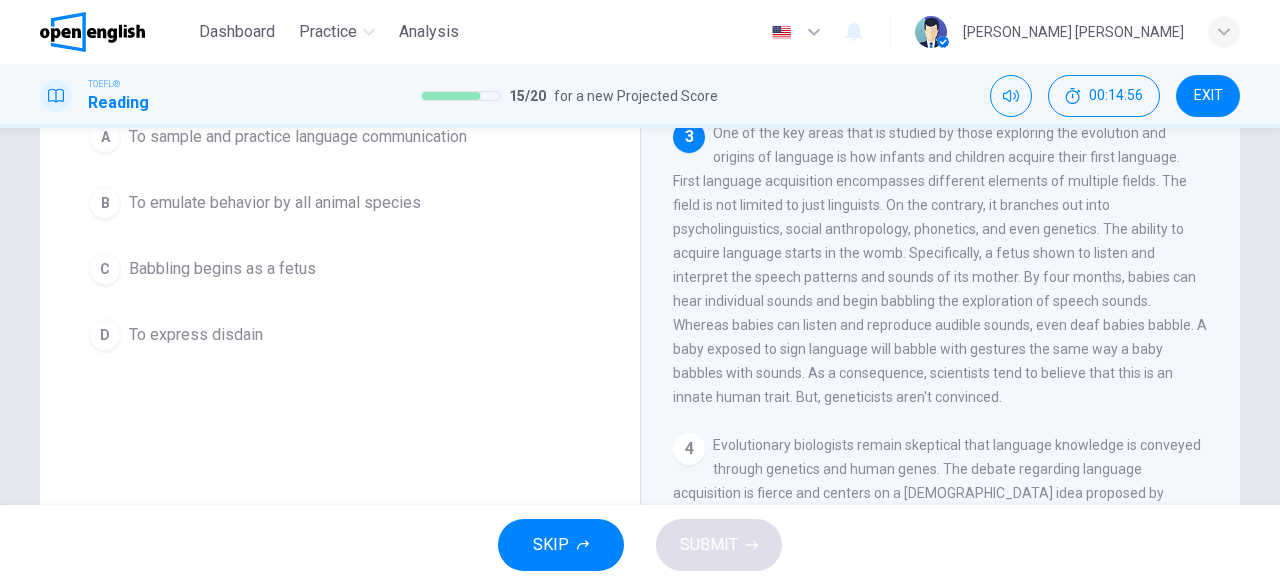 click on "Question 15 According to the paragraph, why do babies babble? A To sample and practice language communication B To emulate behavior by all animal species C Babbling begins as a fetus D To express disdain The Evolution of Language 1 Language, possibly one of humanity's greatest and most important capabilities, is perhaps one of the most neglected fields of study with regards to its origins. This is due to the scientific community's long-held beliefs and attitudes regarding the origins of language. The greatest challenge for studying the origins of language is simply the lack of empirical evidence. As a consequence, researchers and academics are constrained to inferences based on other areas of study. For example, making comparisons between human and other animal communication, studying the fossil record, and even archaeology. Therefore, the evolution of language and the origins of language are characterized by fierce debate of contrasting and opposing ideas and theories. 2 3 4 5" at bounding box center (640, 316) 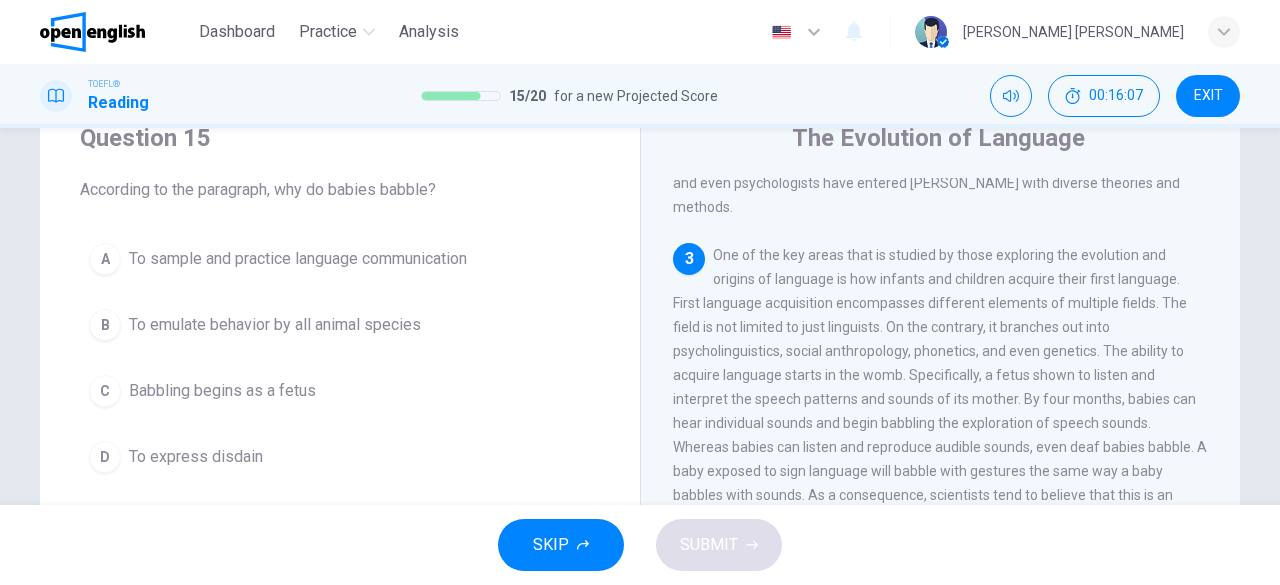 scroll, scrollTop: 80, scrollLeft: 0, axis: vertical 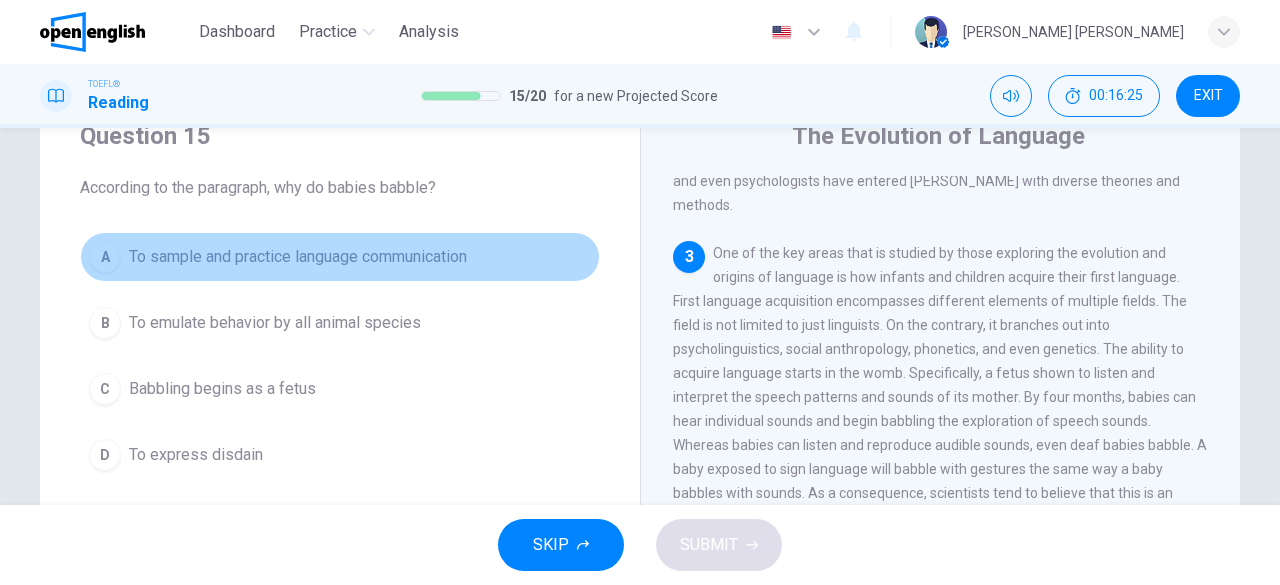 click on "To sample and practice language communication" at bounding box center (298, 257) 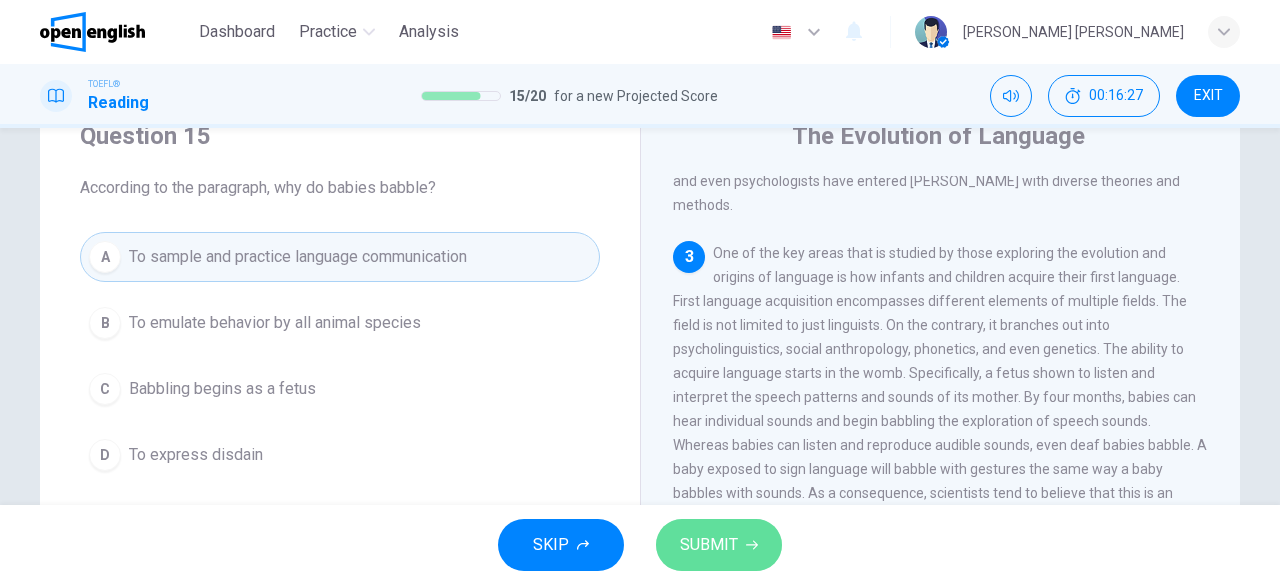 click on "SUBMIT" at bounding box center (719, 545) 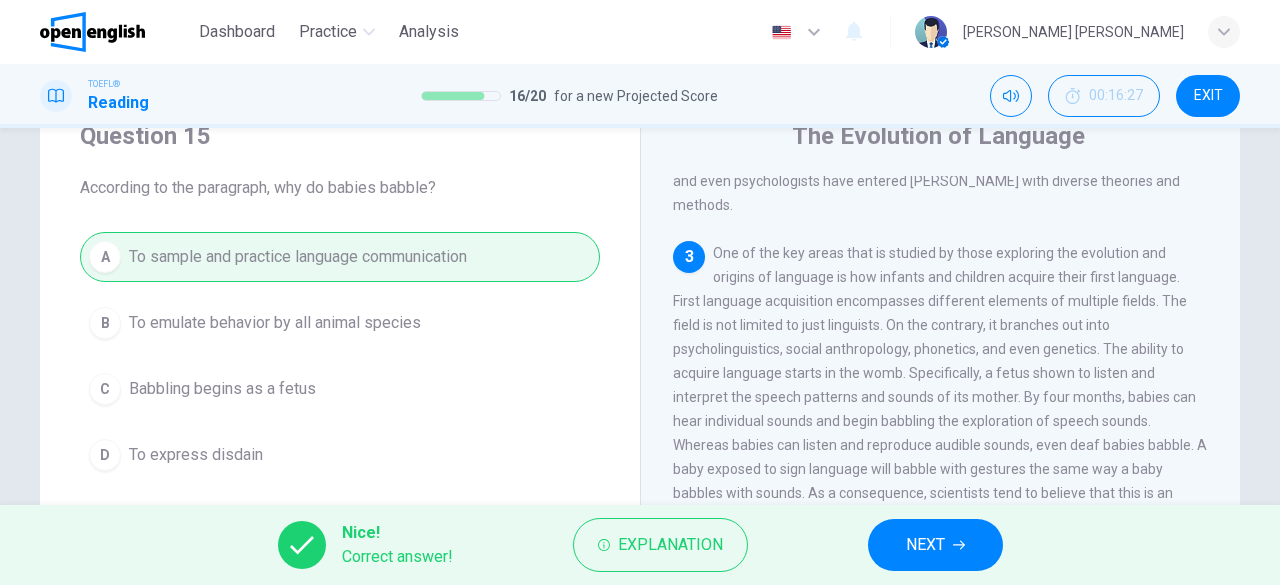 click on "NEXT" at bounding box center [935, 545] 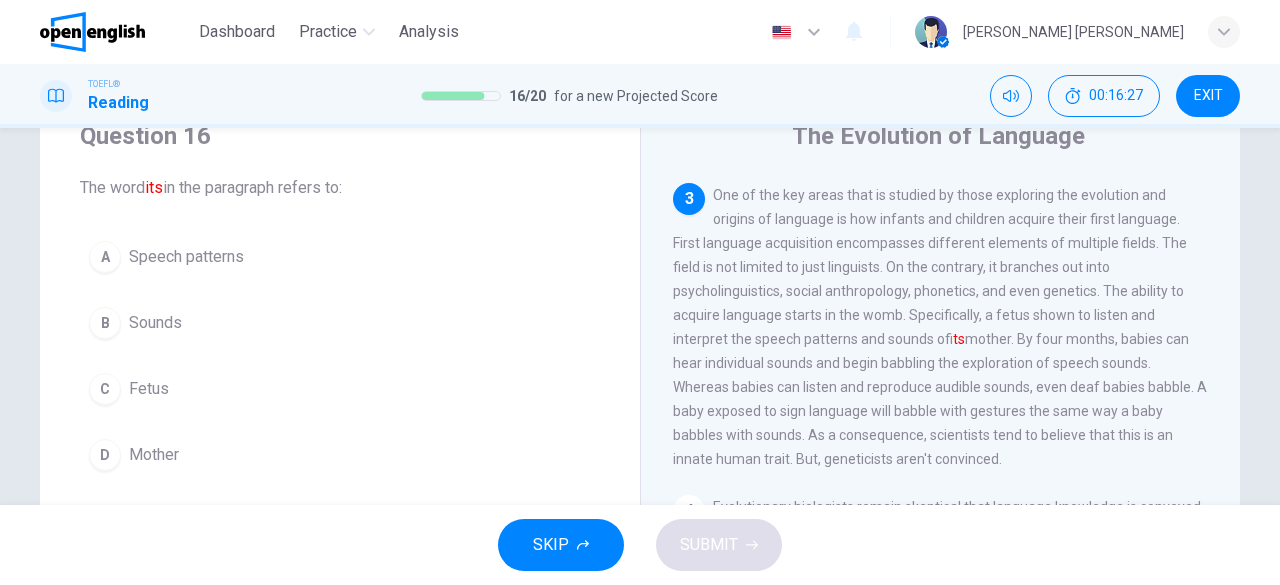 scroll, scrollTop: 566, scrollLeft: 0, axis: vertical 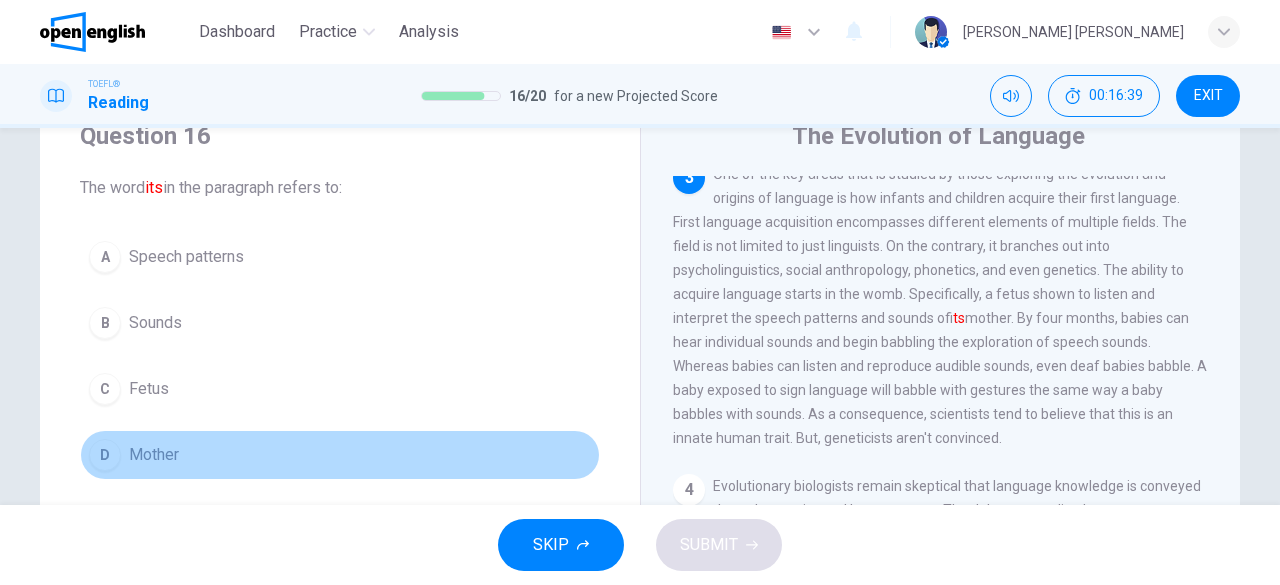 click on "Mother" at bounding box center [154, 455] 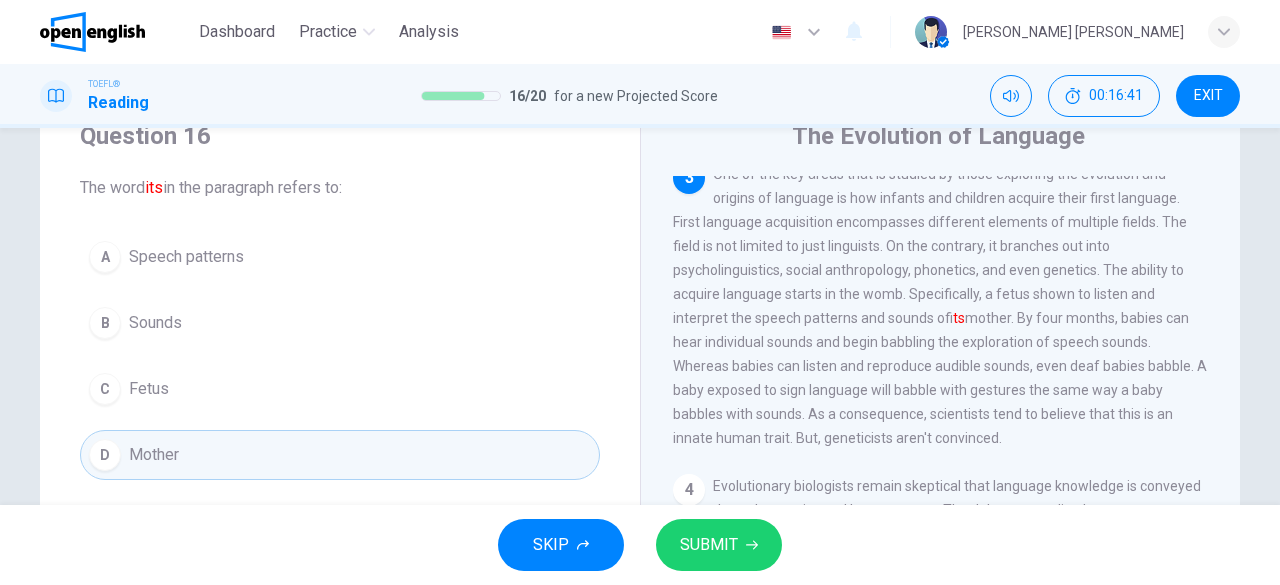 click on "Fetus" at bounding box center (149, 389) 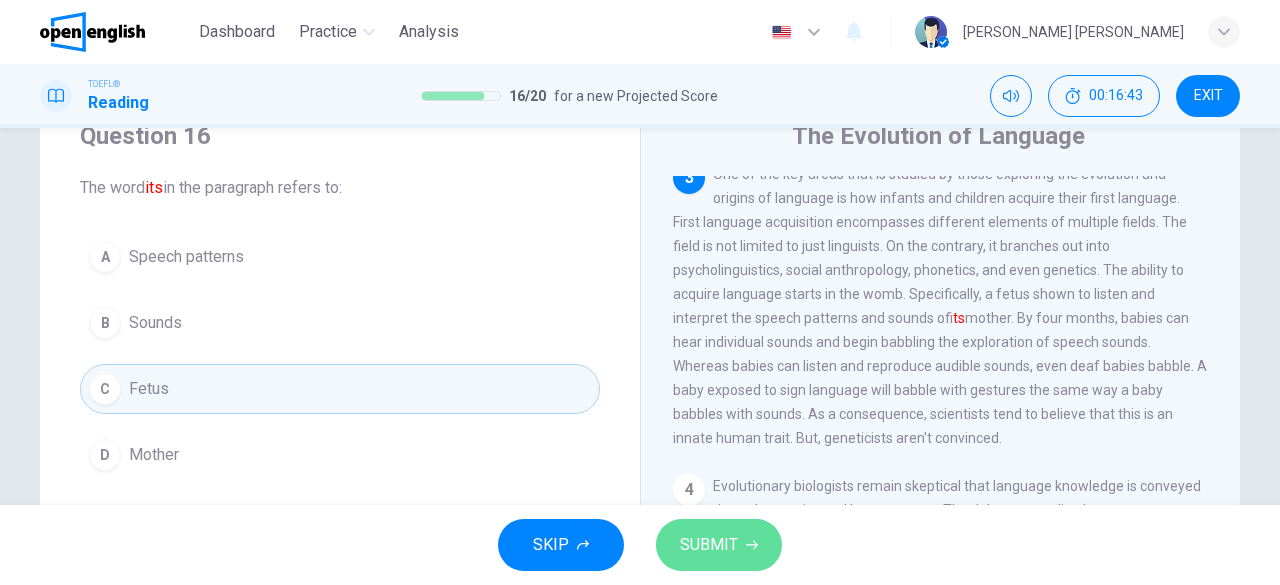 click on "SUBMIT" at bounding box center (719, 545) 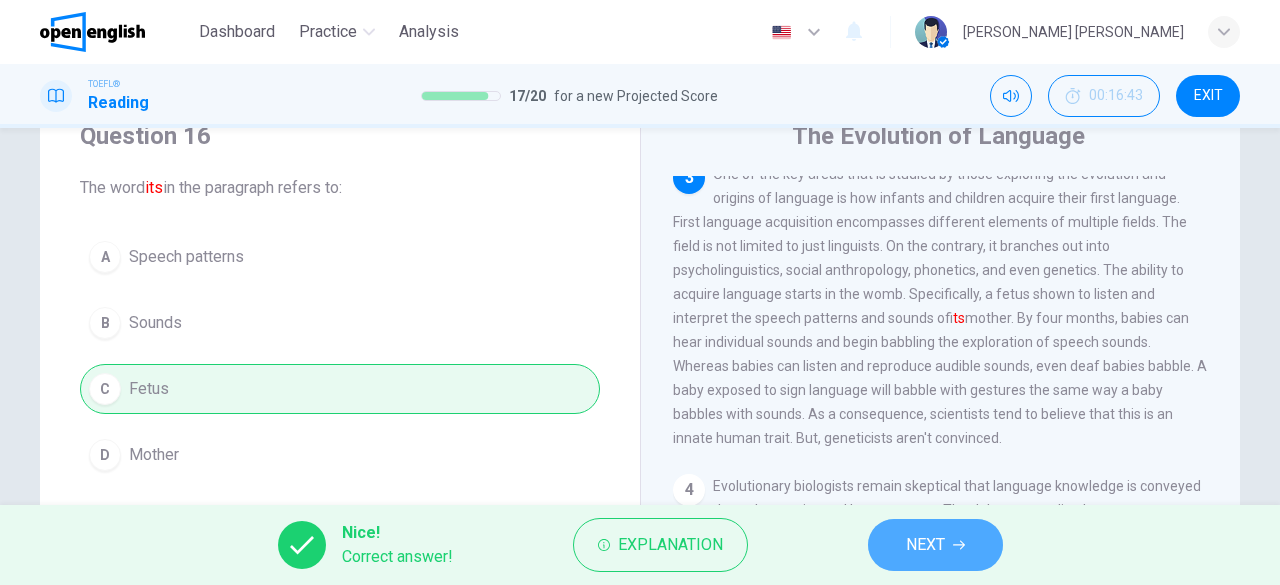 click on "NEXT" at bounding box center [935, 545] 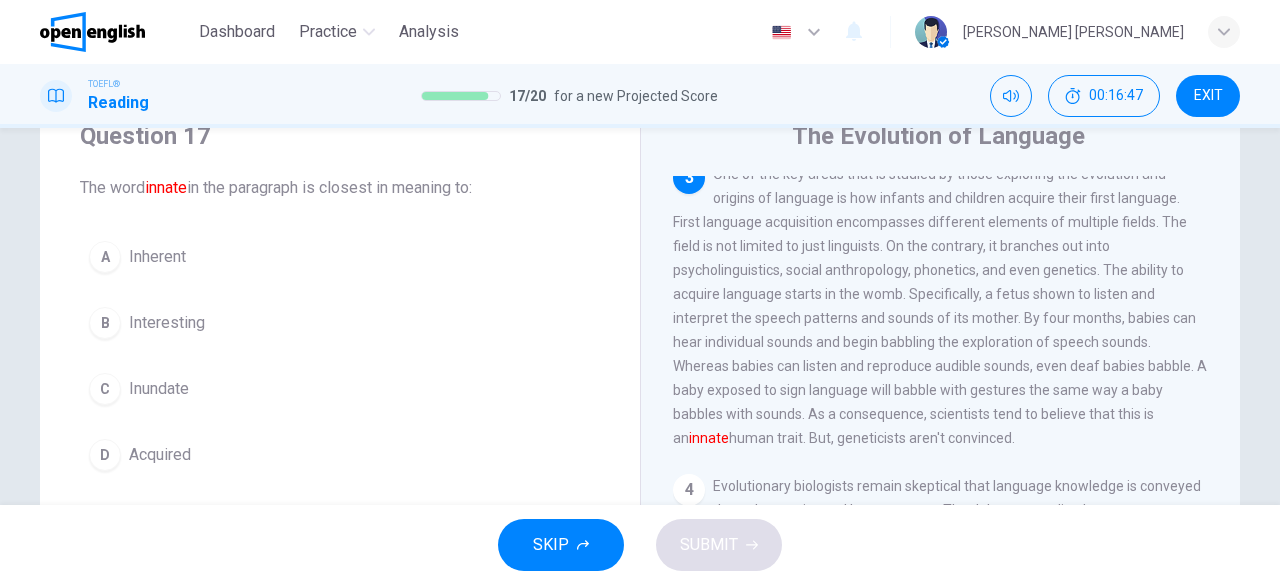 click on "Inherent" at bounding box center (157, 257) 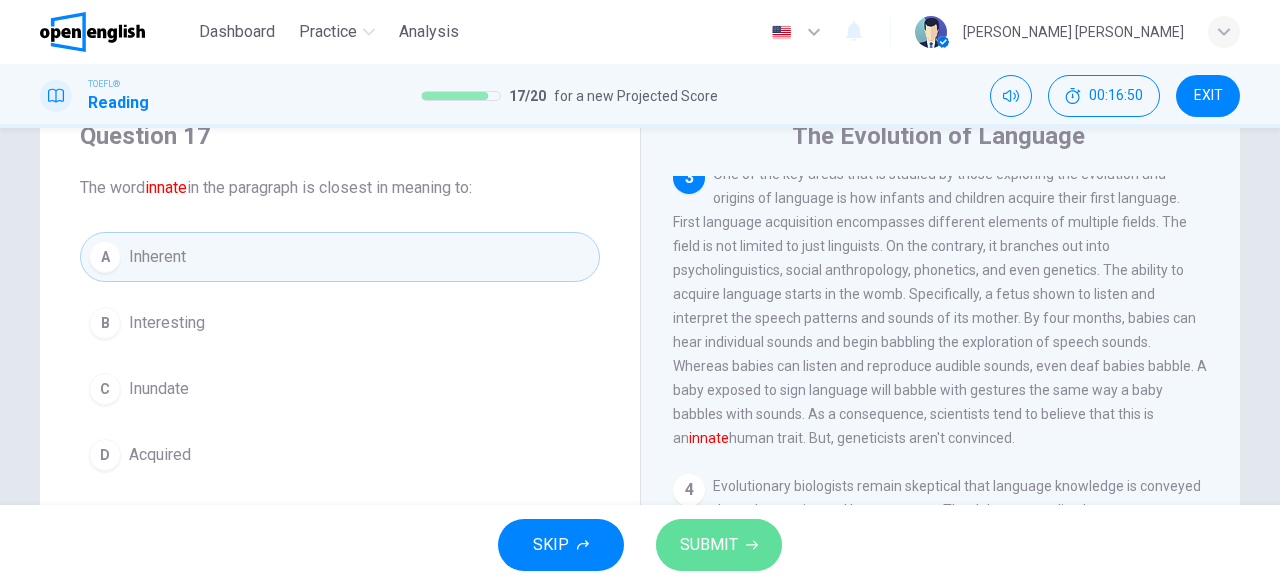 click on "SUBMIT" at bounding box center (709, 545) 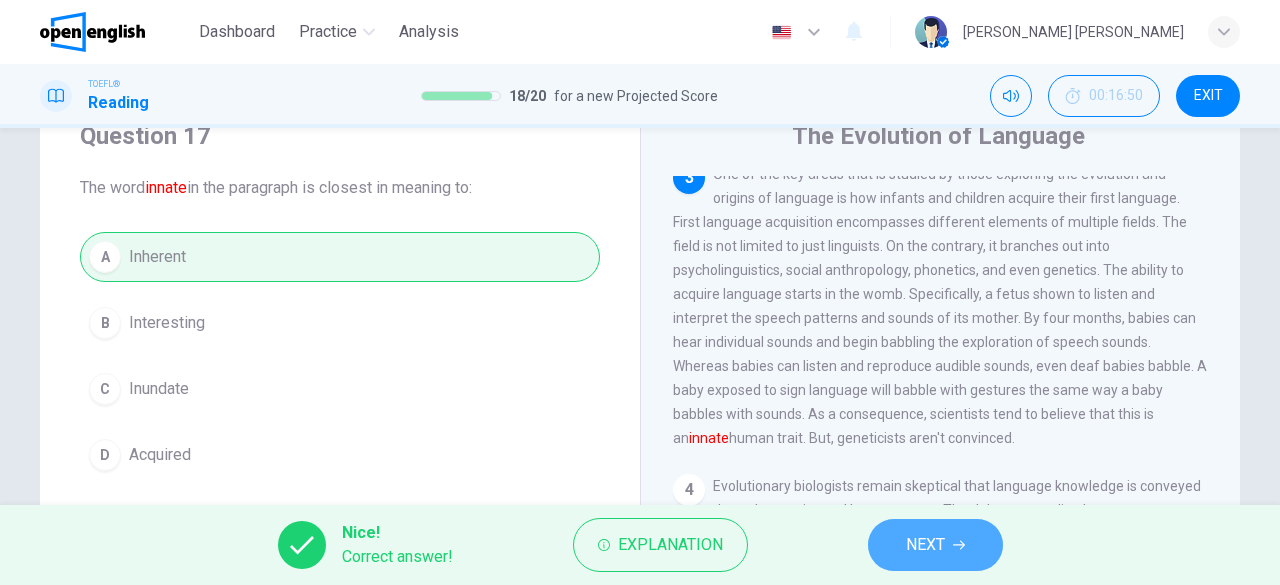 click on "NEXT" at bounding box center (925, 545) 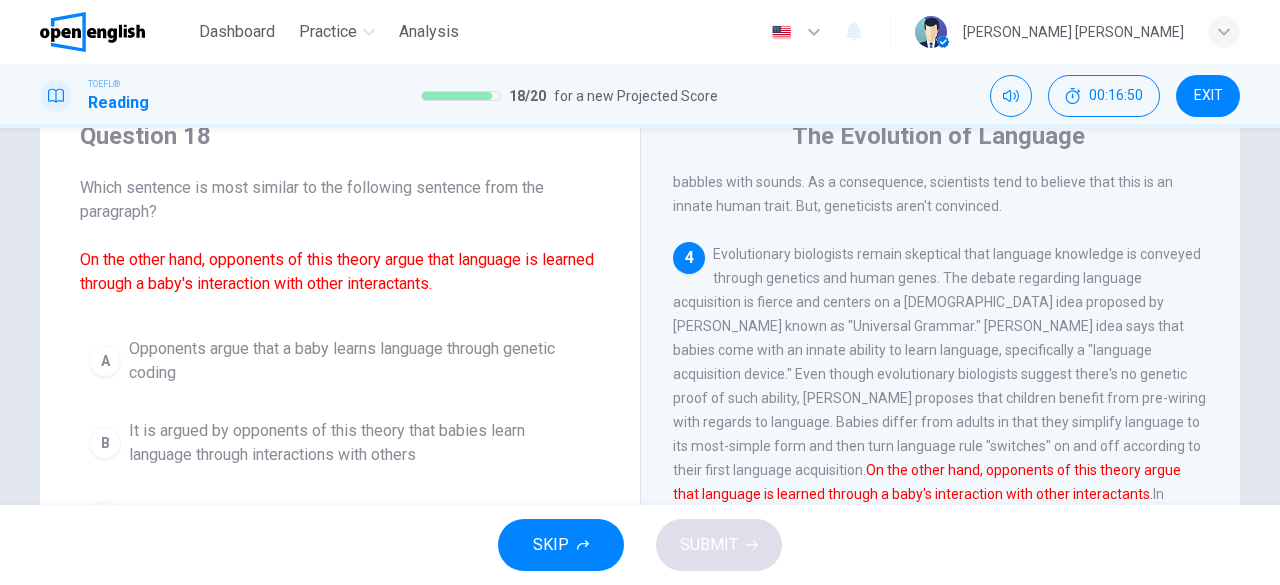 scroll, scrollTop: 832, scrollLeft: 0, axis: vertical 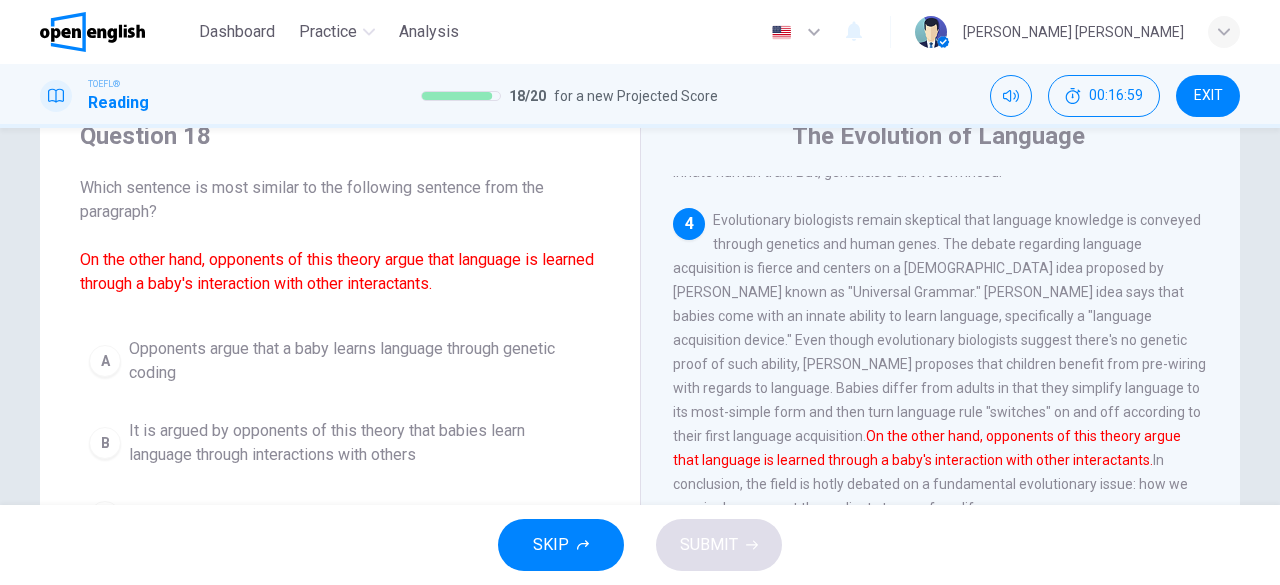 click on "Question 18 Which sentence is most similar to the following sentence from the paragraph?
On the other hand, opponents of this theory argue that language is learned through a baby's interaction with other interactants. A Opponents argue that a baby learns language through genetic coding B It is argued by opponents of this theory that babies learn language through interactions with others C Babies are born knowing how to talk D Opponents argue that the fetus learns language through interacting with others The Evolution of Language 1 2 3 4 On the other hand, opponents of this theory argue that language is learned through a baby's interaction with other interactants.  In conclusion, the field is hotly debated on a fundamental evolutionary issue: how we acquire language at the earliest stages of our life. 5" at bounding box center (640, 316) 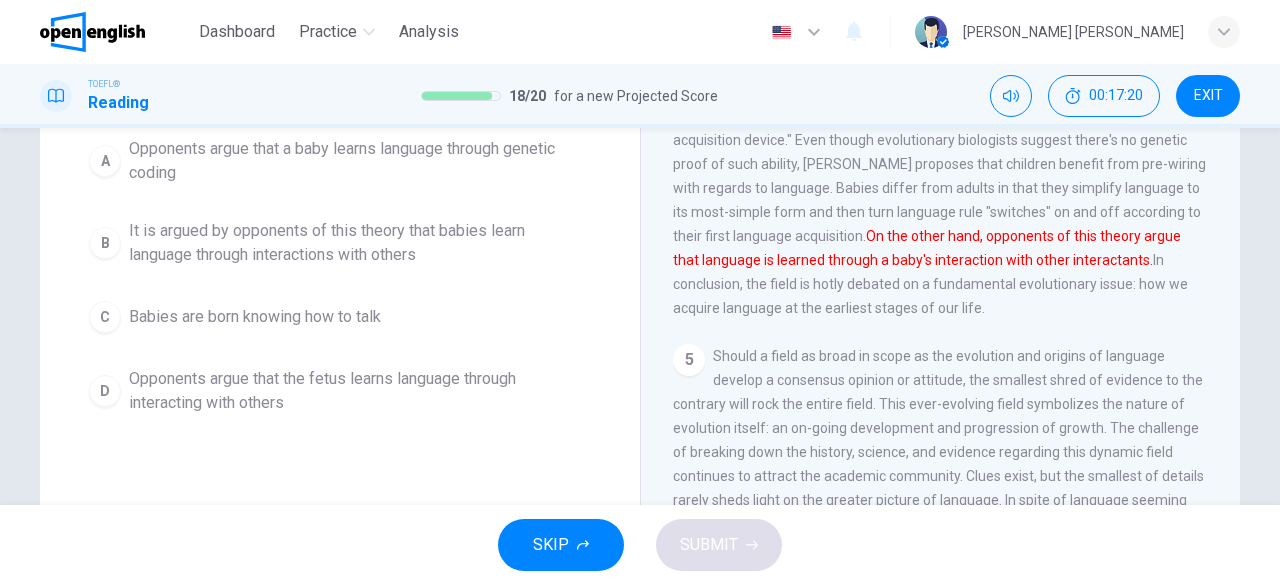 scroll, scrollTop: 240, scrollLeft: 0, axis: vertical 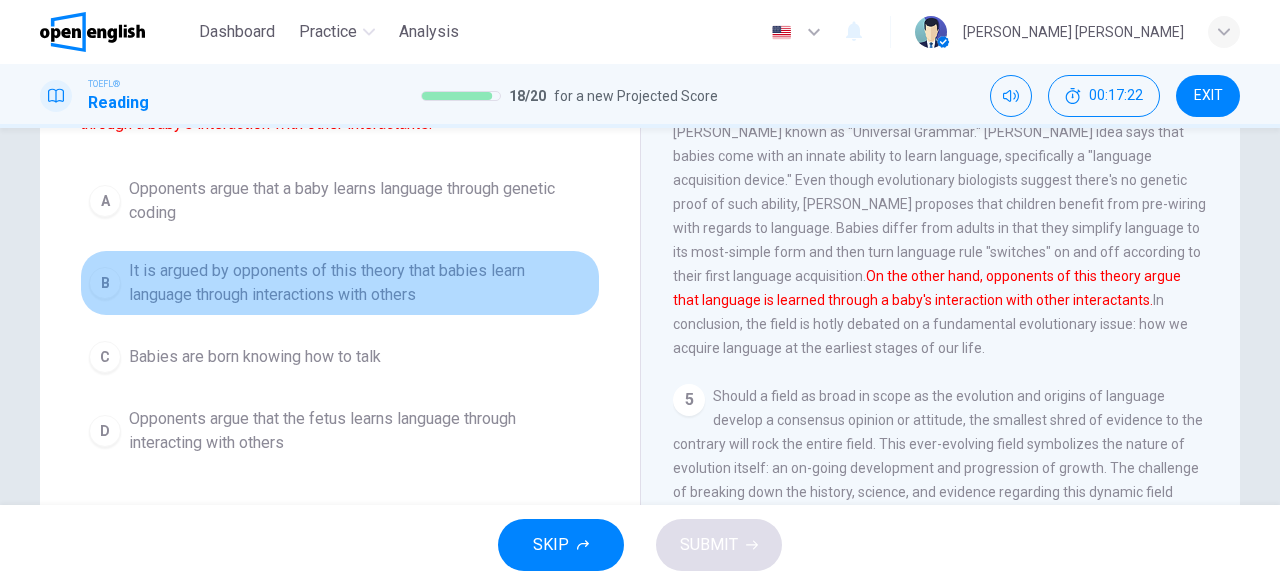 click on "It is argued by opponents of this theory that babies learn language through interactions with others" at bounding box center (360, 283) 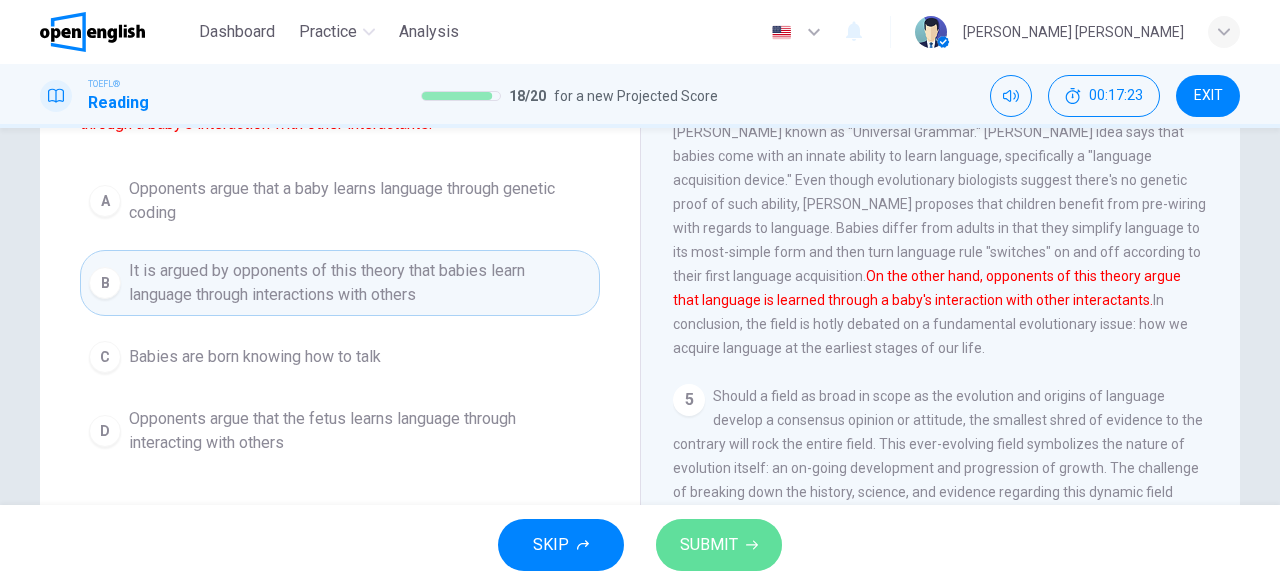 click on "SUBMIT" at bounding box center (719, 545) 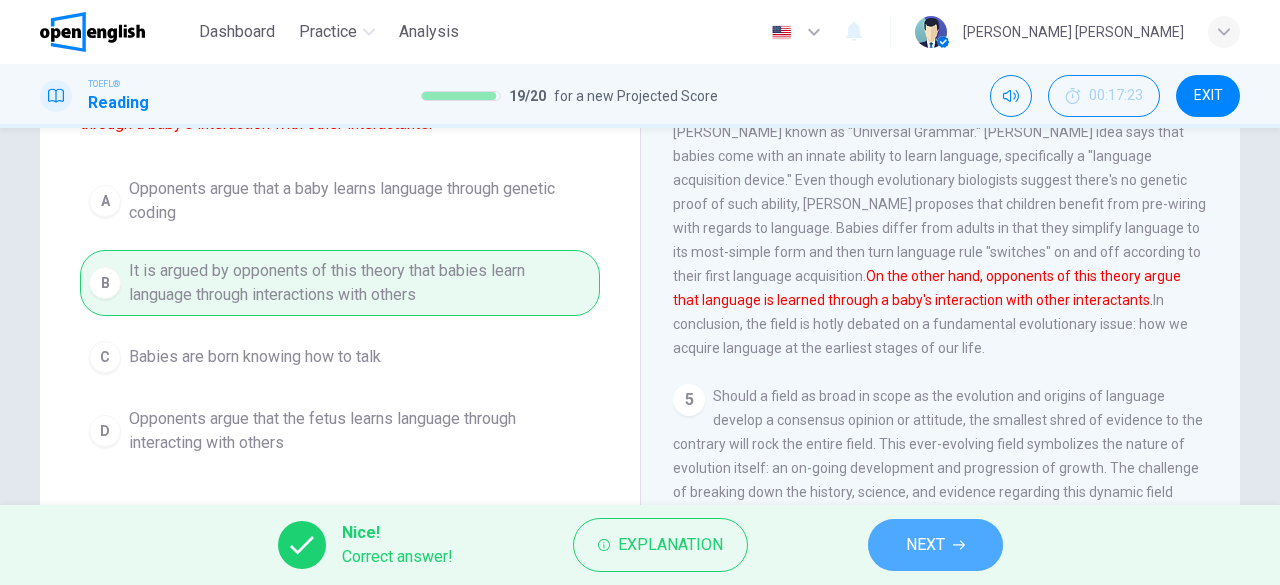click on "NEXT" at bounding box center [925, 545] 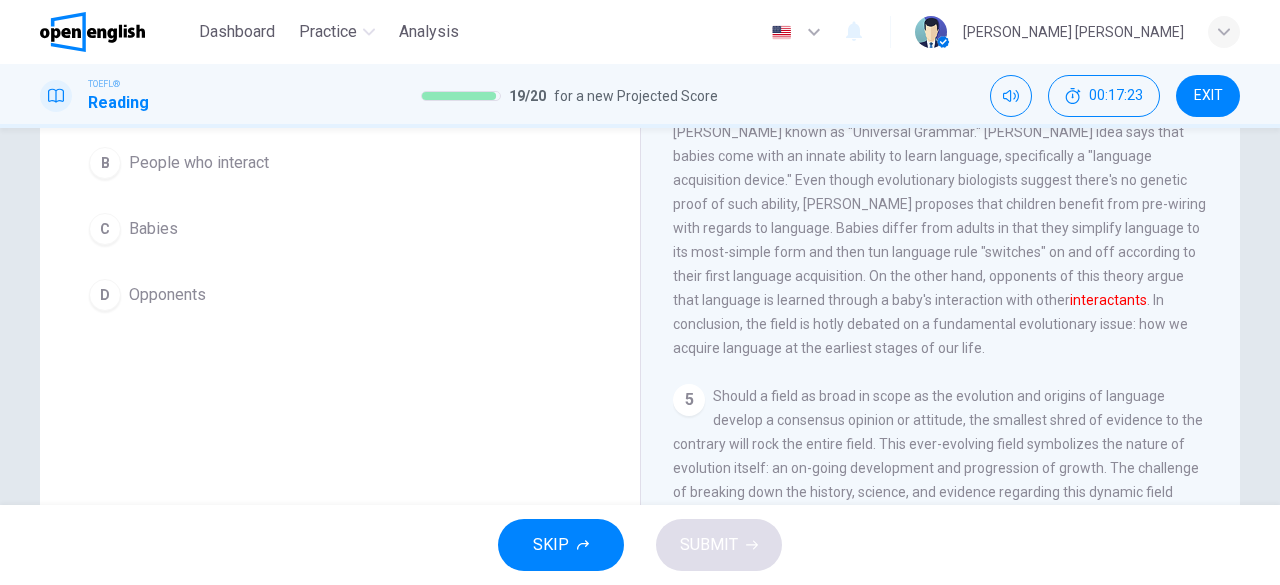 scroll, scrollTop: 886, scrollLeft: 0, axis: vertical 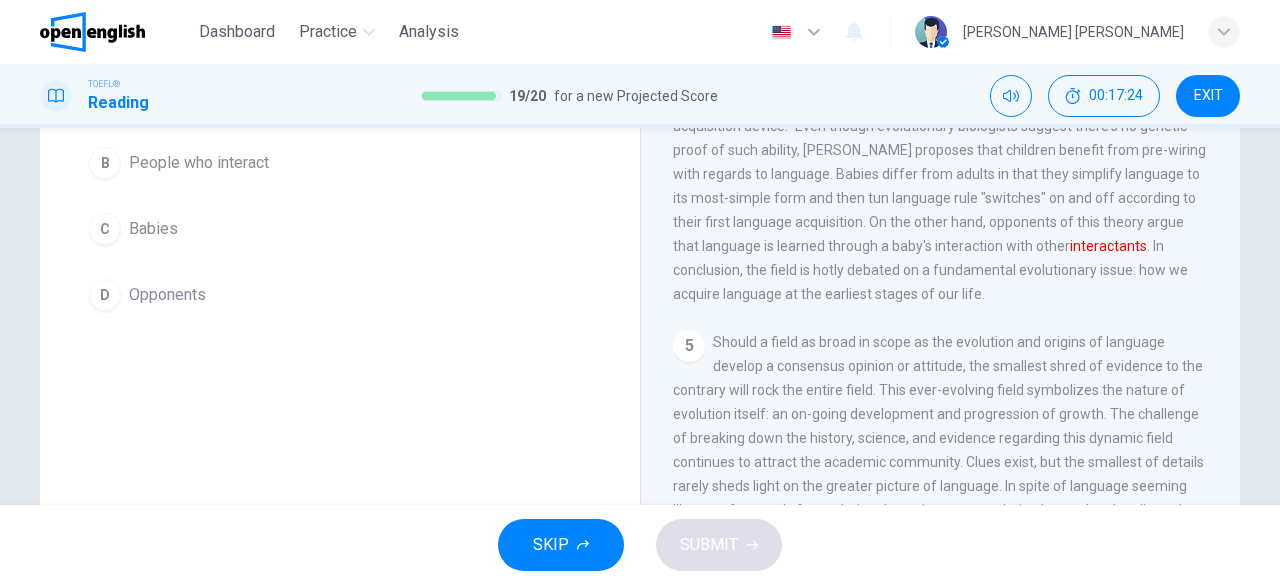 click on "Question 19 The word  interactants  in the paragraph is closest in meaning to: A Experiments B People who interact C Babies D Opponents The Evolution of Language 1 Language, possibly one of humanity's greatest and most important capabilities, is perhaps one of the most neglected fields of study with regards to its origins. This is due to the scientific community's long-held beliefs and attitudes regarding the origins of language. The greatest challenge for studying the origins of language is simply the lack of empirical evidence. As a consequence, researchers and academics are constrained to inferences based on other areas of study. For example, making comparisons between human and other animal communication, studying the fossil record, and even archaeology. Therefore, the evolution of language and the origins of language are characterized by fierce debate of contrasting and opposing ideas and theories. 2 3 4 interactants 5" at bounding box center [640, 275] 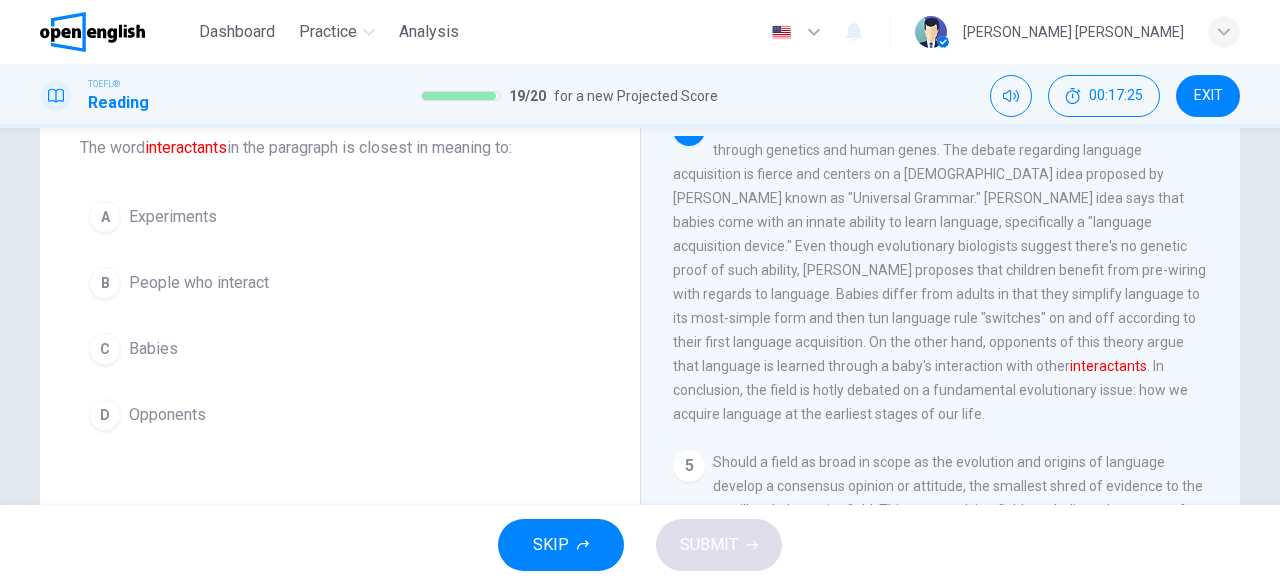 scroll, scrollTop: 80, scrollLeft: 0, axis: vertical 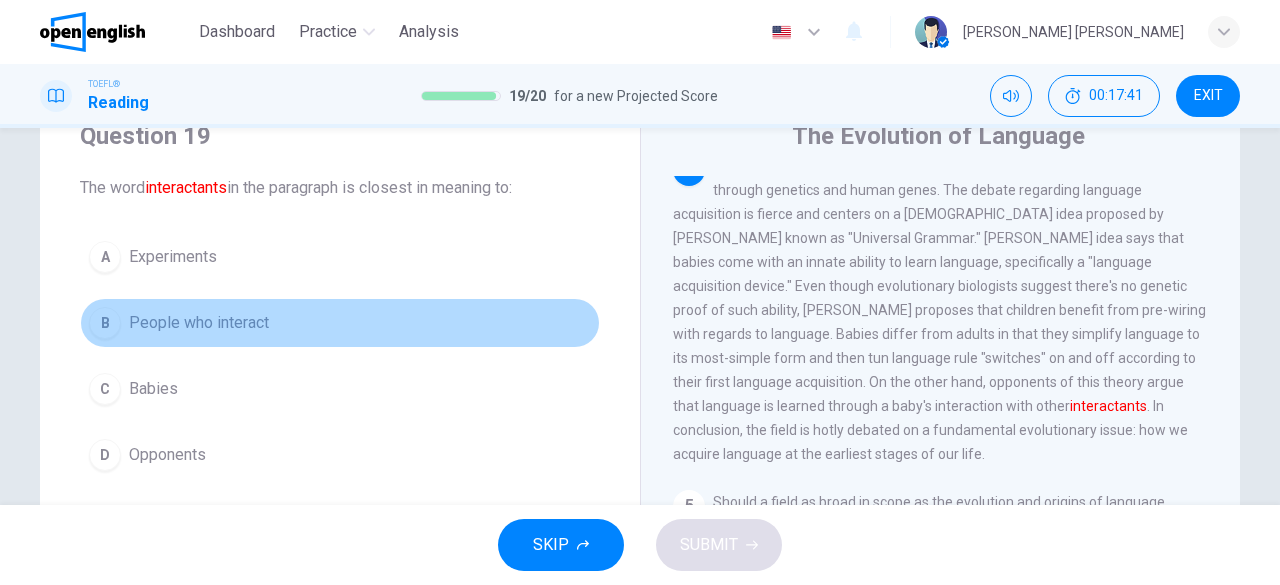 click on "People who interact" at bounding box center [199, 323] 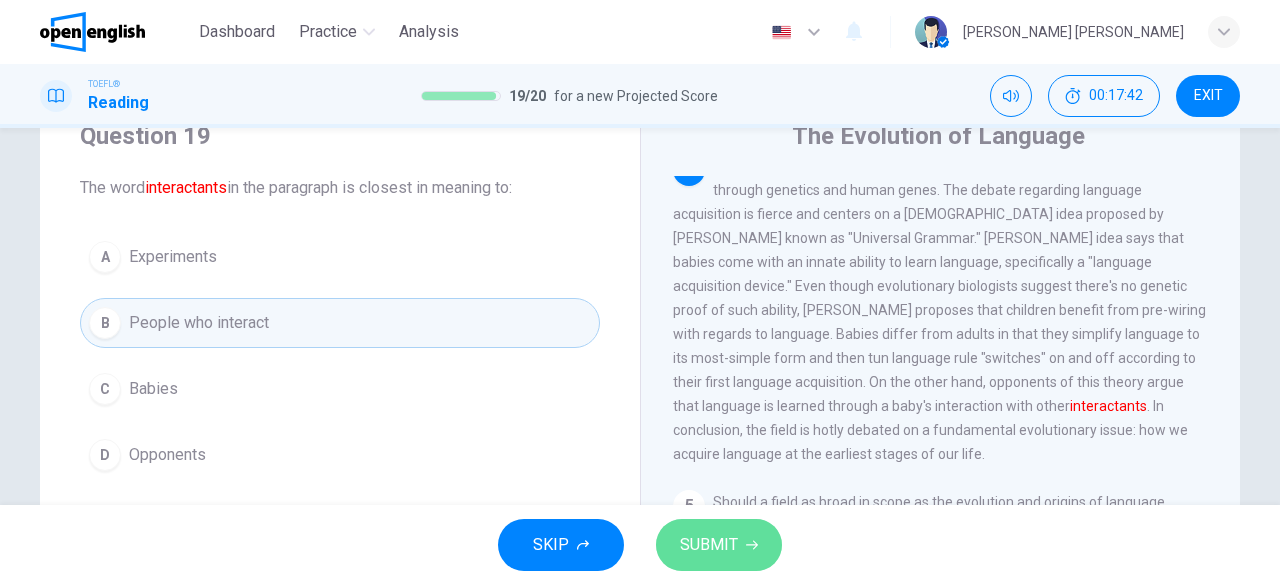 click on "SUBMIT" at bounding box center (709, 545) 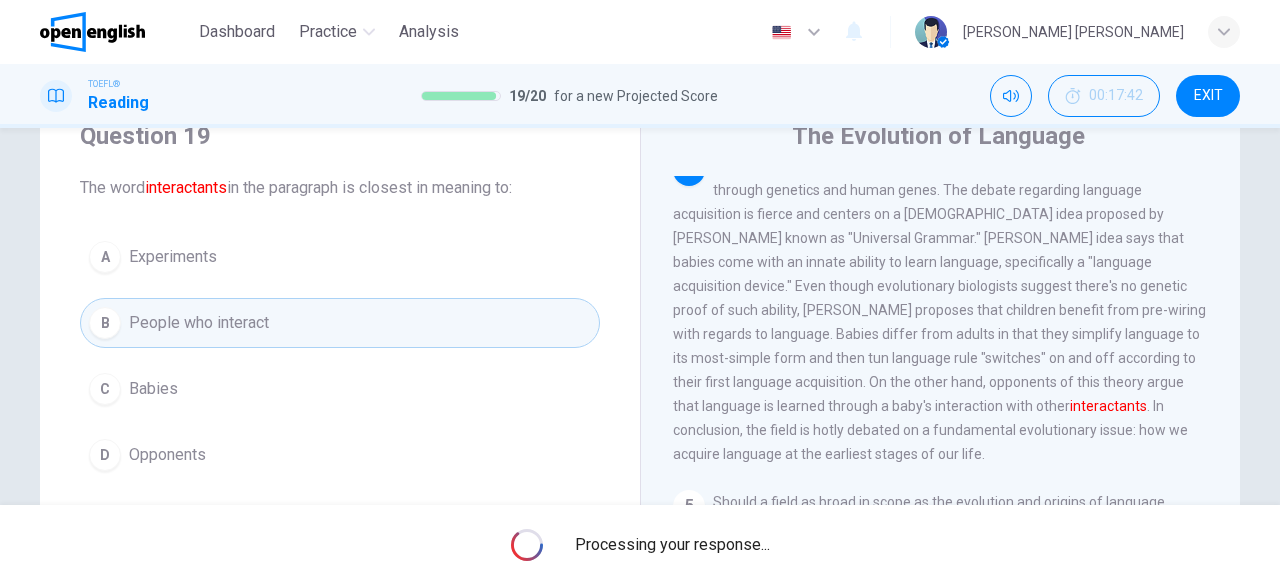click on "Processing your response..." at bounding box center (640, 545) 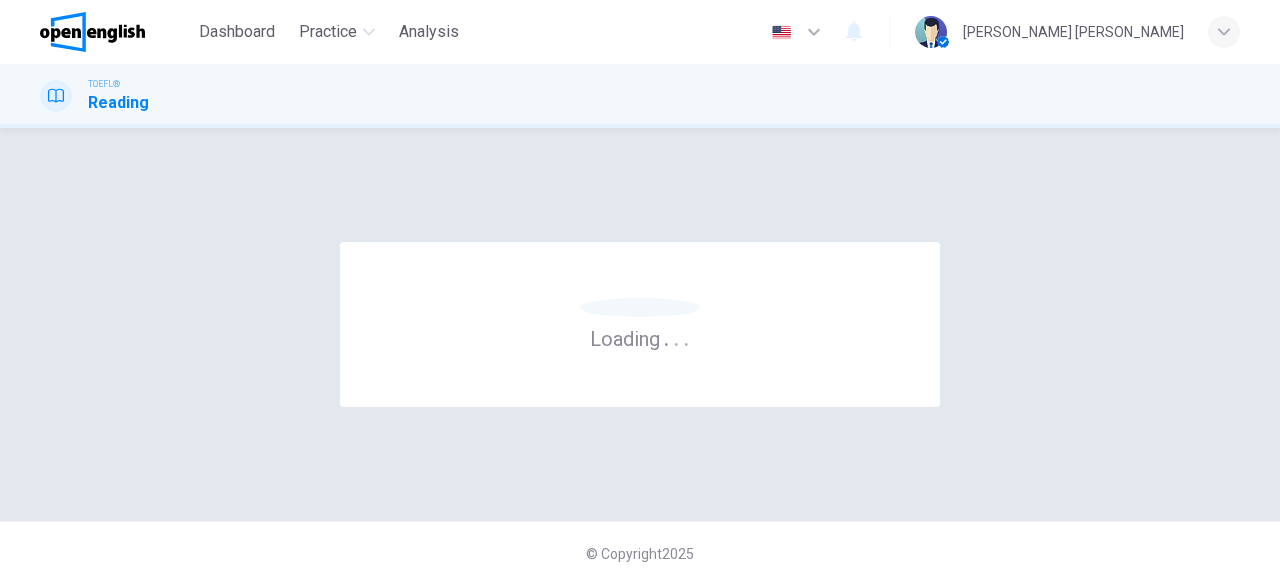 scroll, scrollTop: 0, scrollLeft: 0, axis: both 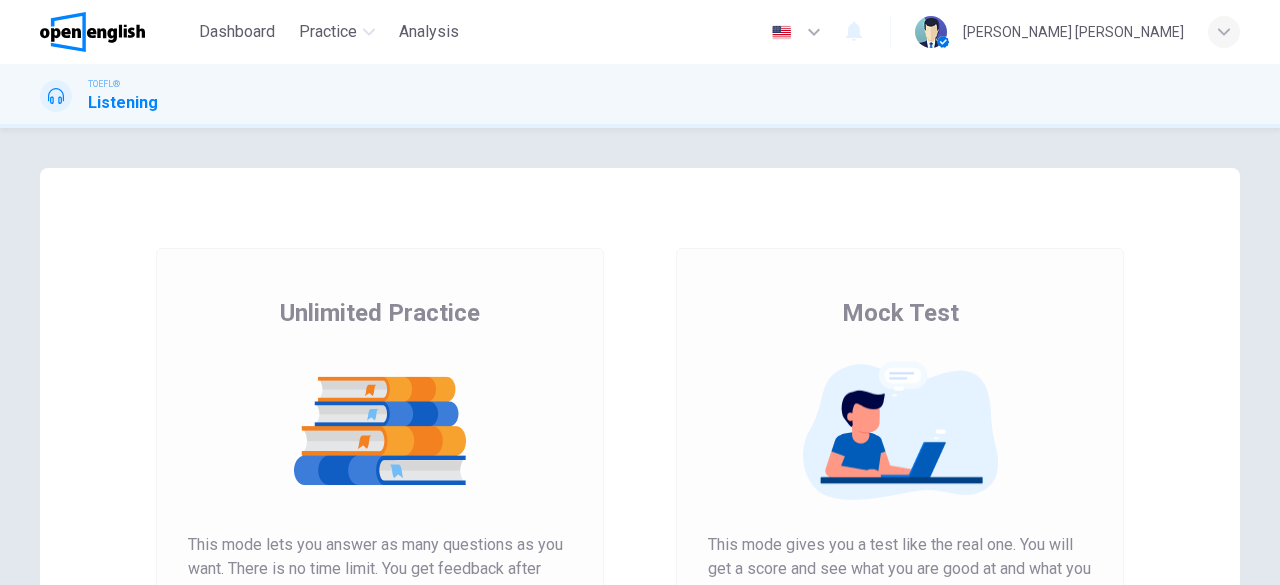 click at bounding box center [900, 431] 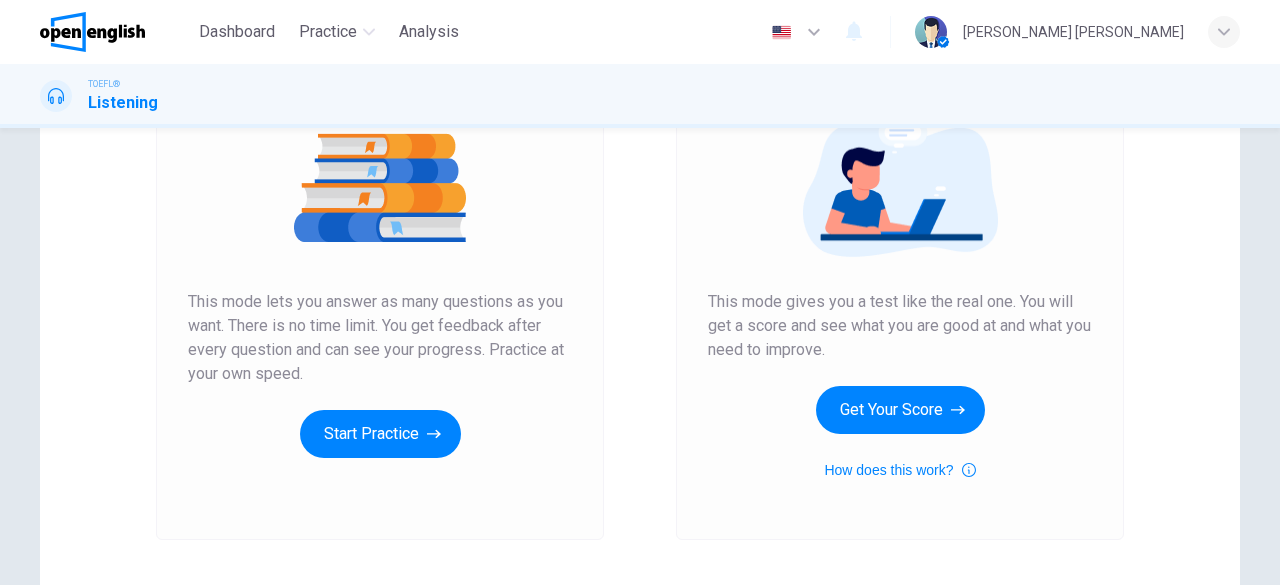 scroll, scrollTop: 246, scrollLeft: 0, axis: vertical 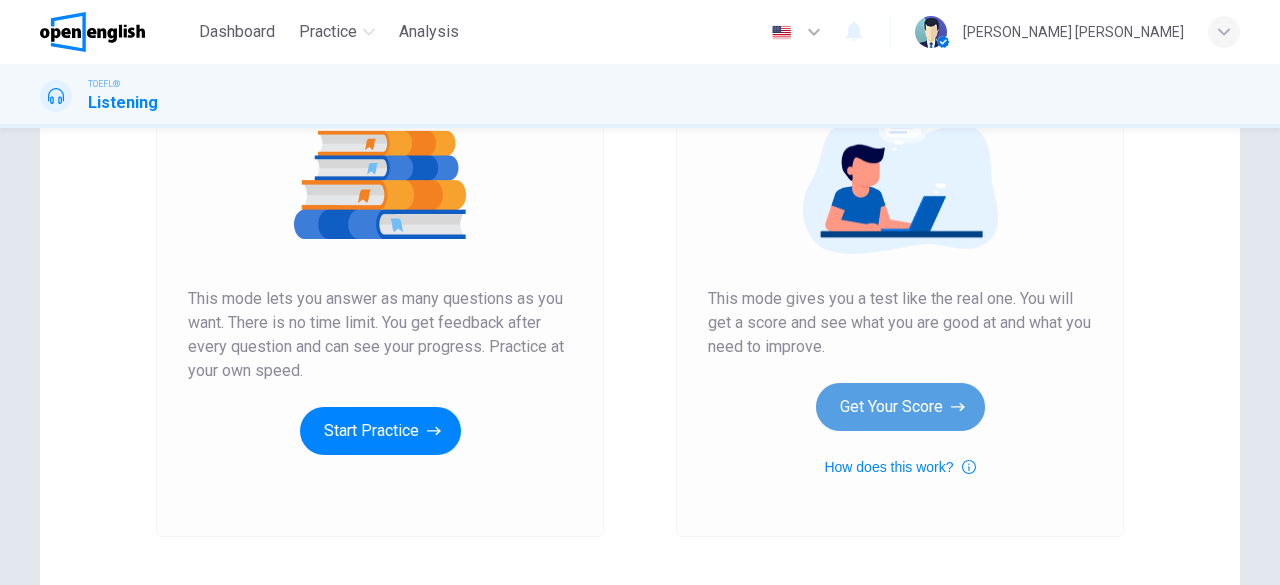 click on "Get Your Score" at bounding box center [900, 407] 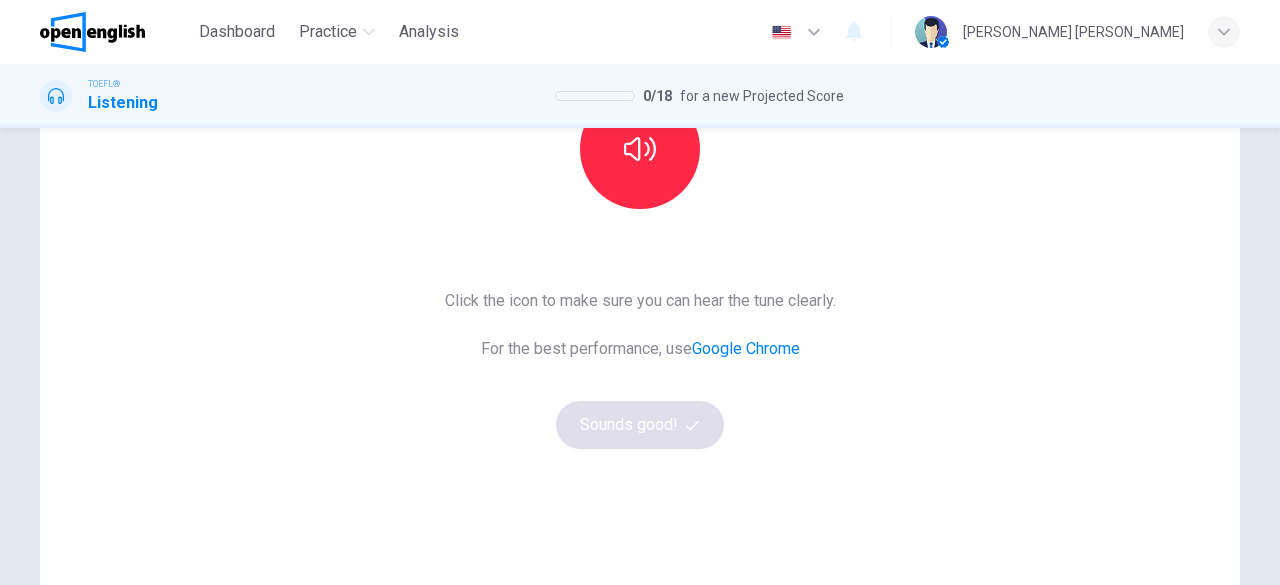 scroll, scrollTop: 320, scrollLeft: 0, axis: vertical 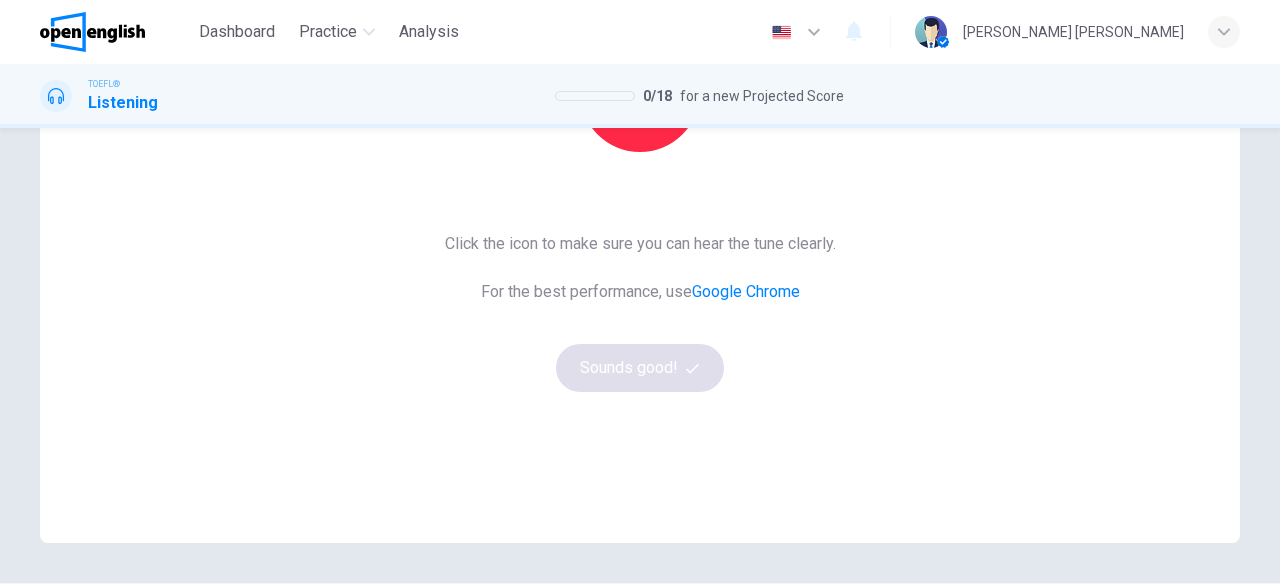 click on "This Section Requires Audio Click the icon to make sure you can hear the tune clearly. For the best performance, use  Google Chrome Sounds good!" at bounding box center [640, 195] 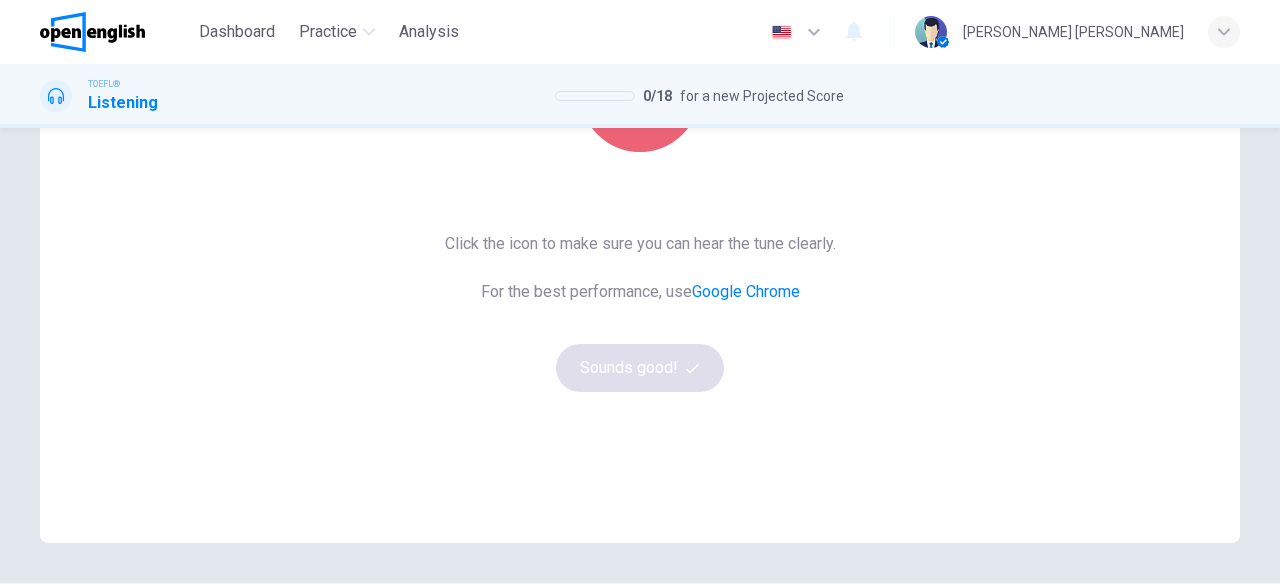 click at bounding box center [640, 92] 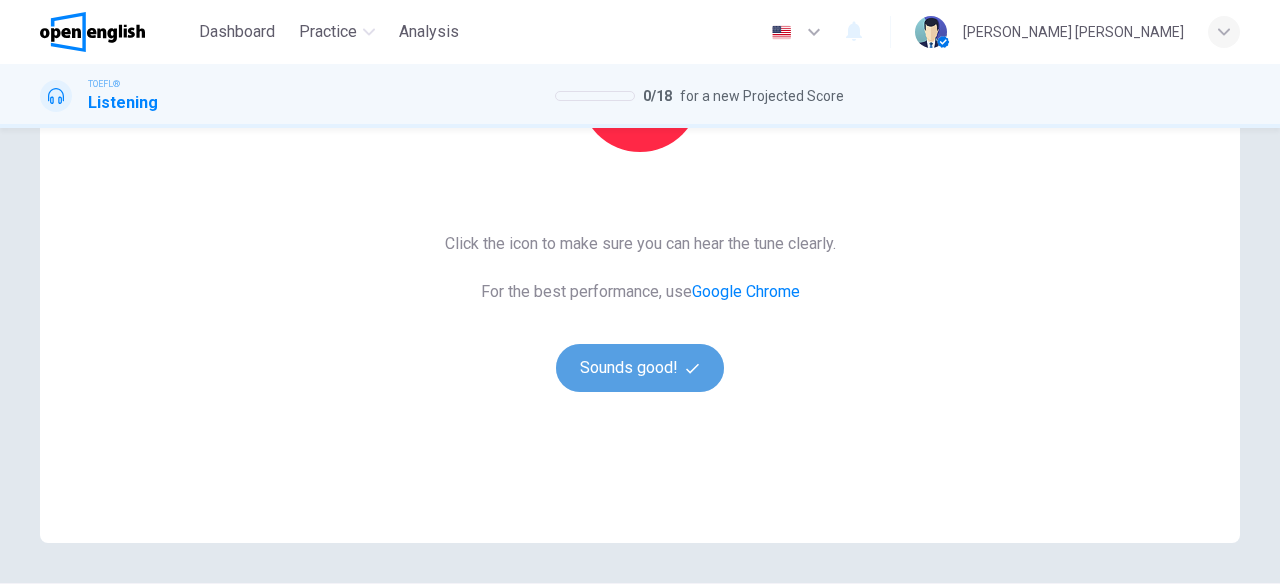 click on "Sounds good!" at bounding box center [640, 368] 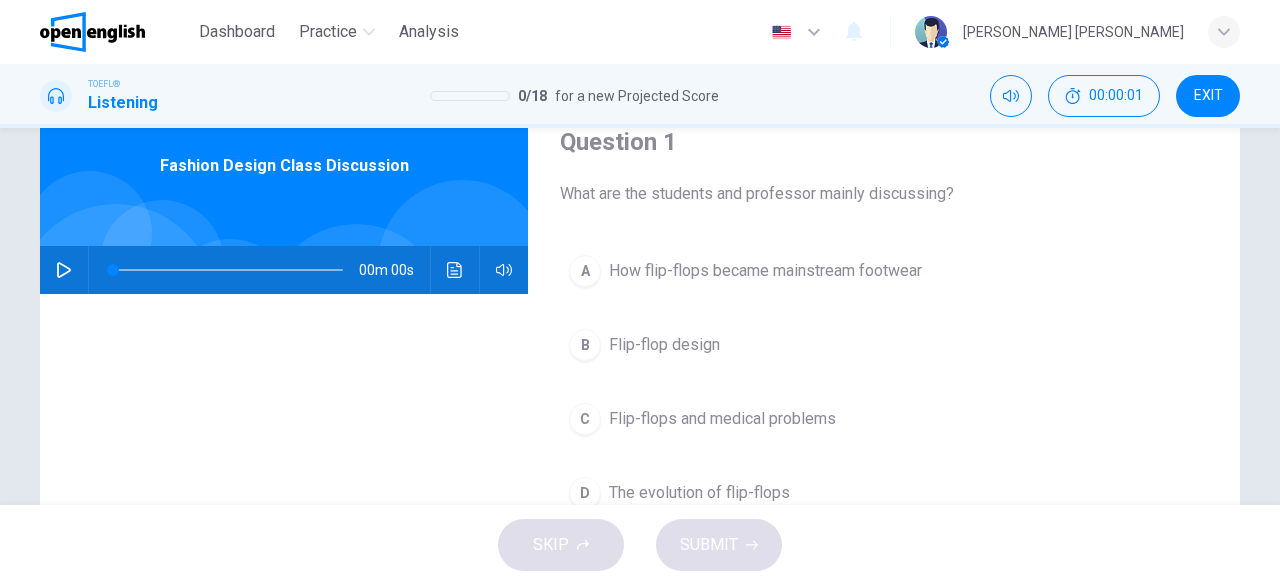 scroll, scrollTop: 0, scrollLeft: 0, axis: both 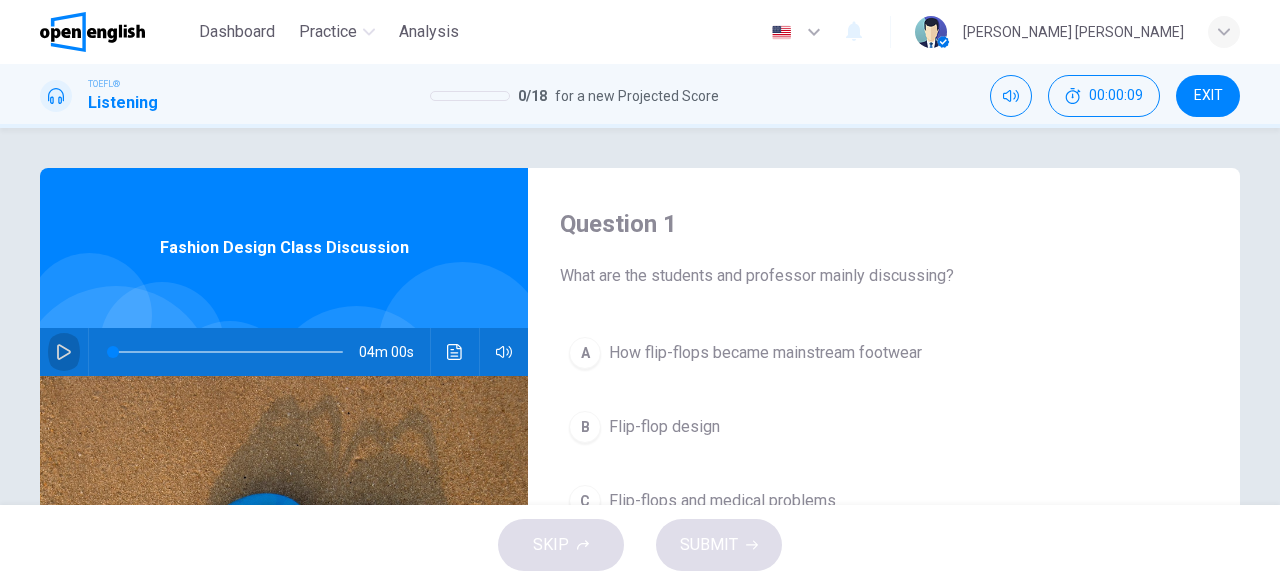 click 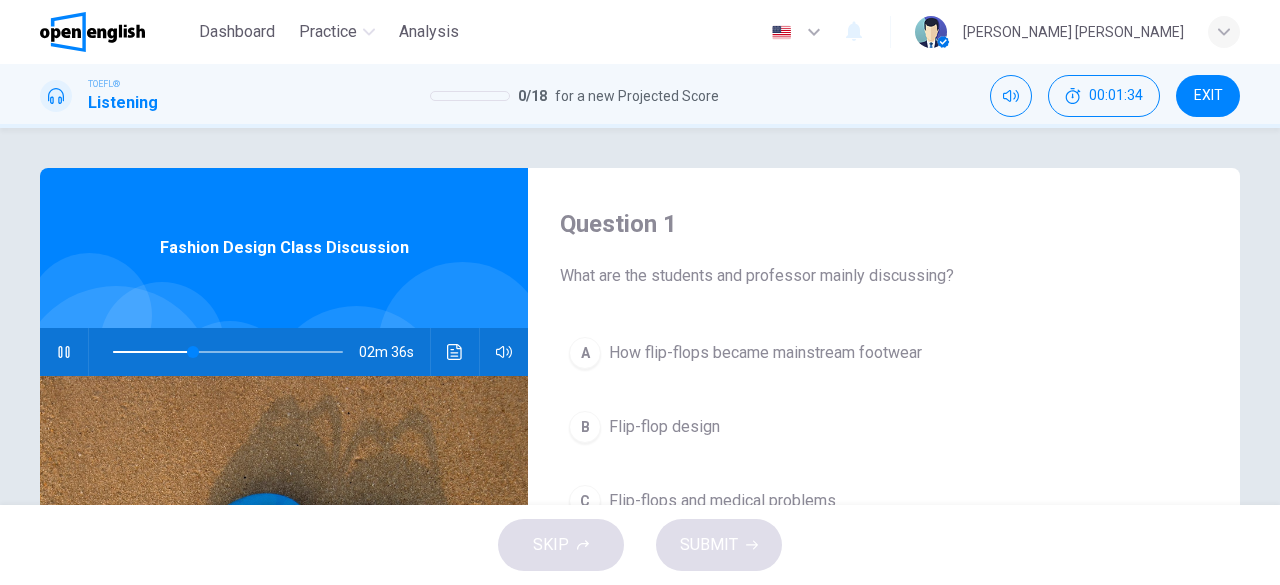 click on "Question 1 What are the students and professor mainly discussing?" at bounding box center [884, 248] 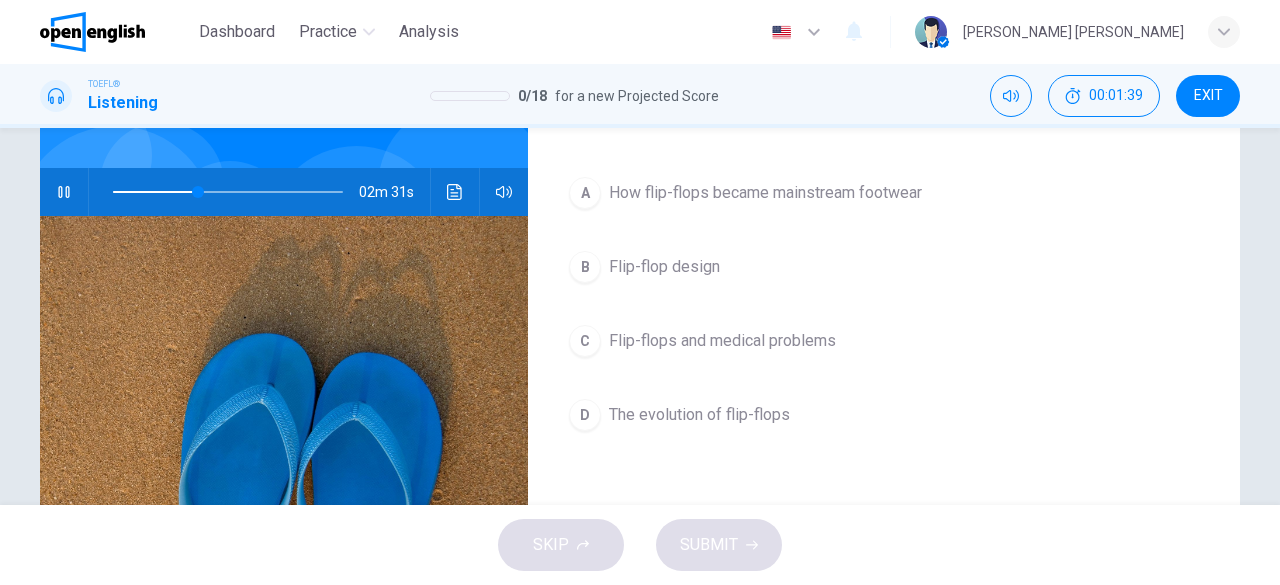 scroll, scrollTop: 200, scrollLeft: 0, axis: vertical 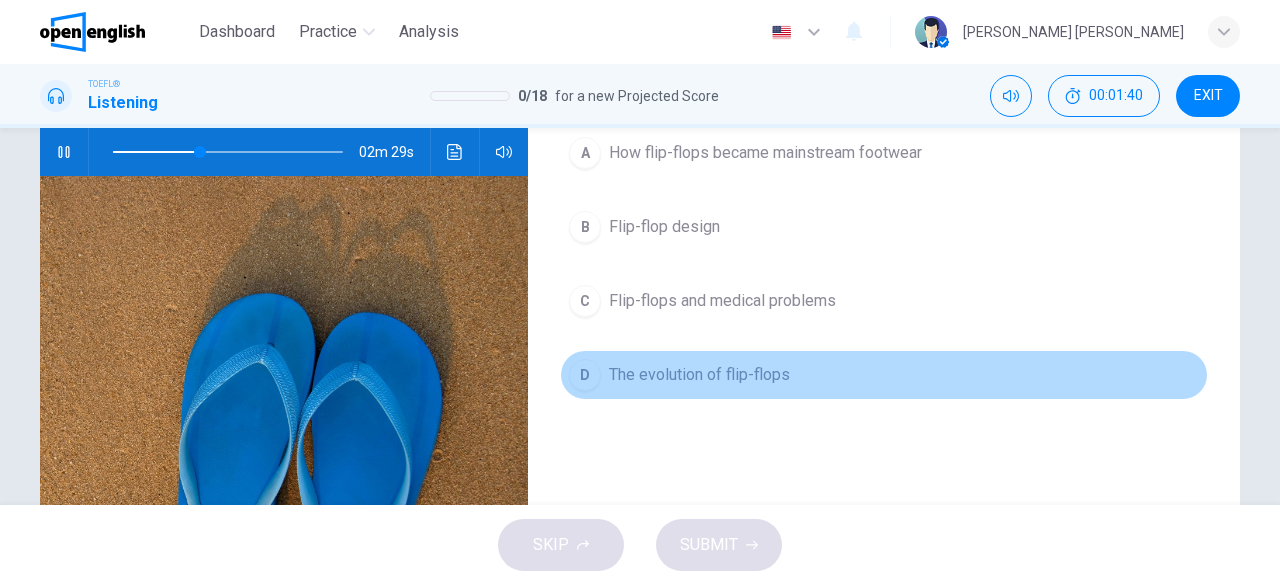 click on "D" at bounding box center [585, 375] 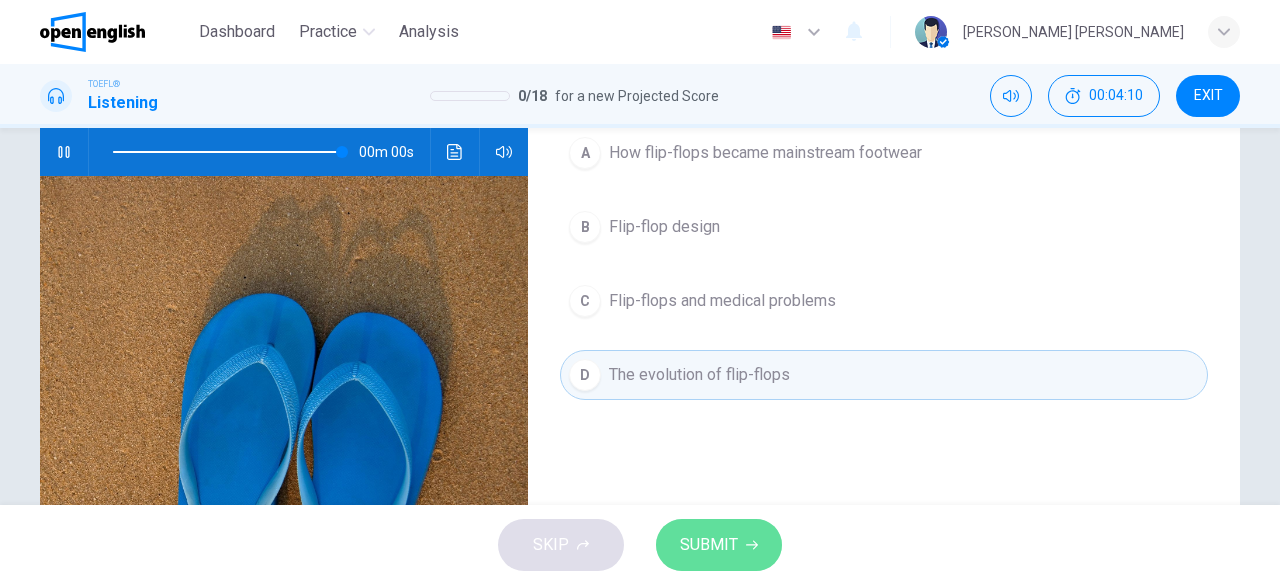 click on "SUBMIT" at bounding box center [709, 545] 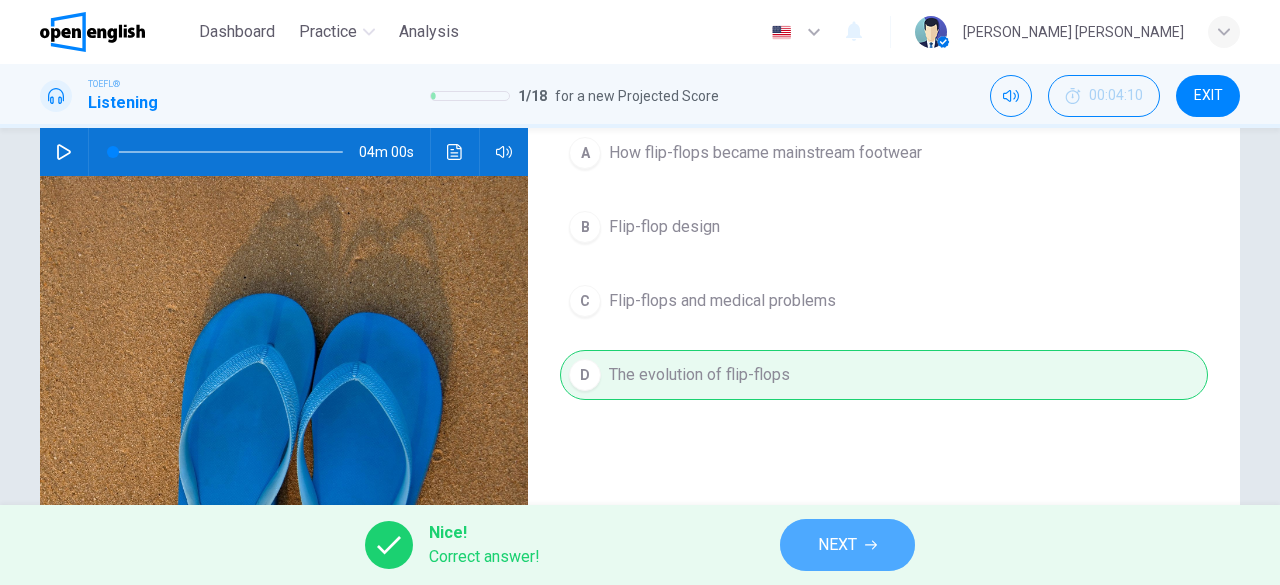 click on "NEXT" at bounding box center [847, 545] 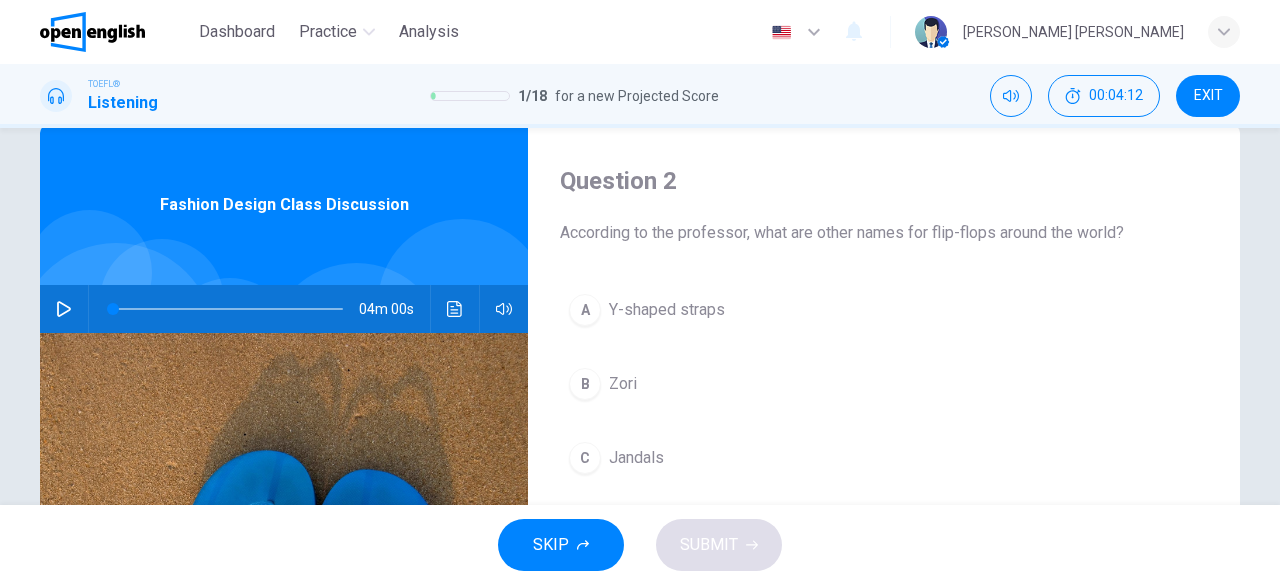 scroll, scrollTop: 0, scrollLeft: 0, axis: both 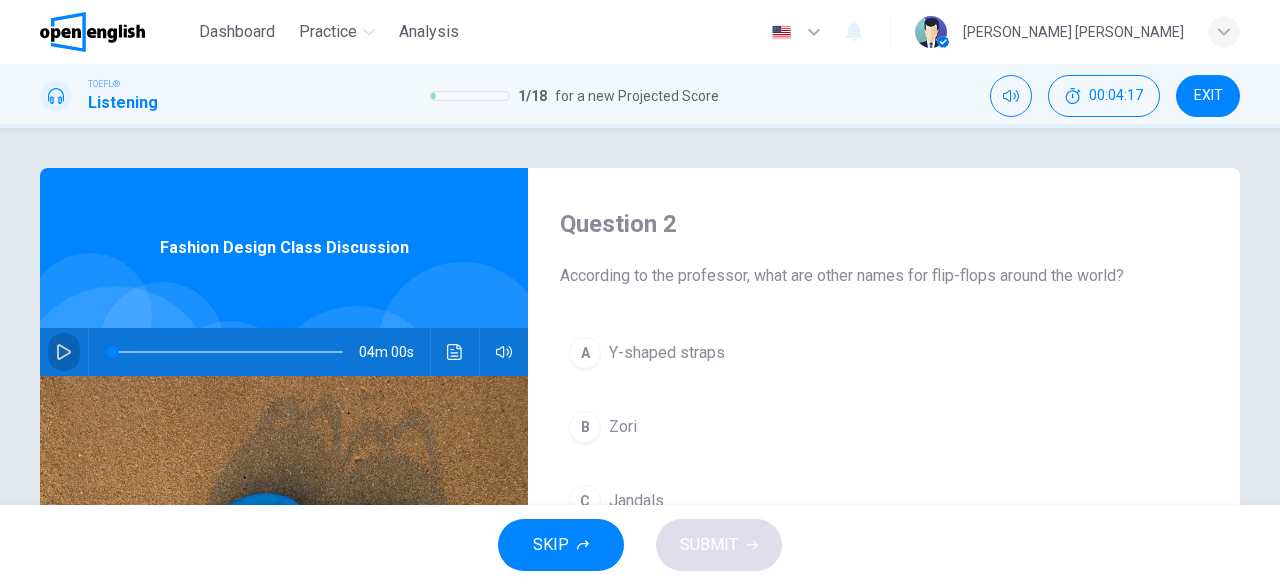 click 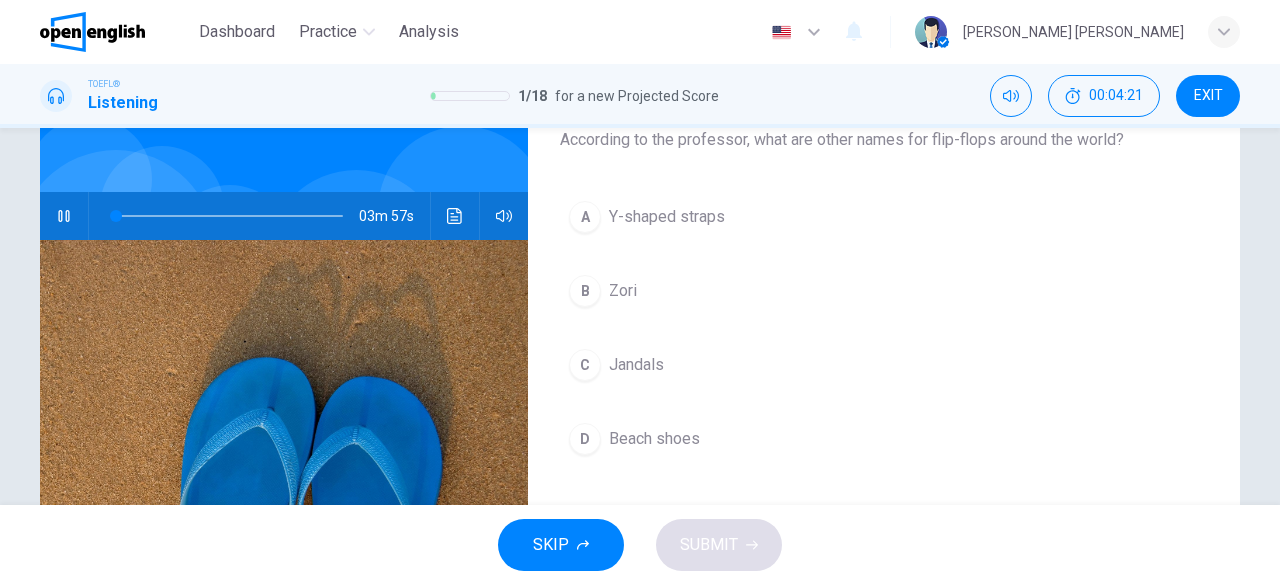 scroll, scrollTop: 138, scrollLeft: 0, axis: vertical 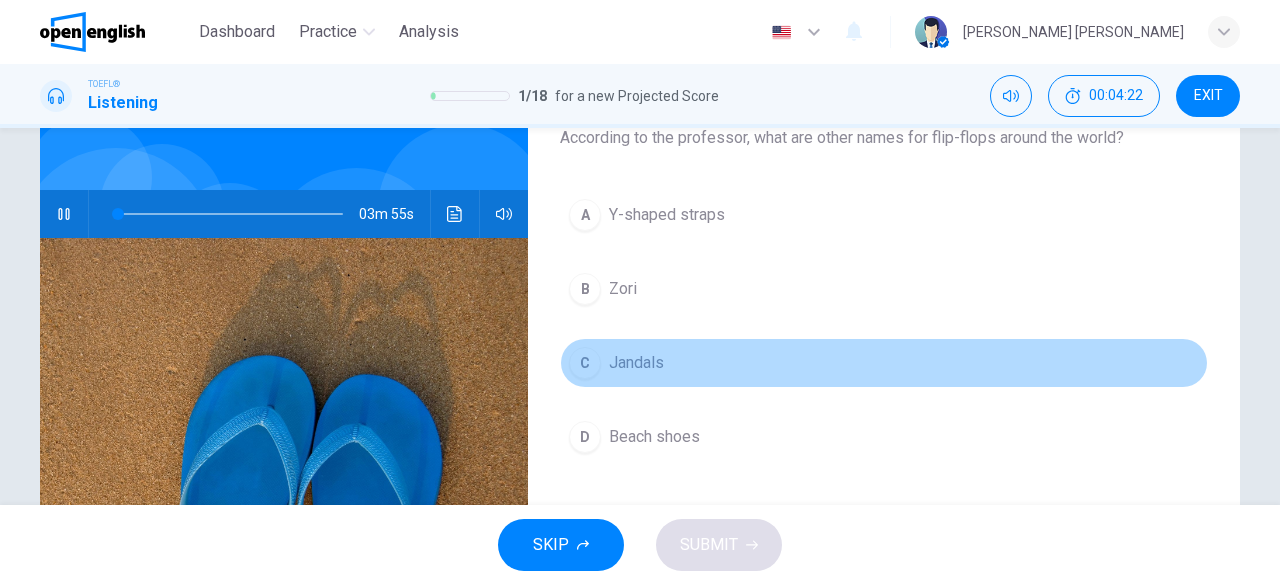 click on "C" at bounding box center [585, 363] 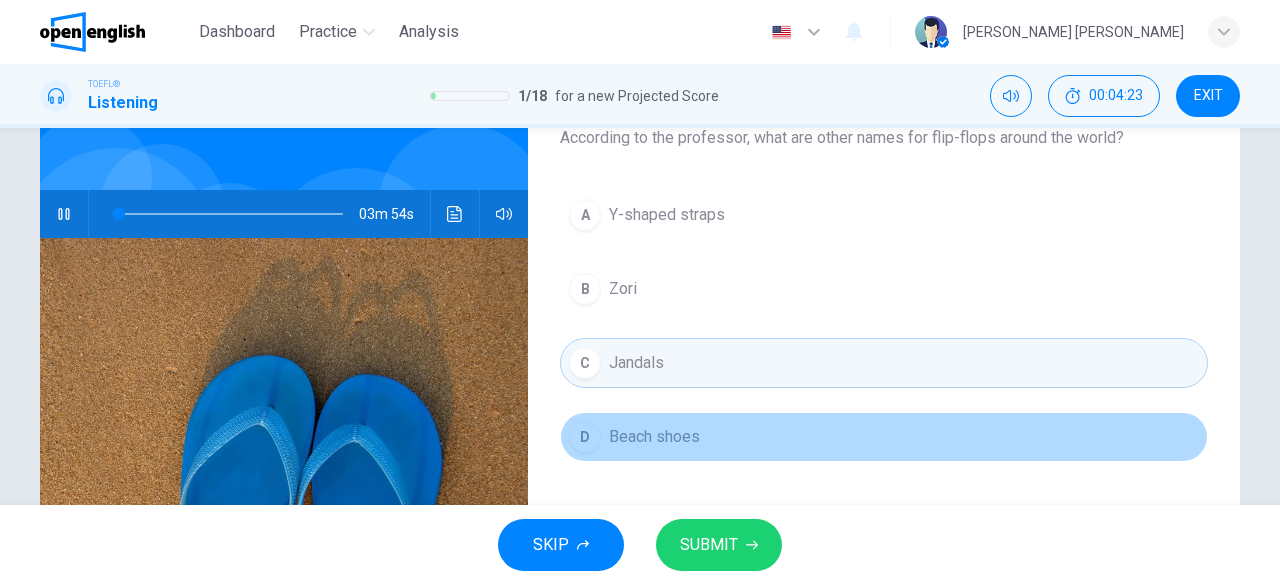 click on "D Beach shoes" at bounding box center [884, 437] 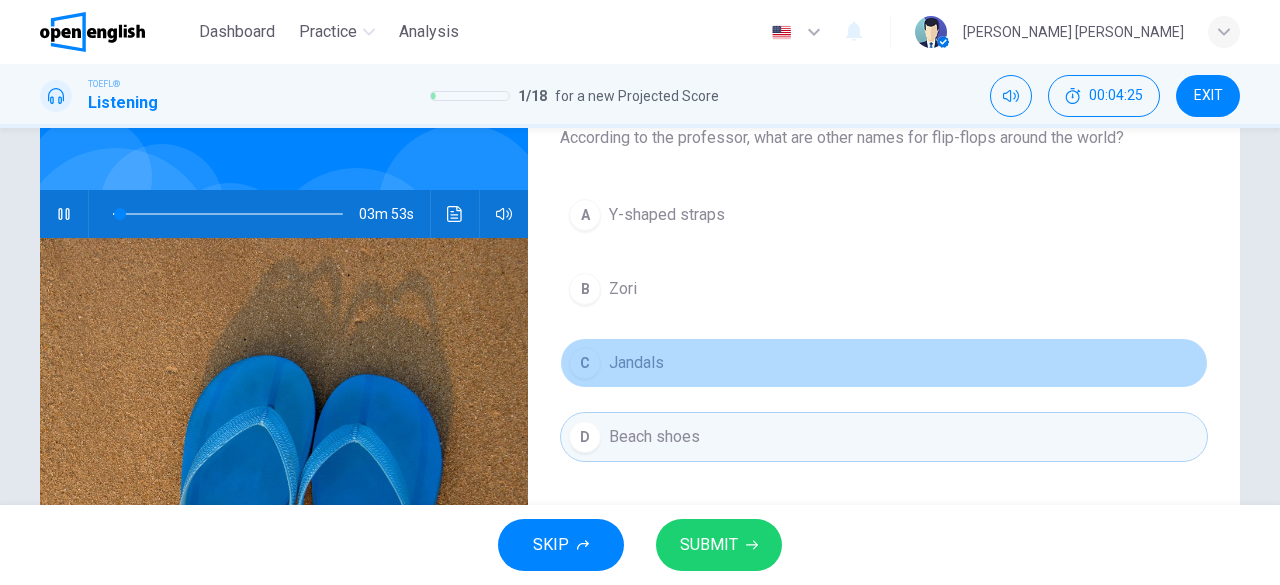 click on "C" at bounding box center (585, 363) 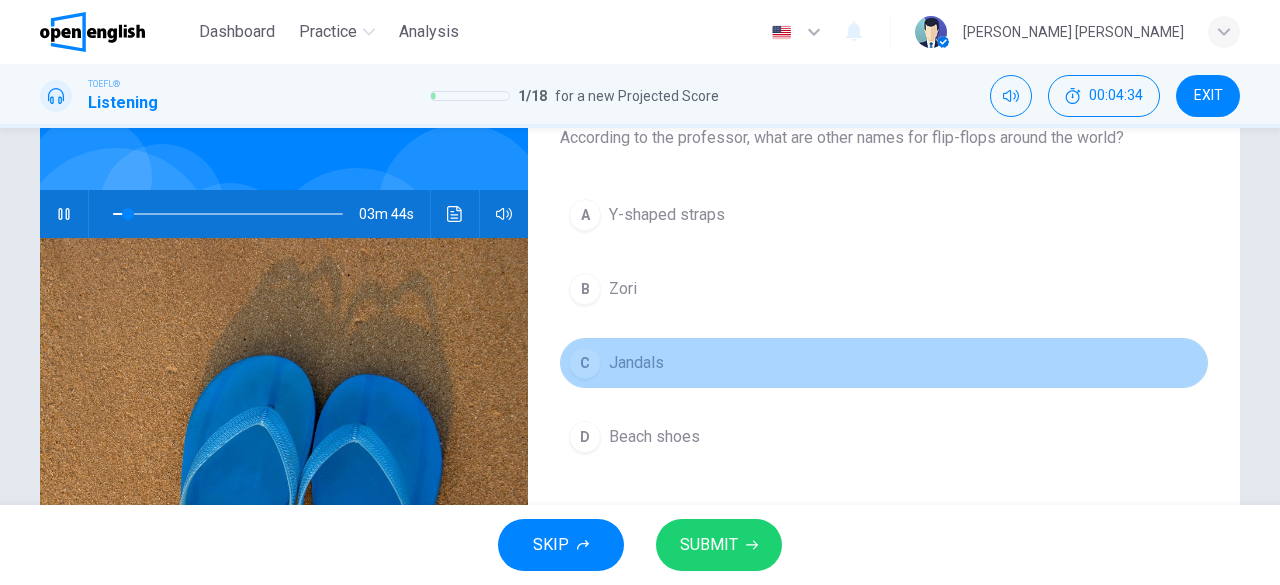 click on "C" at bounding box center (585, 363) 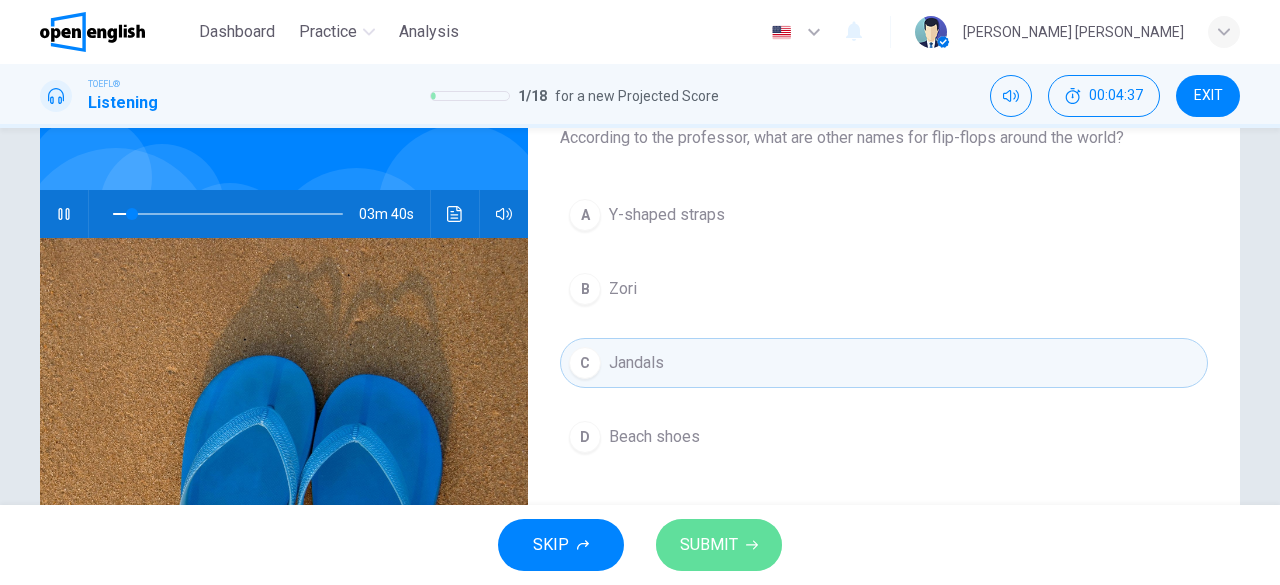 click on "SUBMIT" at bounding box center (719, 545) 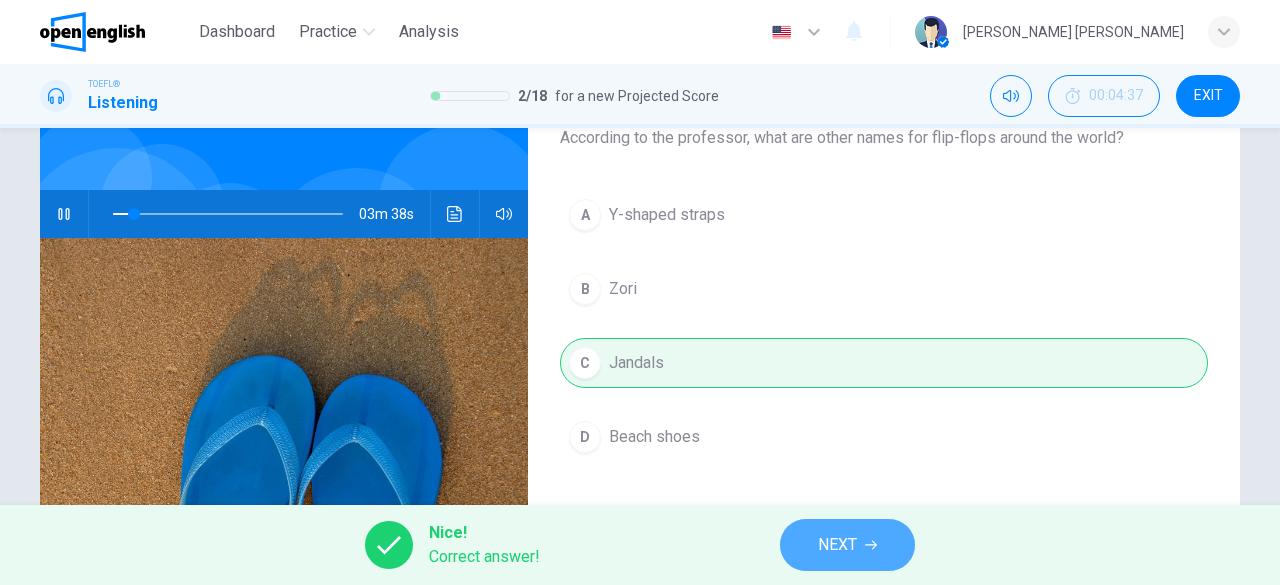 click on "NEXT" at bounding box center (847, 545) 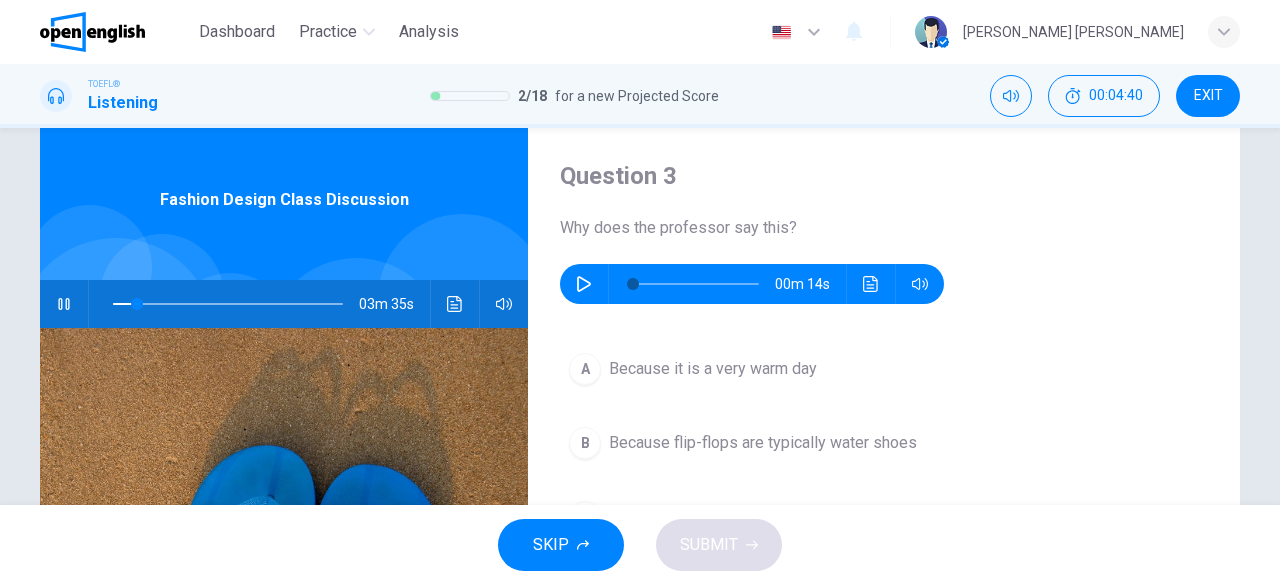 scroll, scrollTop: 0, scrollLeft: 0, axis: both 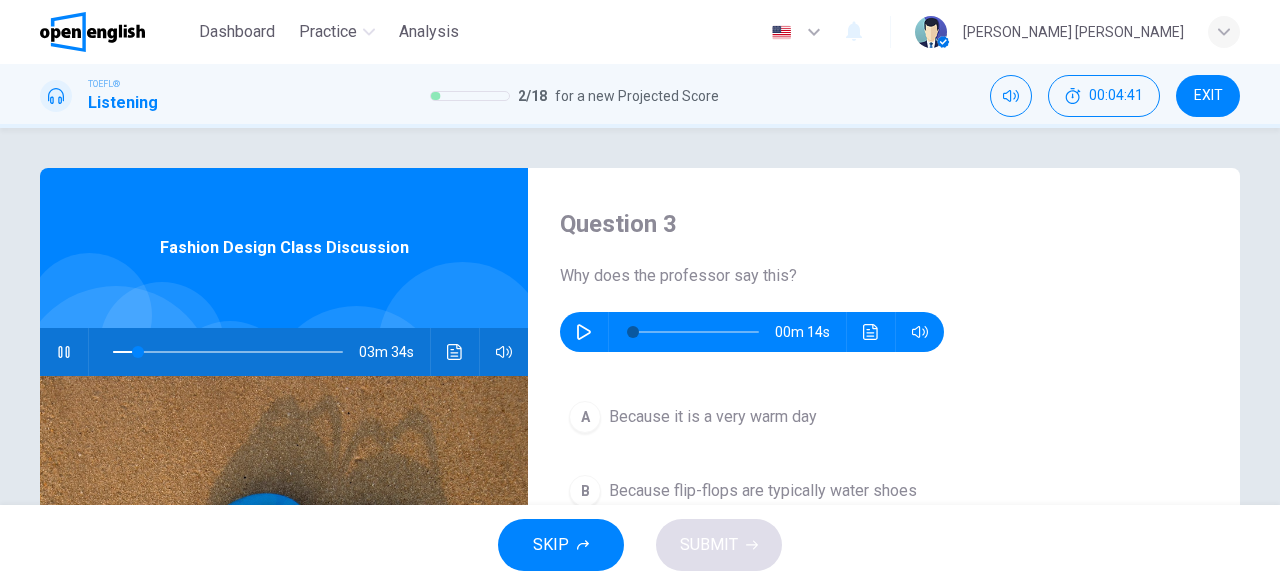 type on "**" 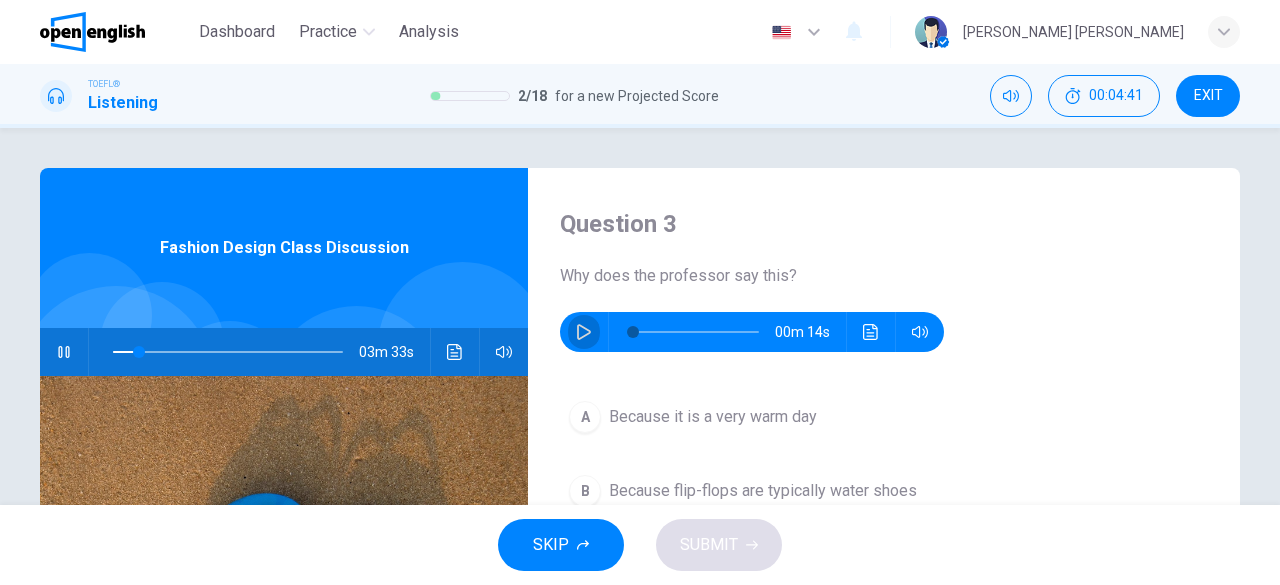click 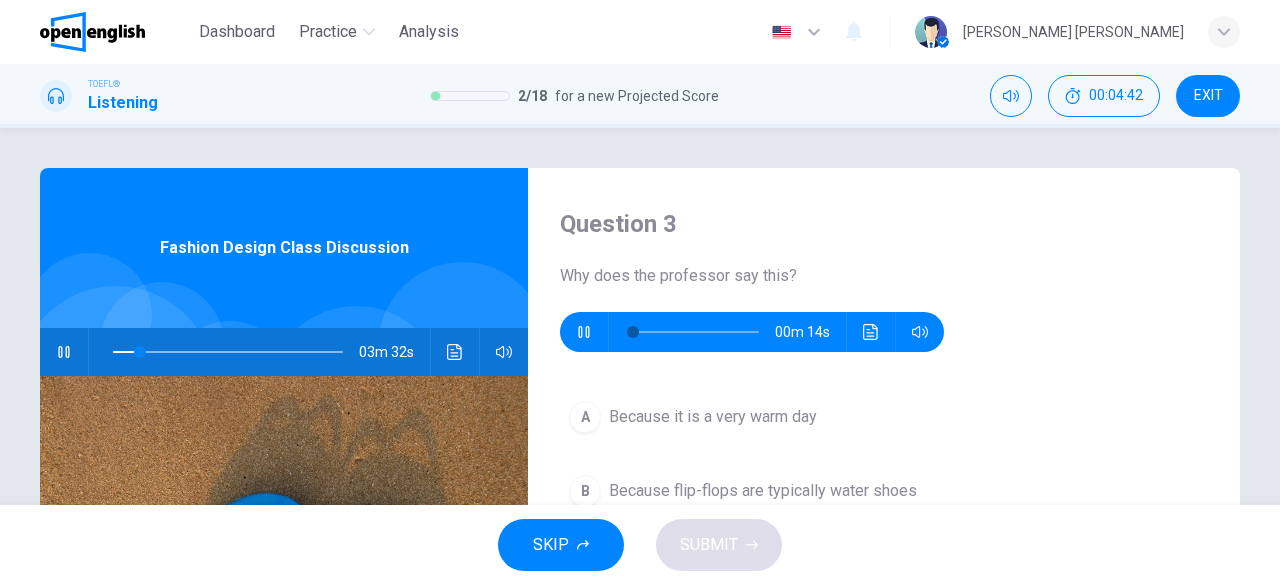 type on "**" 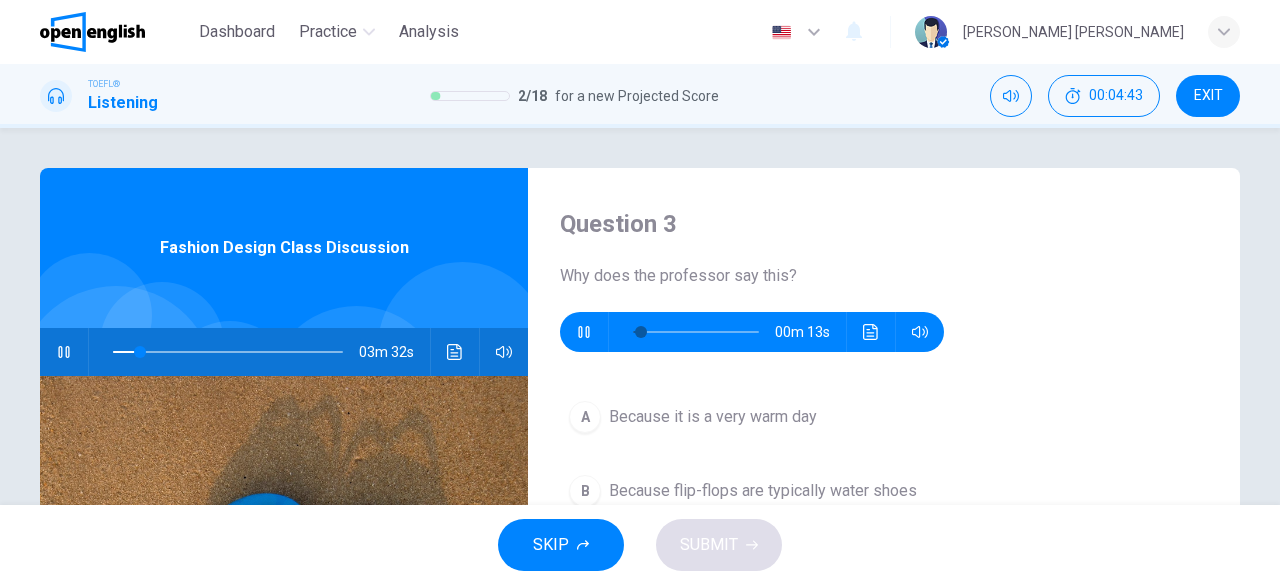 type on "**" 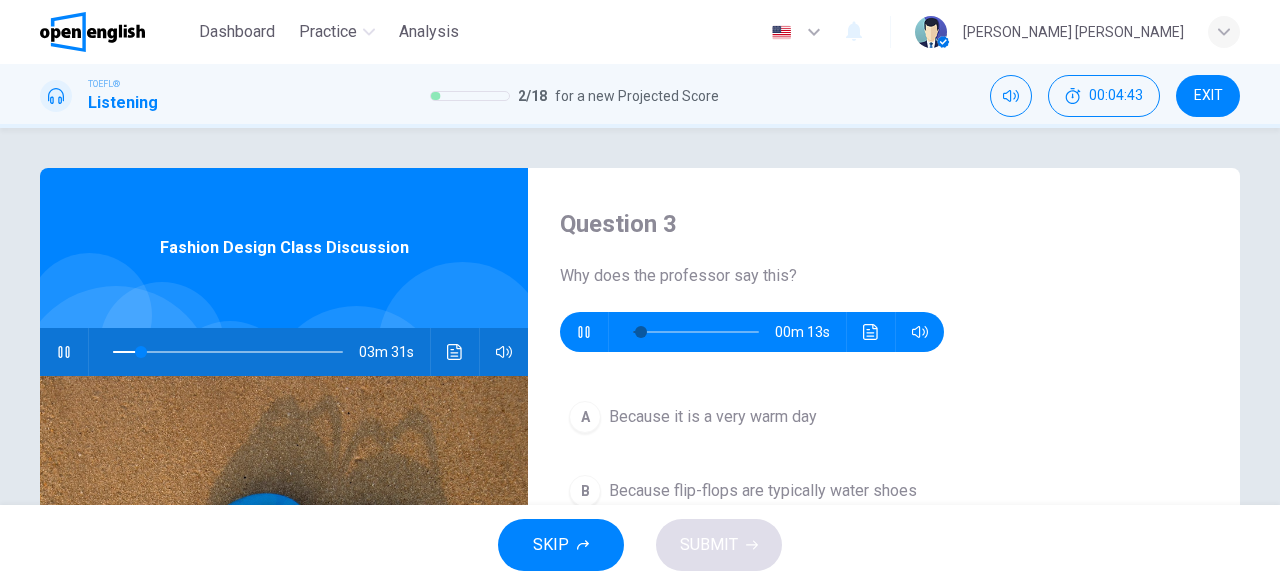 type on "**" 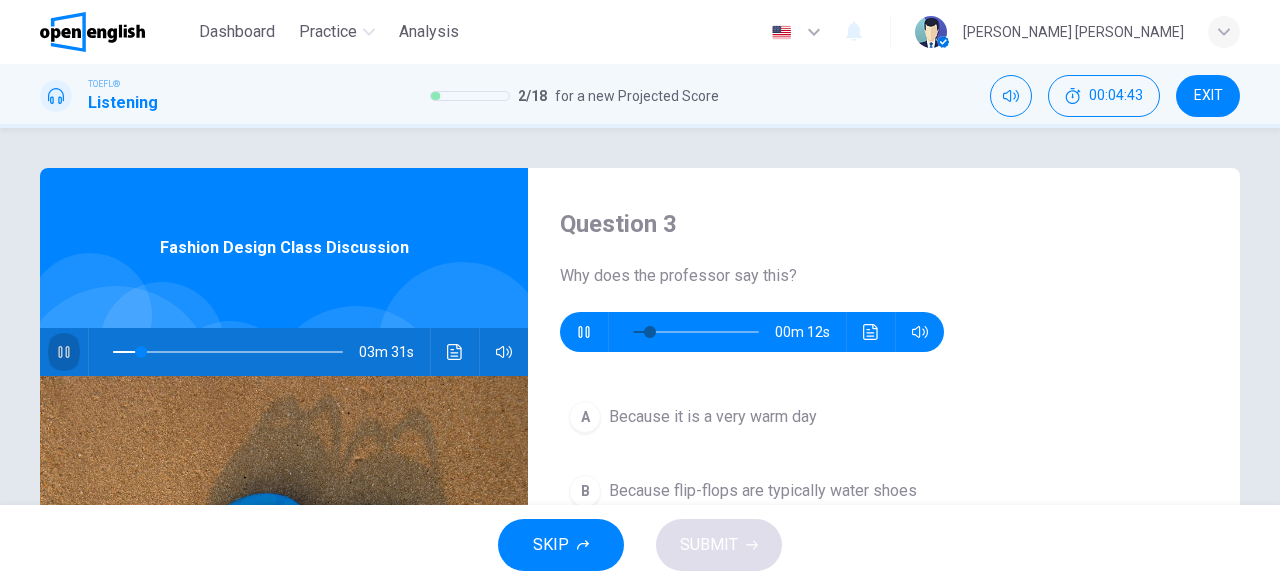 click 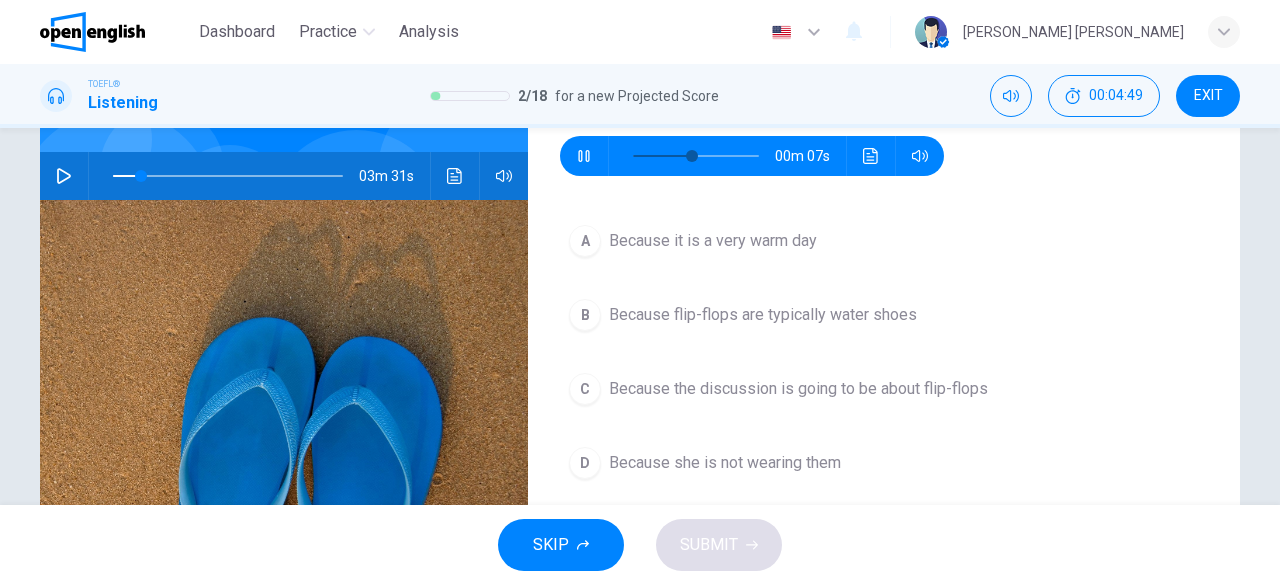 scroll, scrollTop: 192, scrollLeft: 0, axis: vertical 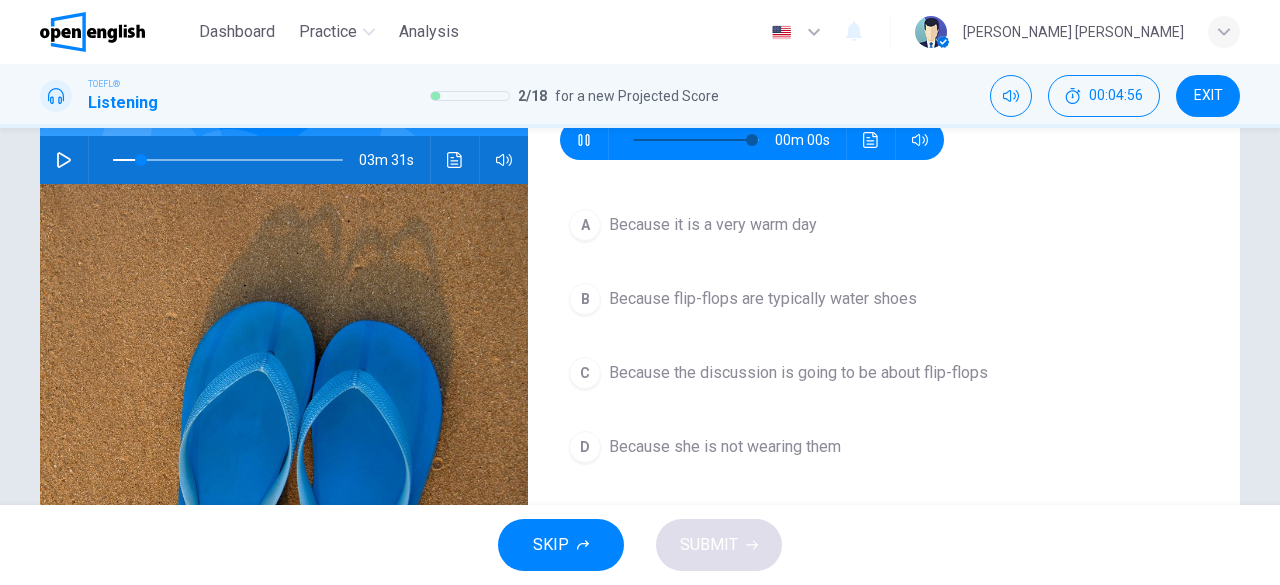 type on "*" 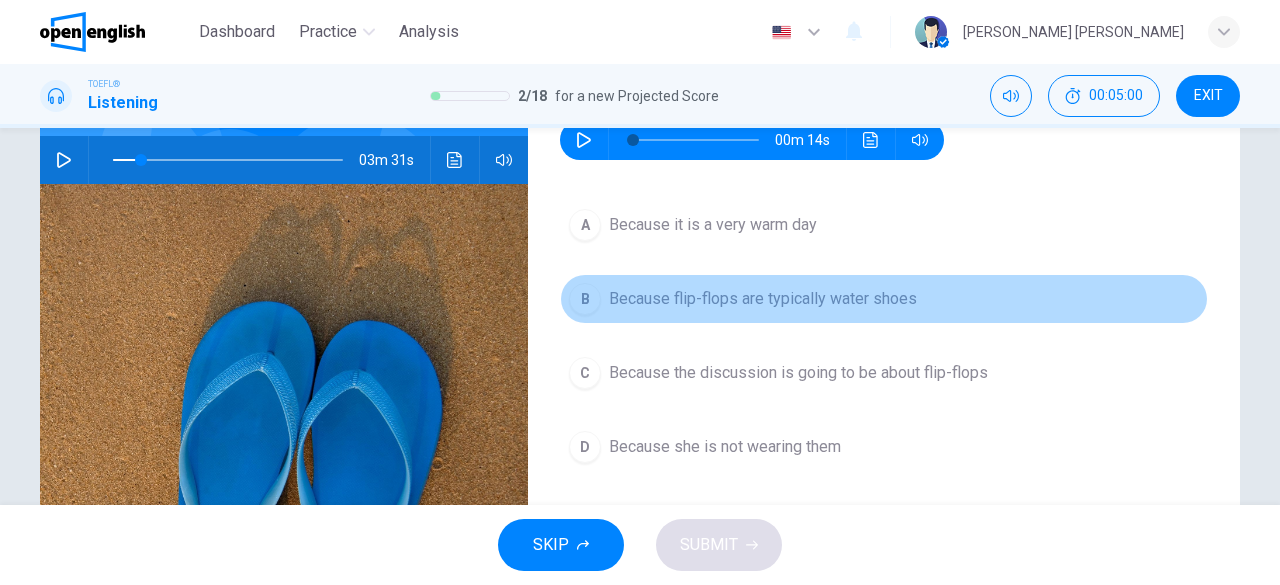 click on "Because flip-flops are typically water shoes" at bounding box center [763, 299] 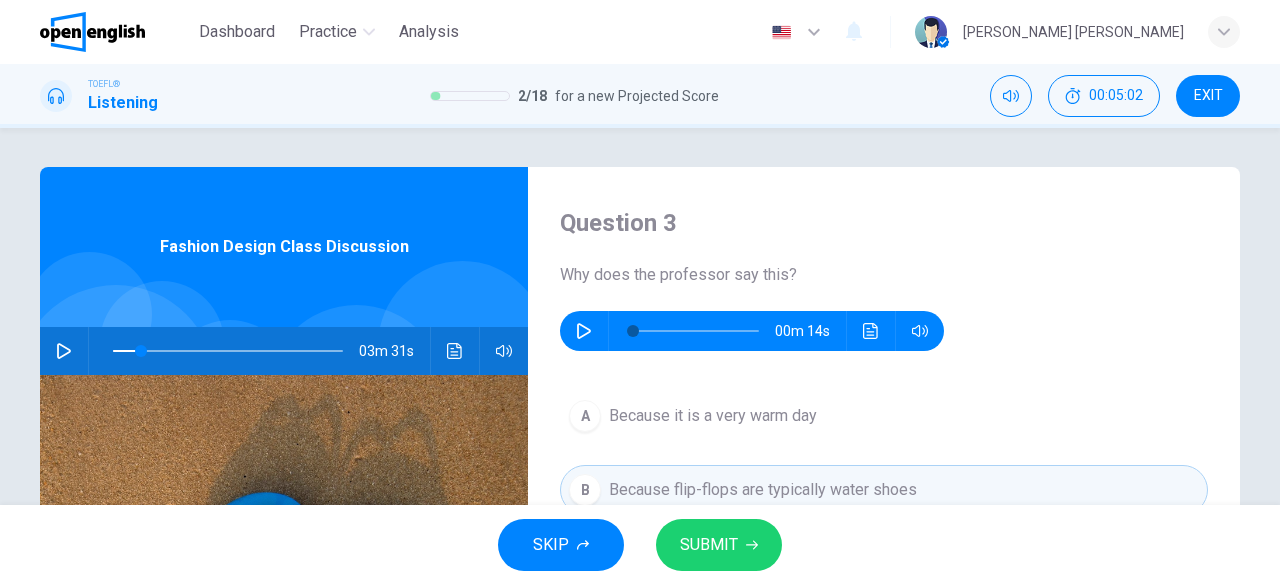 scroll, scrollTop: 0, scrollLeft: 0, axis: both 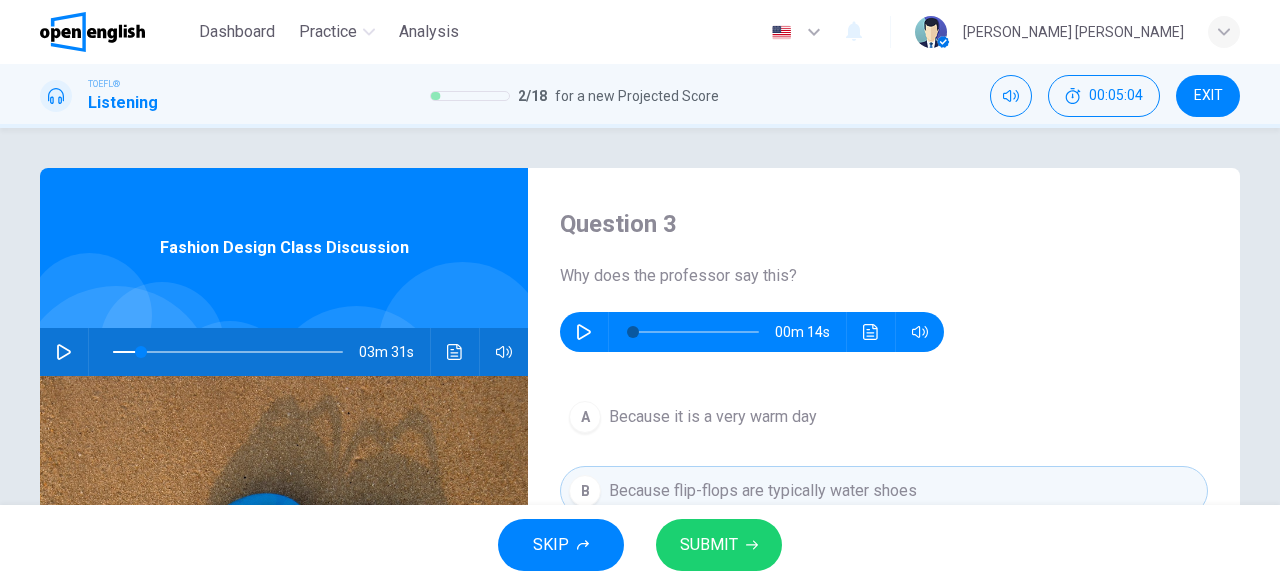 drag, startPoint x: 1268, startPoint y: 179, endPoint x: 1238, endPoint y: 252, distance: 78.92401 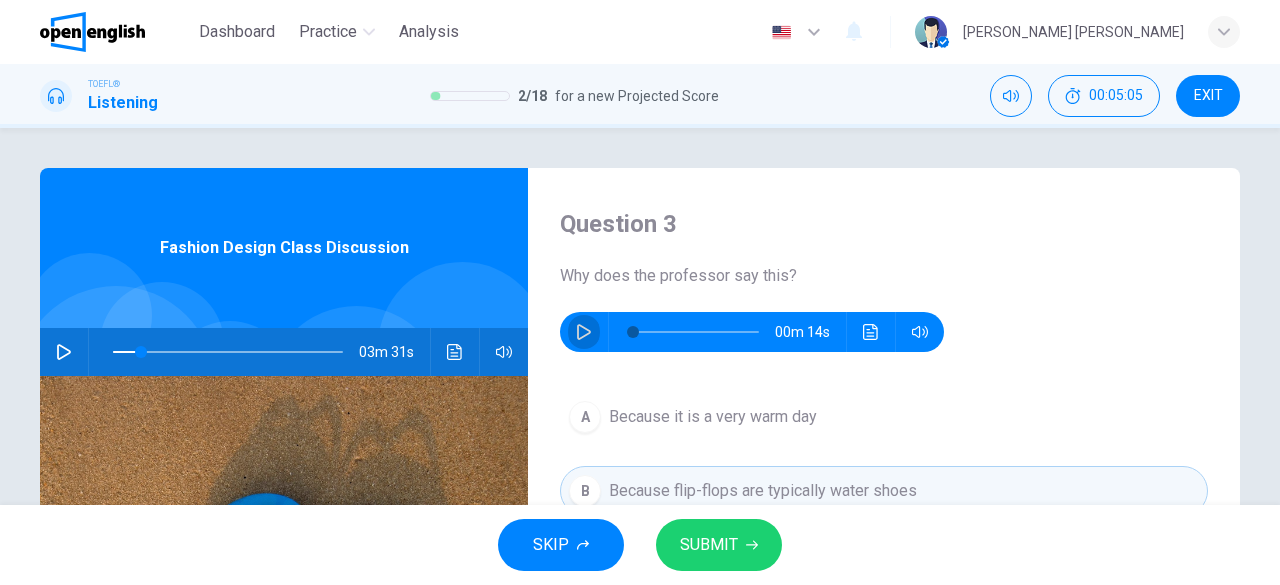 click 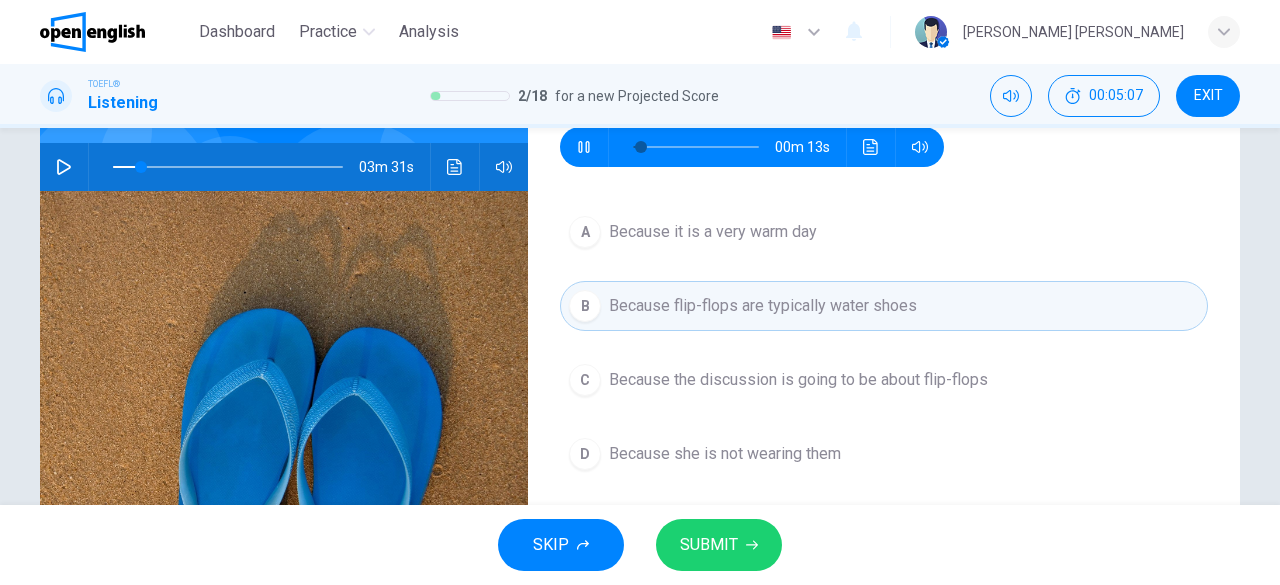 scroll, scrollTop: 195, scrollLeft: 0, axis: vertical 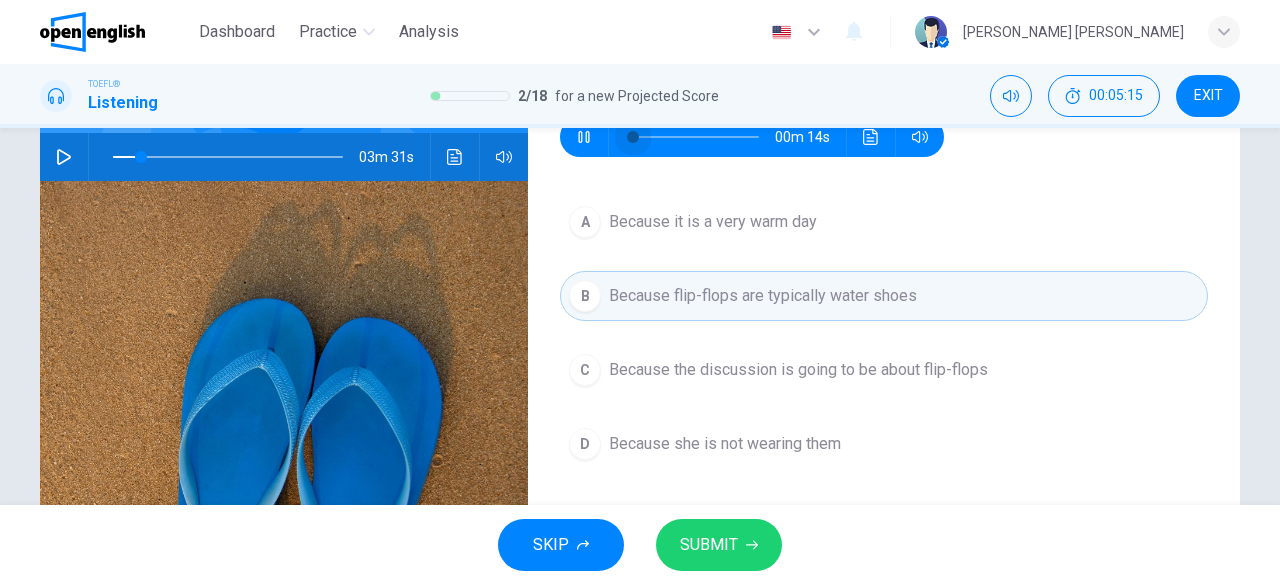 drag, startPoint x: 704, startPoint y: 137, endPoint x: 582, endPoint y: 161, distance: 124.33825 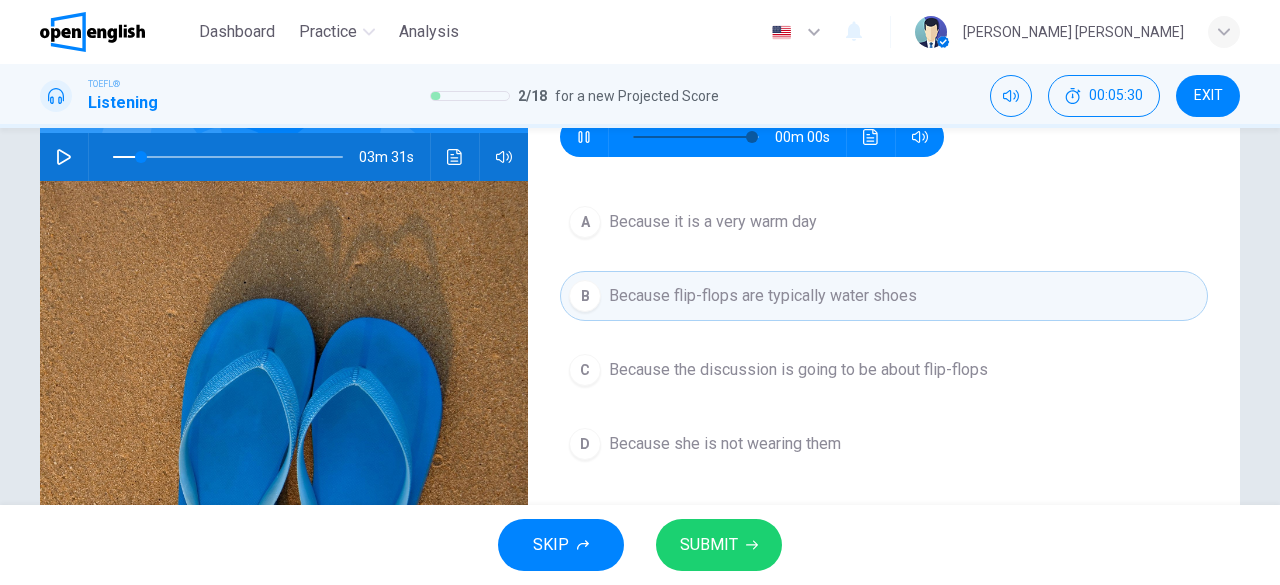 type on "*" 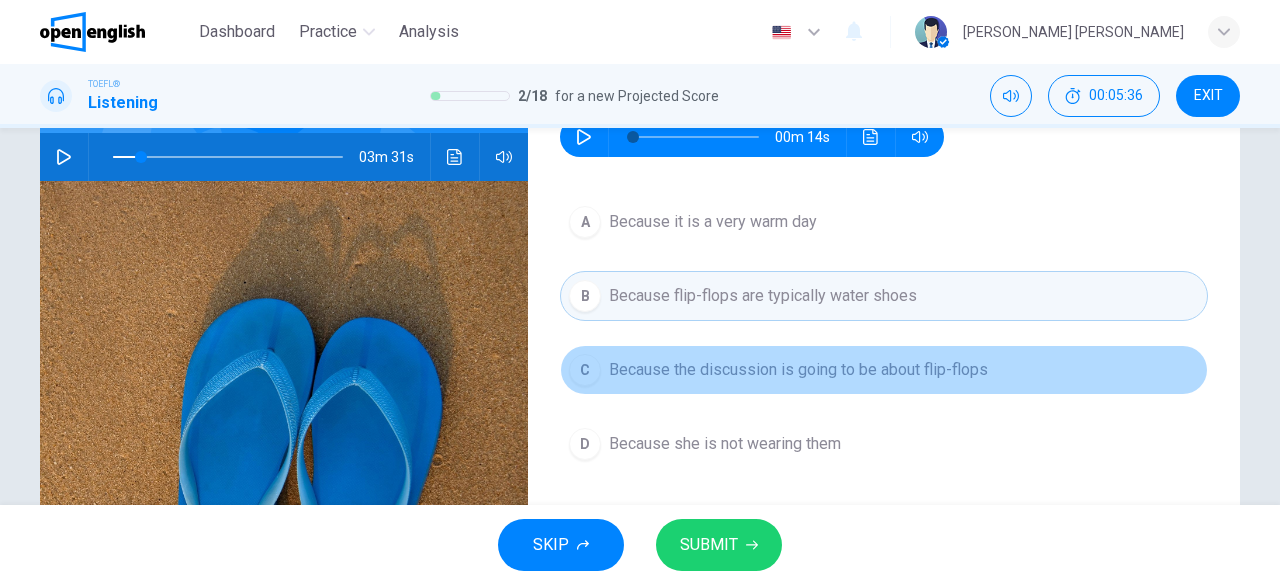 click on "Because the discussion is going to be about flip-flops" at bounding box center [798, 370] 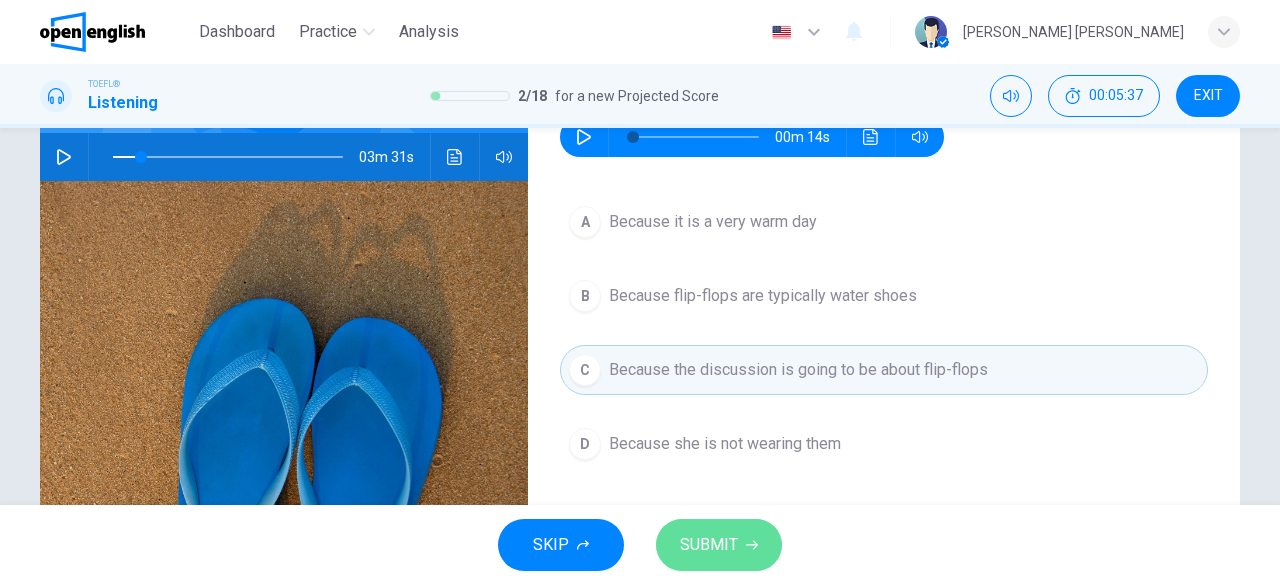 click on "SUBMIT" at bounding box center (719, 545) 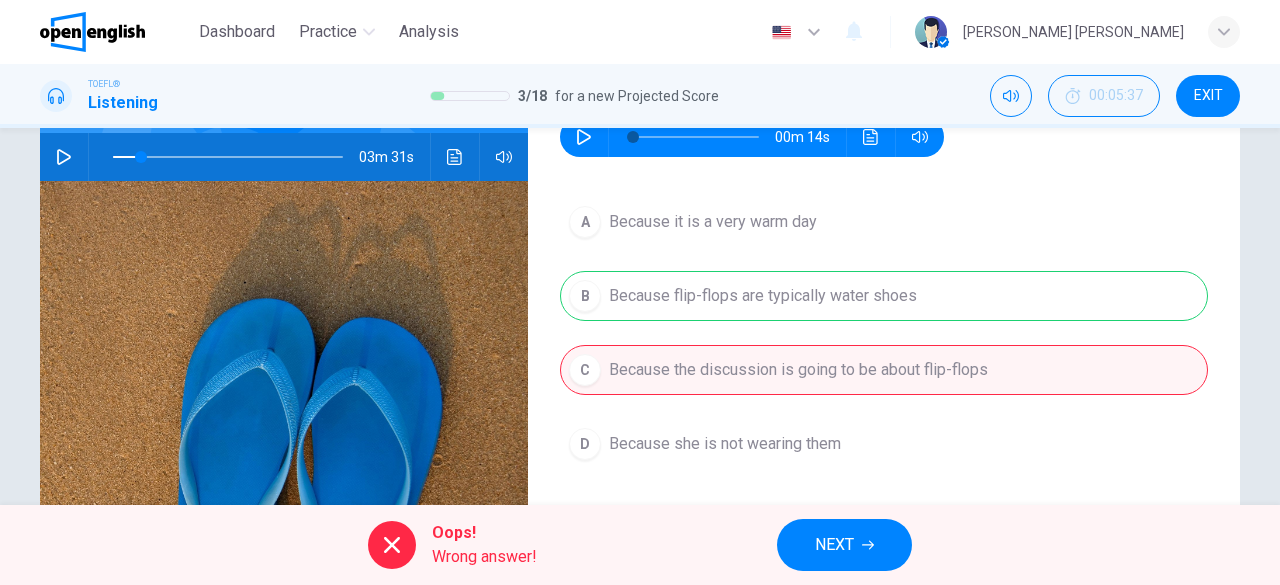 drag, startPoint x: 861, startPoint y: 276, endPoint x: 868, endPoint y: 432, distance: 156.15697 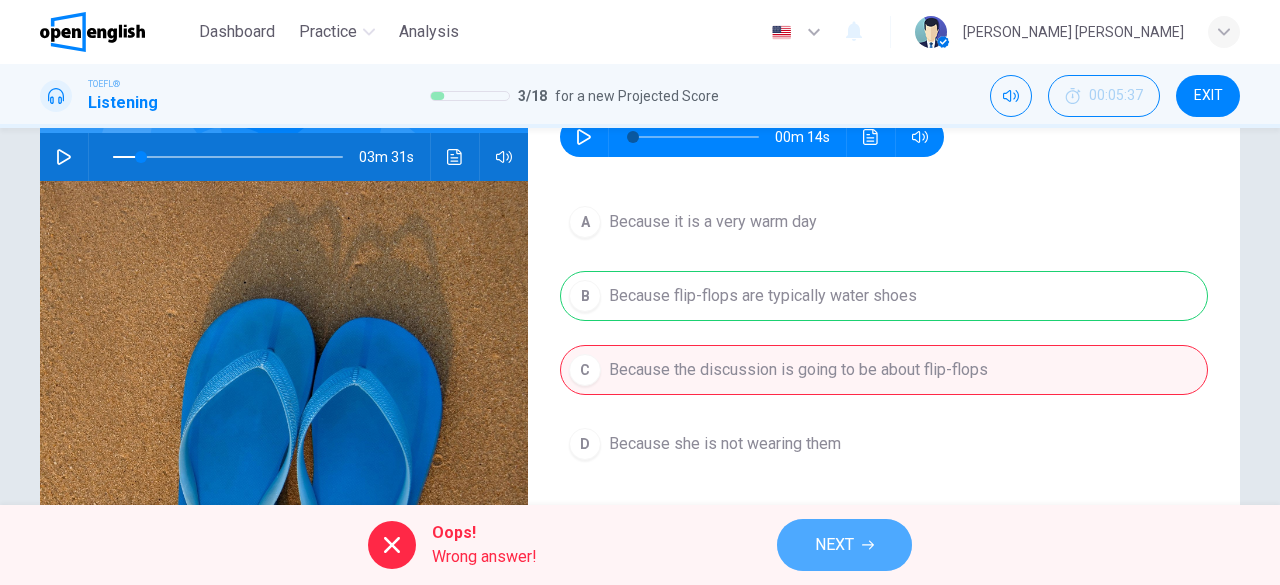 click on "NEXT" at bounding box center [844, 545] 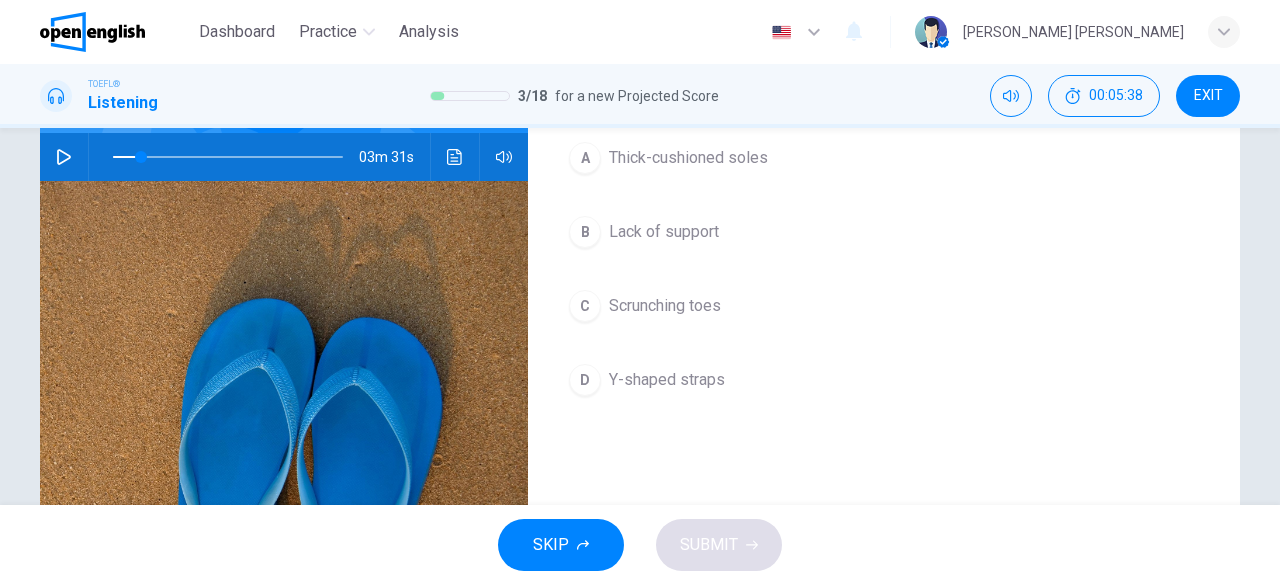 scroll, scrollTop: 28, scrollLeft: 0, axis: vertical 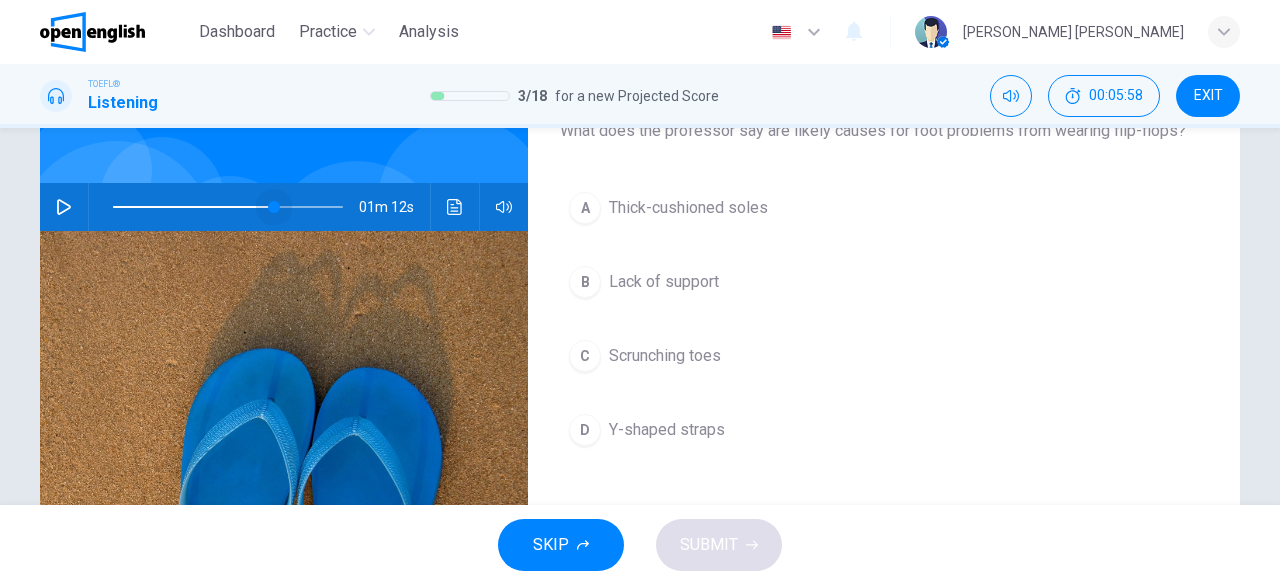 click at bounding box center (228, 207) 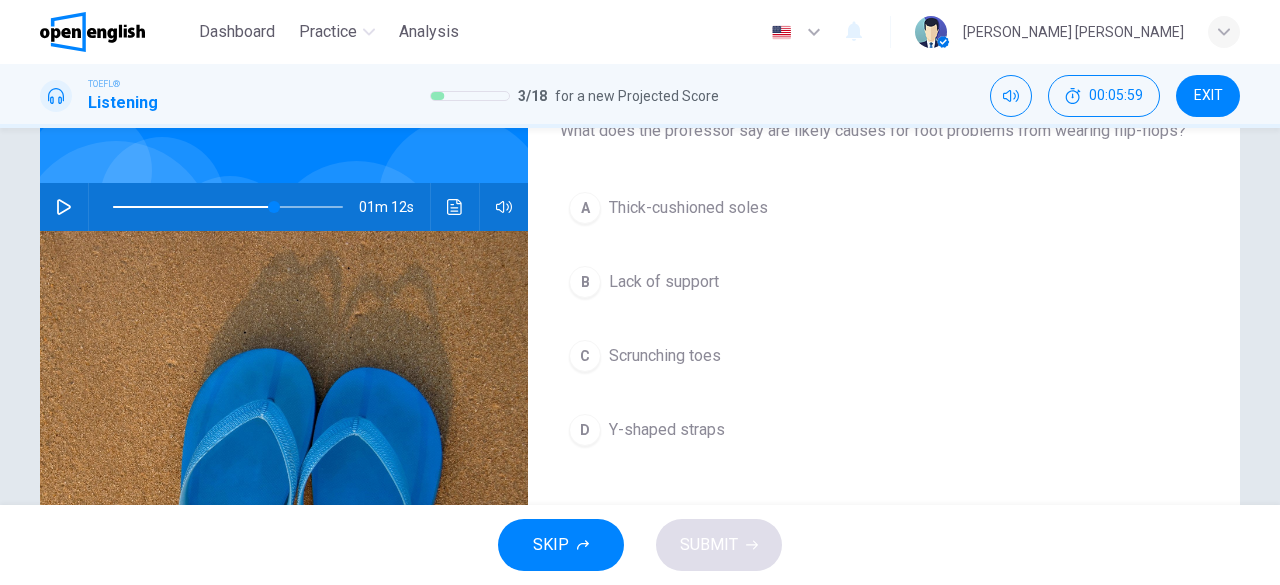 click 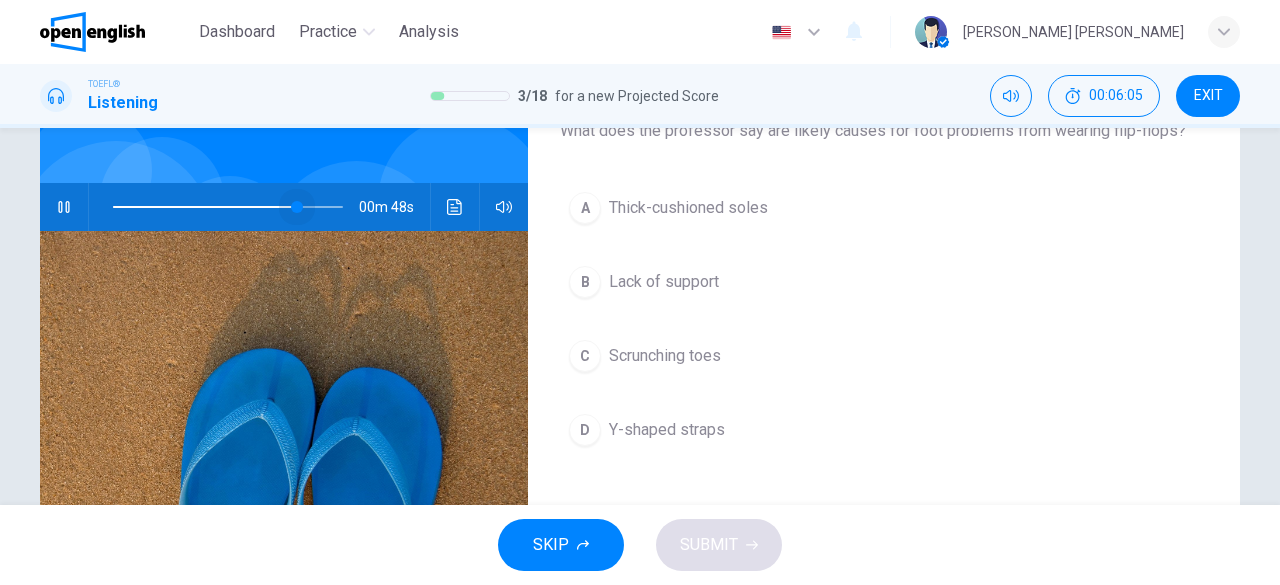 click at bounding box center (297, 207) 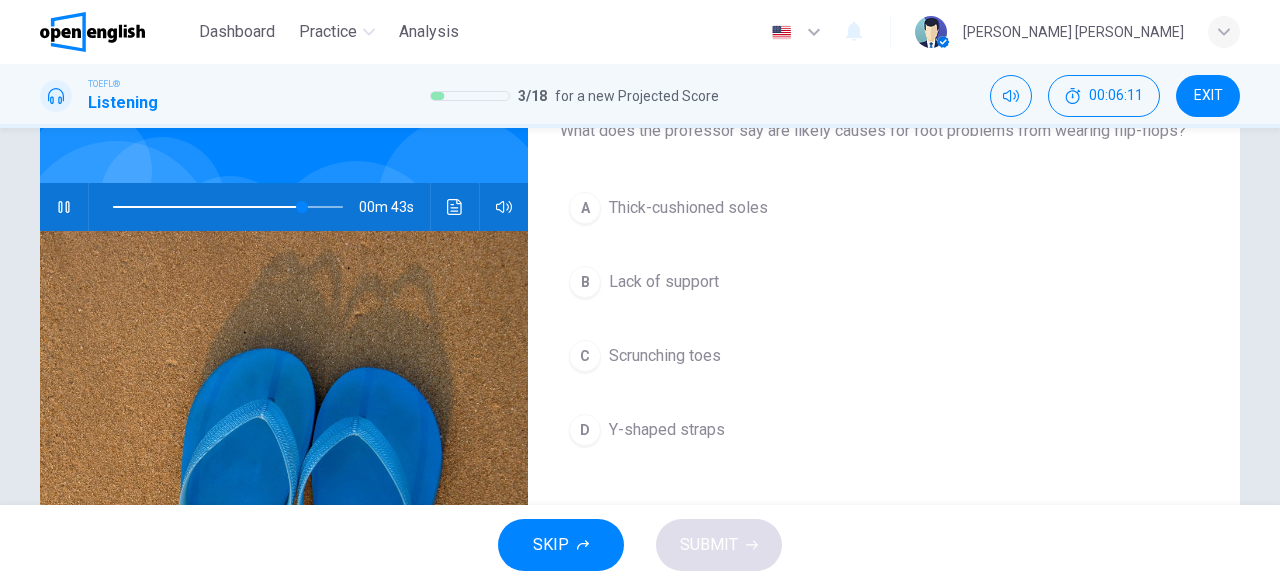 click on "C Scrunching toes" at bounding box center [884, 356] 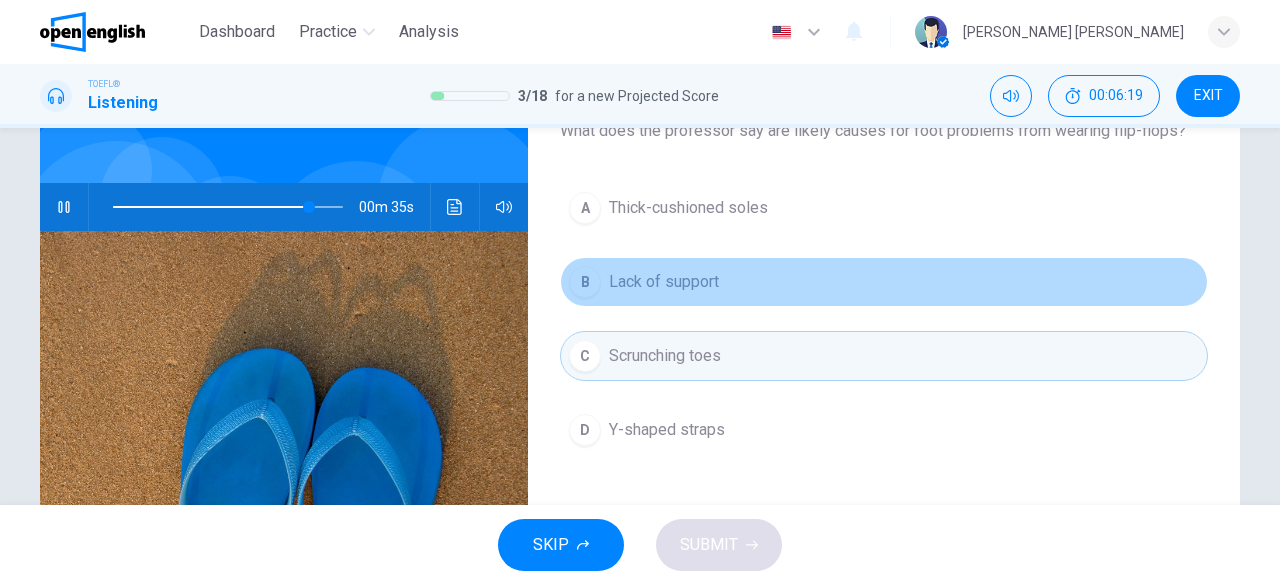 click on "Lack of support" at bounding box center [664, 282] 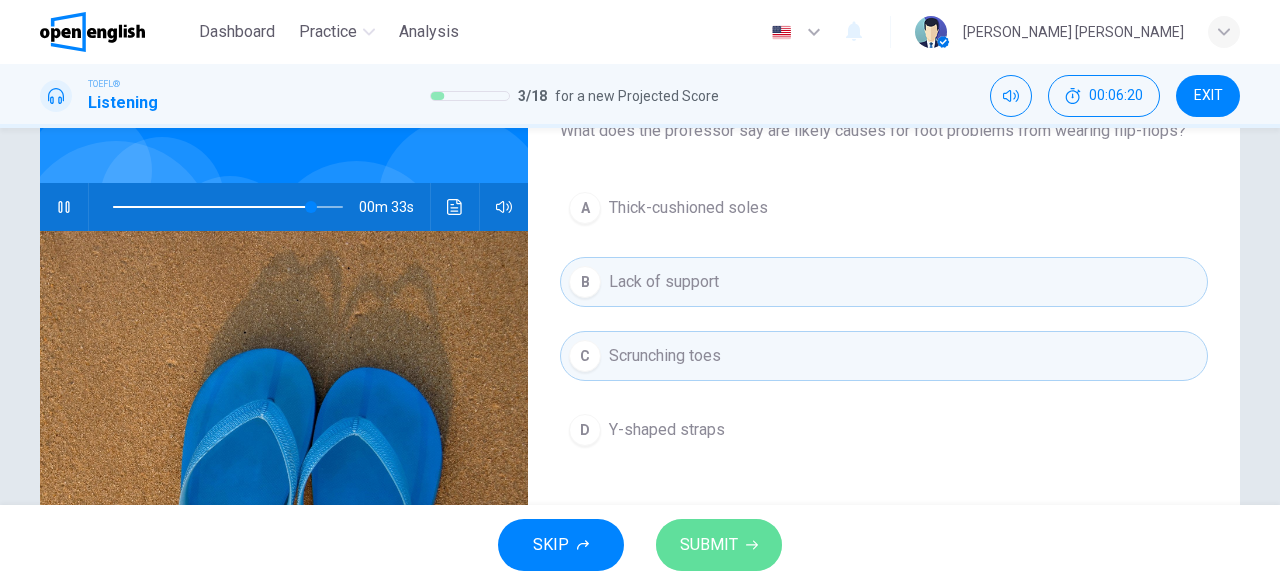 click on "SUBMIT" at bounding box center [709, 545] 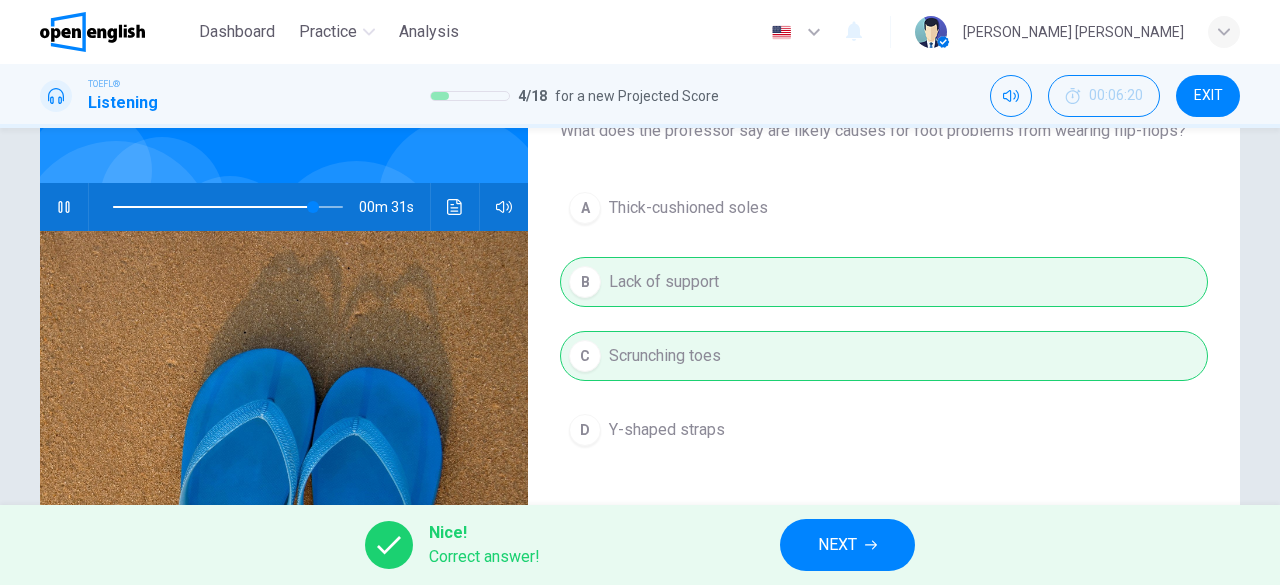 type on "**" 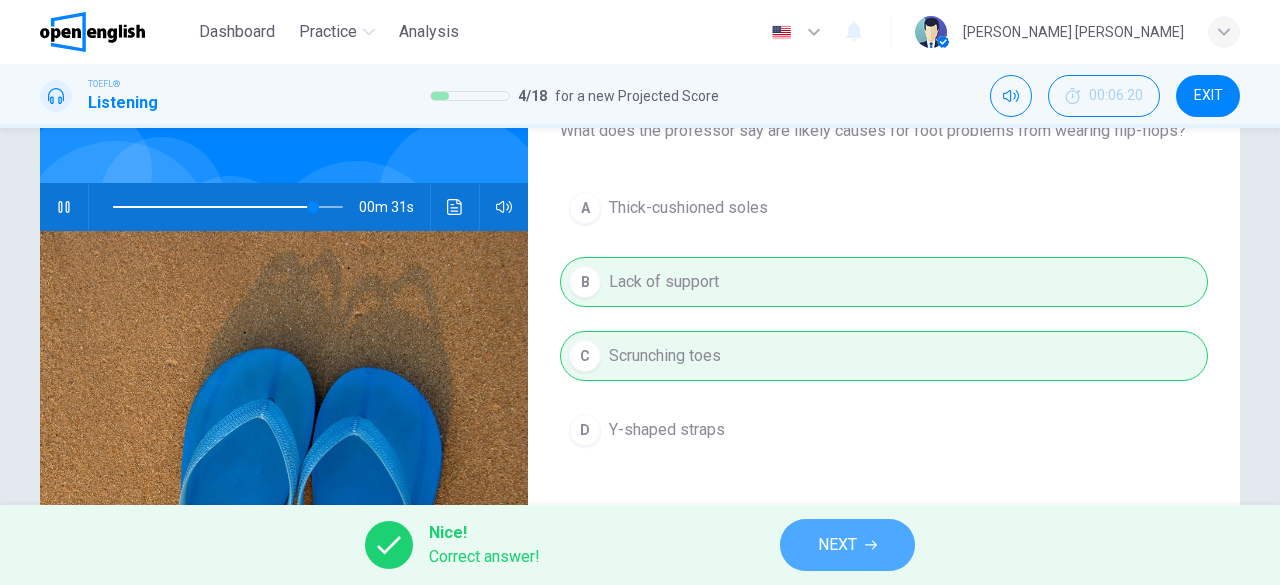 click on "NEXT" at bounding box center [837, 545] 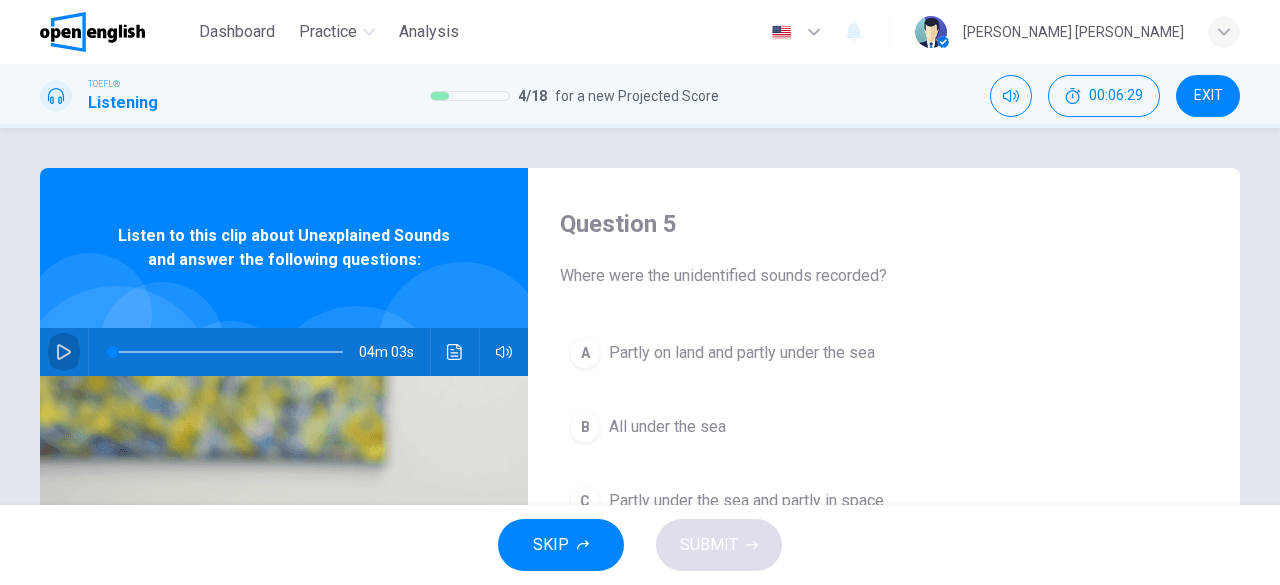 click 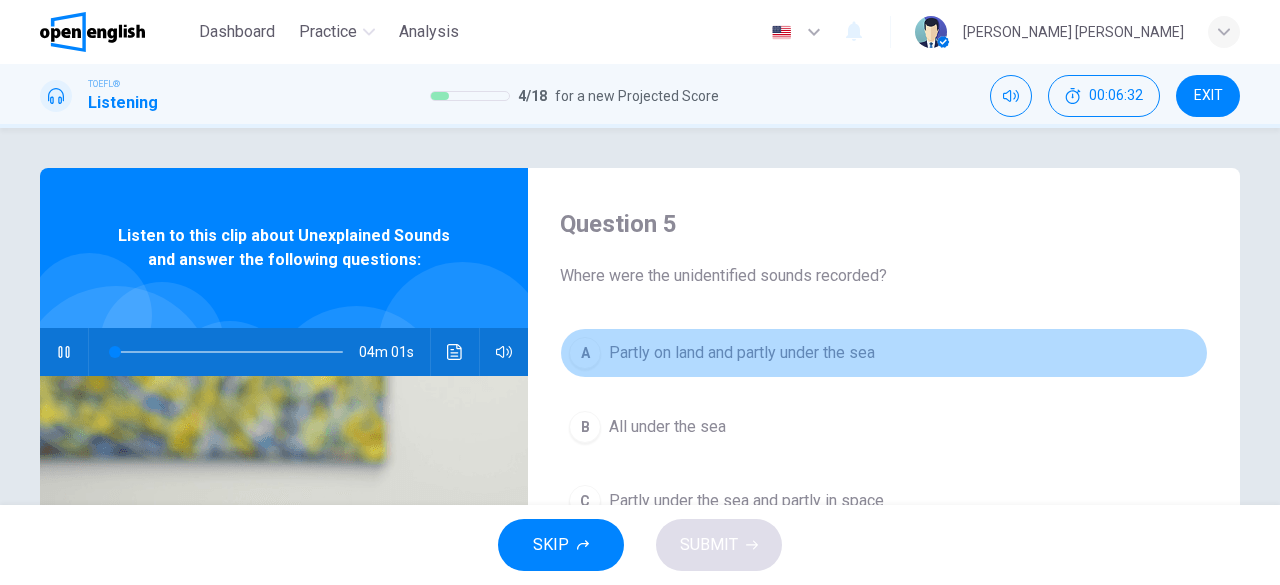click on "A Partly on land and partly under the sea" at bounding box center (884, 353) 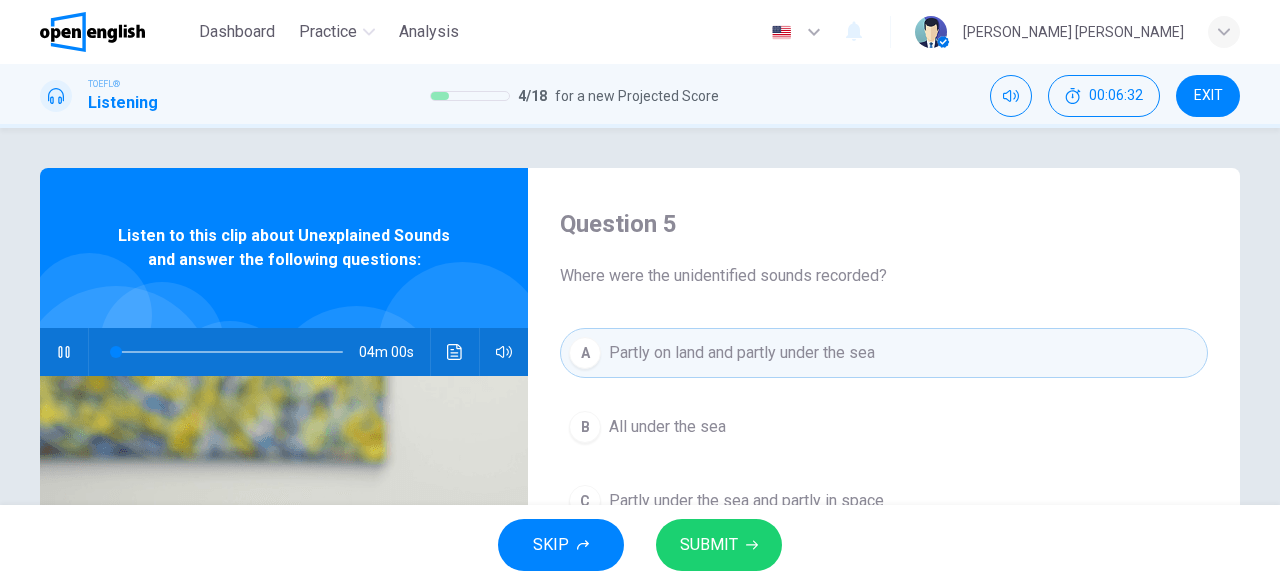 type 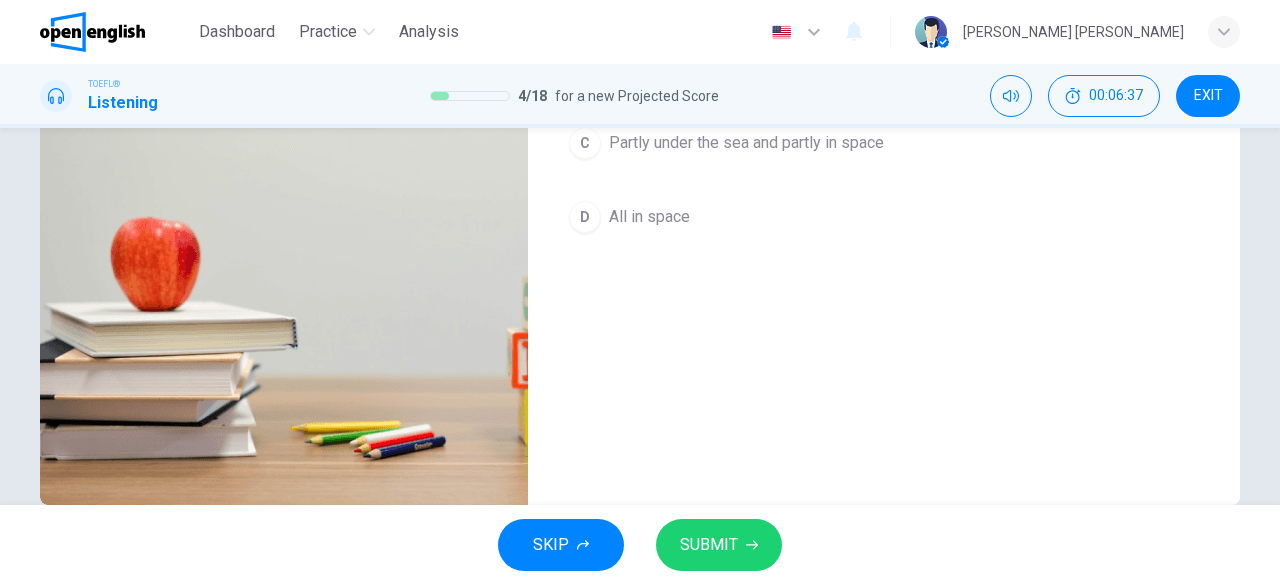 scroll, scrollTop: 360, scrollLeft: 0, axis: vertical 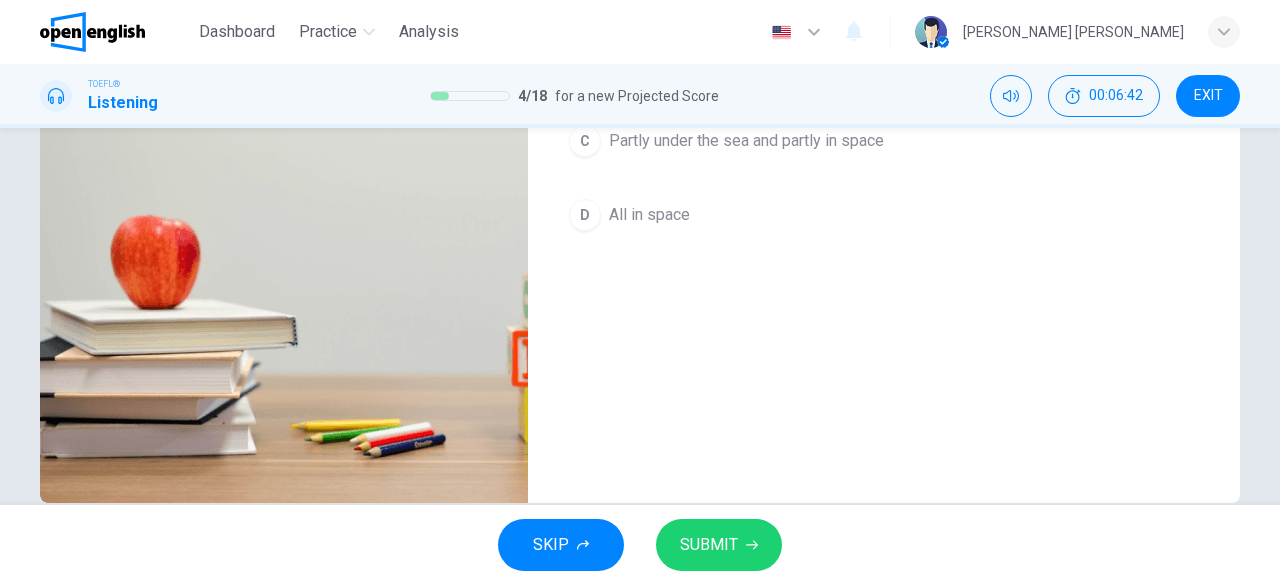 click on "A Partly on land and partly under the sea" at bounding box center [884, -7] 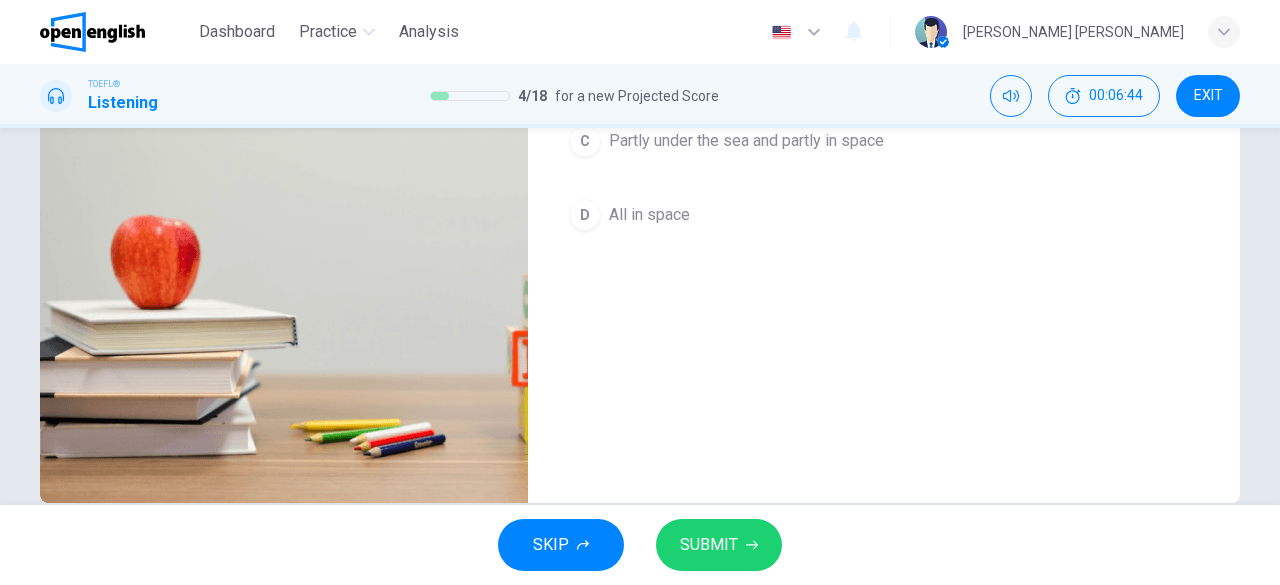 scroll, scrollTop: 30, scrollLeft: 0, axis: vertical 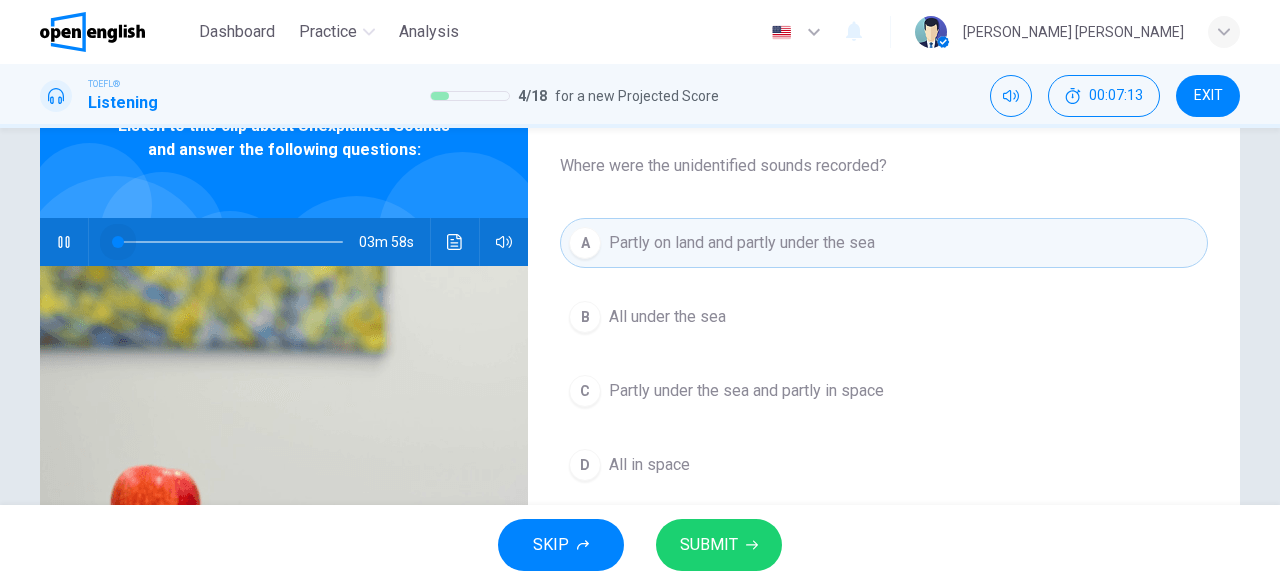 click at bounding box center (228, 242) 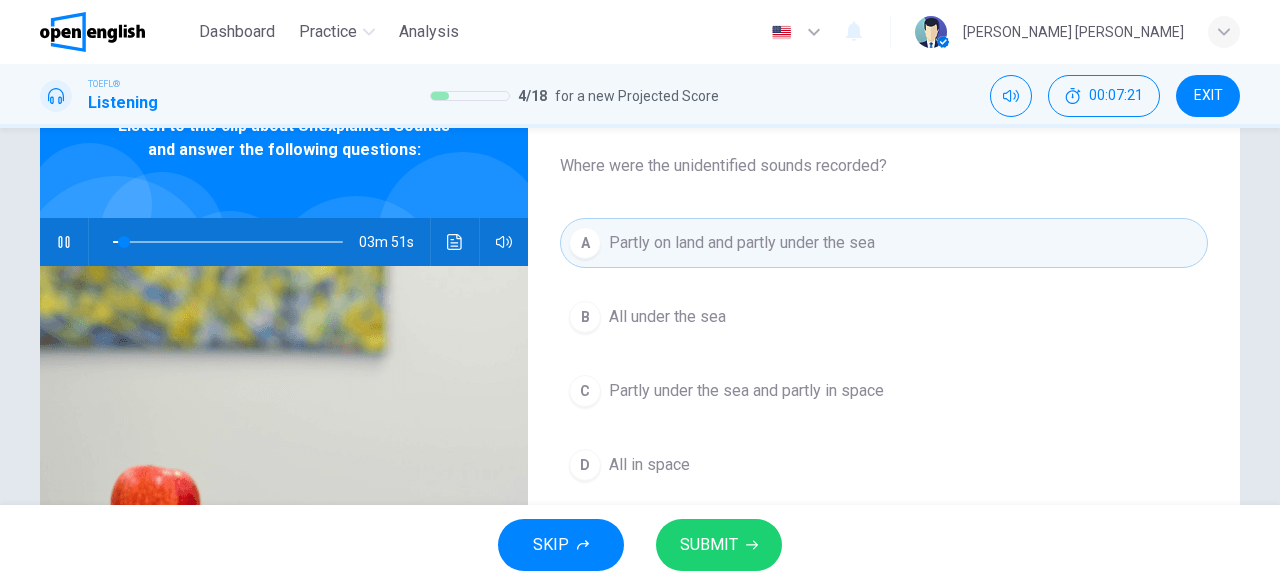click on "Question 5 Where were the unidentified sounds recorded? A Partly on land and partly under the sea B All under the sea C Partly under the sea and partly in space D All in space" at bounding box center (884, 405) 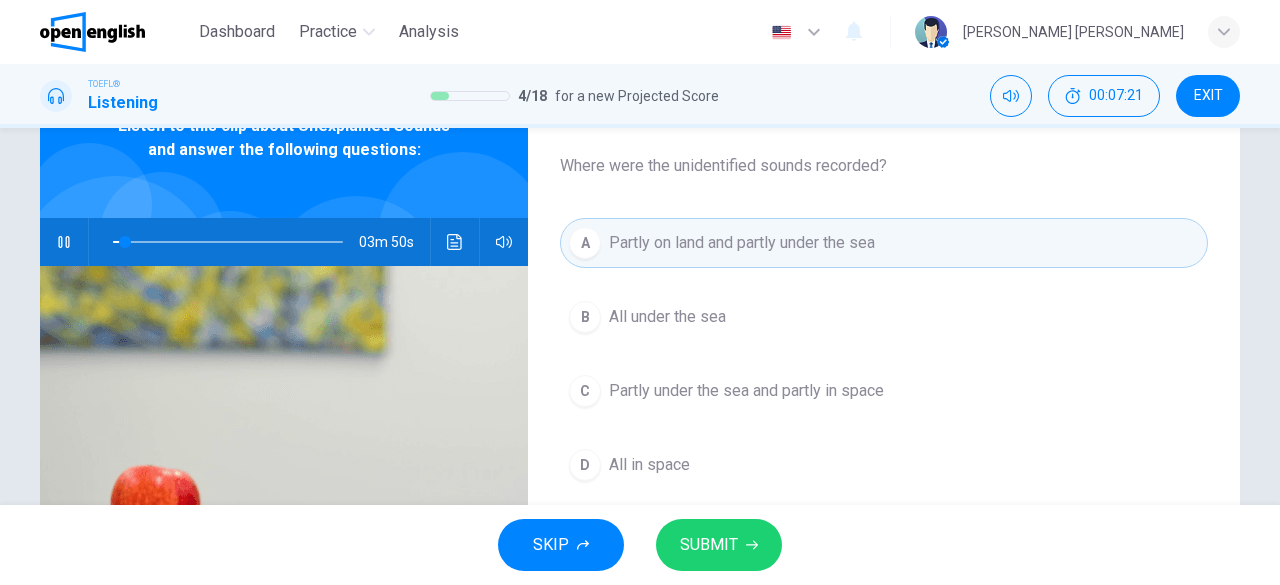 click on "Question 5 Where were the unidentified sounds recorded? A Partly on land and partly under the sea B All under the sea C Partly under the sea and partly in space D All in space" at bounding box center [884, 405] 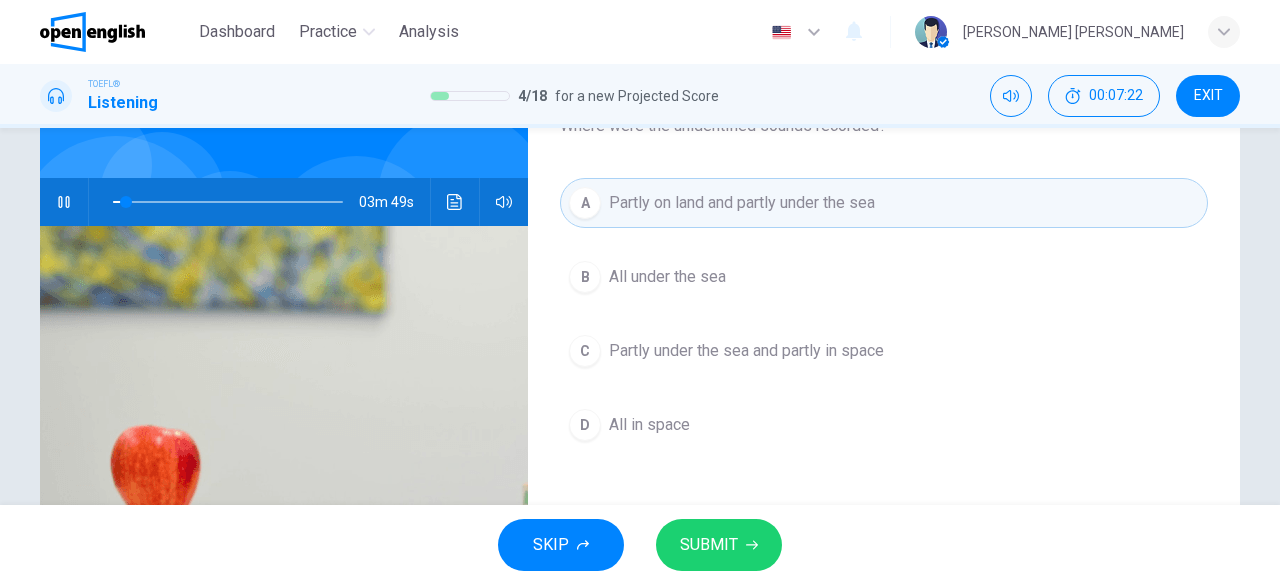scroll, scrollTop: 190, scrollLeft: 0, axis: vertical 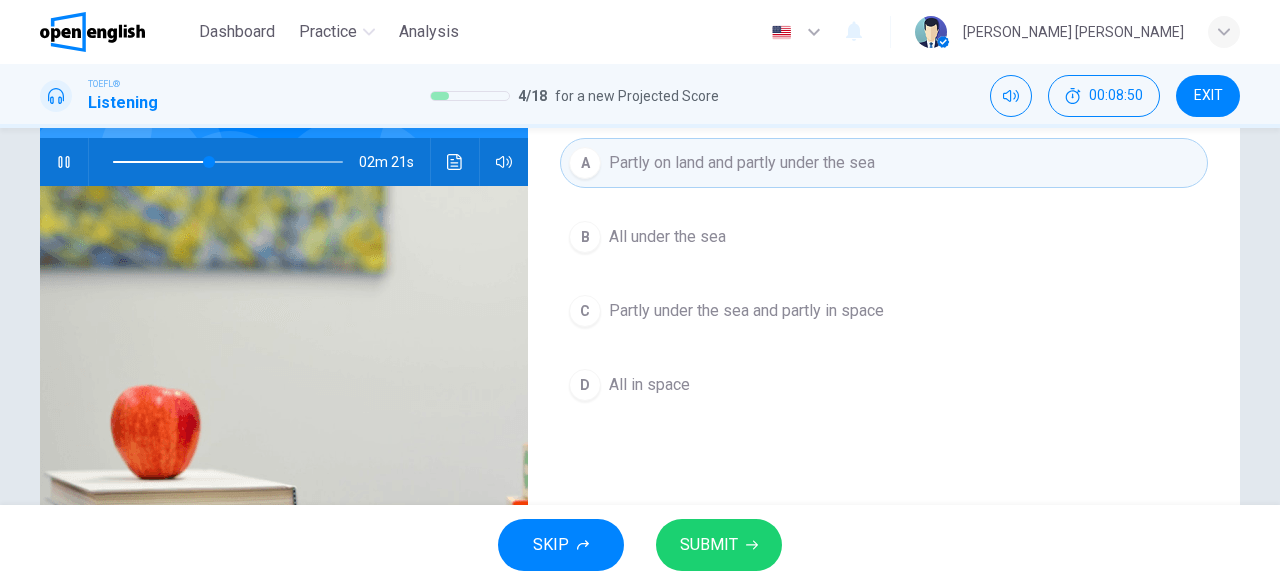 click on "Question 5 Where were the unidentified sounds recorded? A Partly on land and partly under the sea B All under the sea C Partly under the sea and partly in space D All in space" at bounding box center [884, 325] 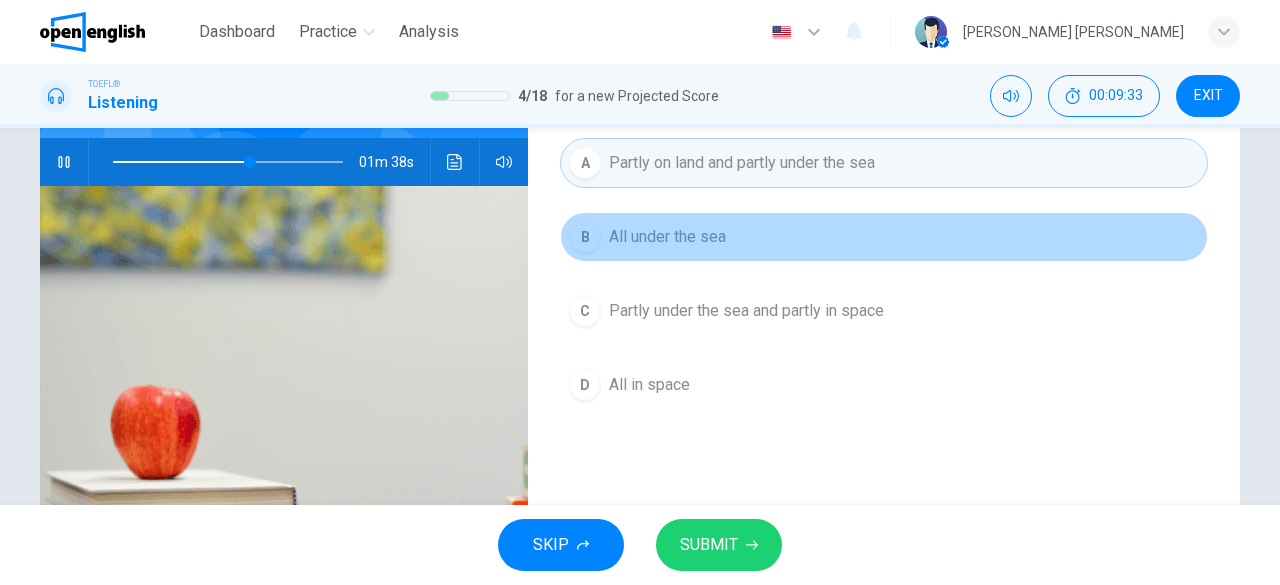 click on "B All under the sea" at bounding box center [884, 237] 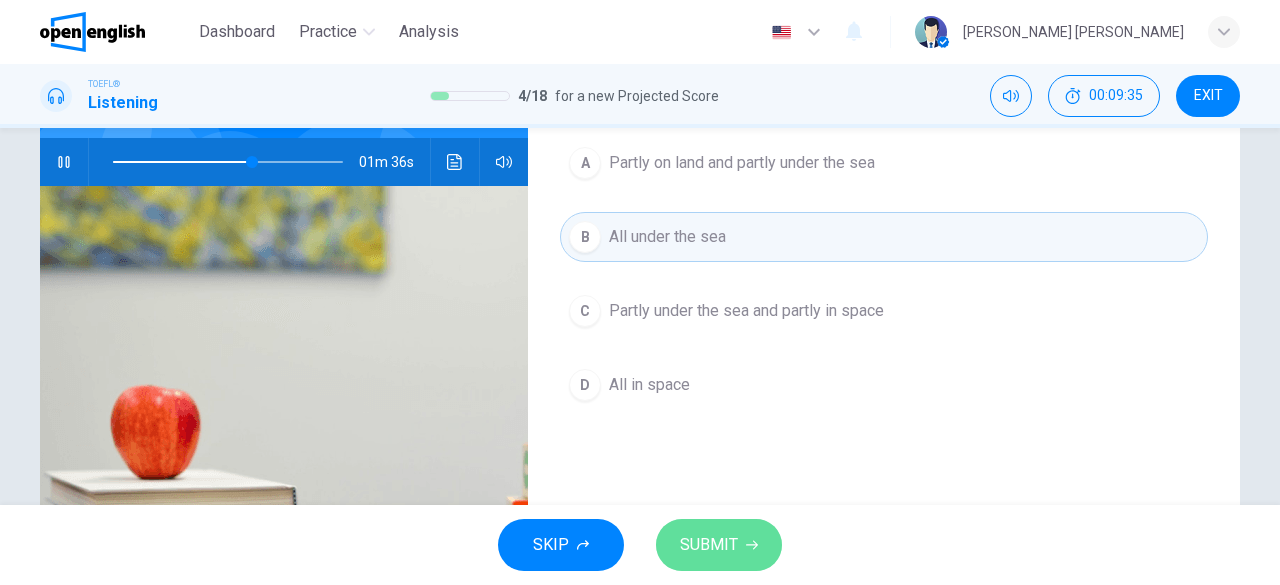 click 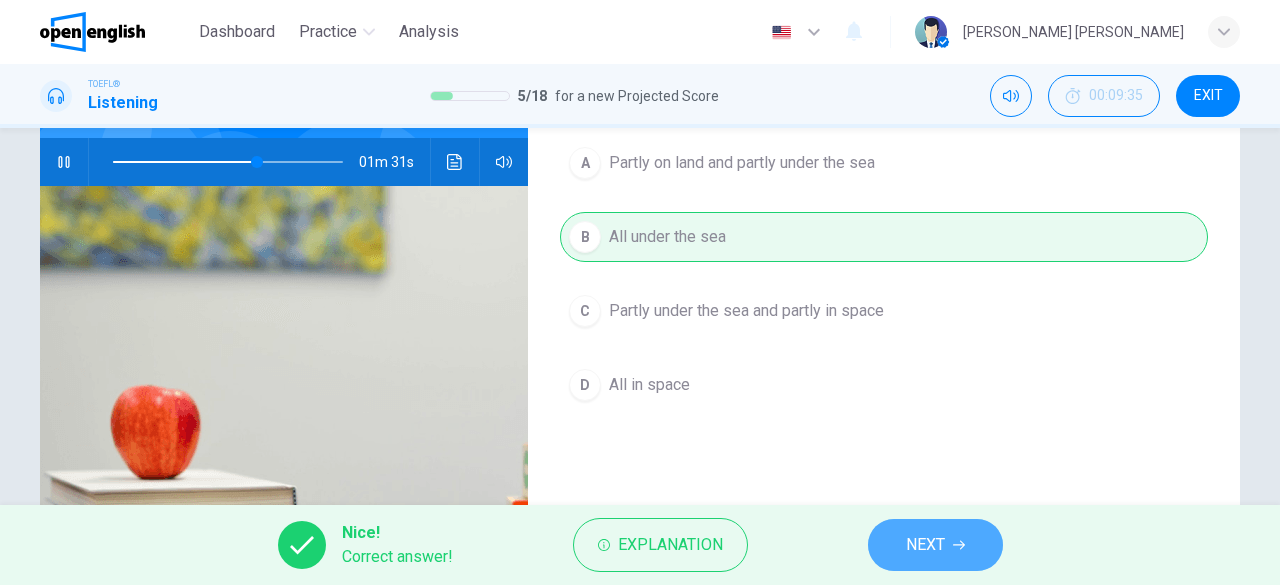 click on "NEXT" at bounding box center [925, 545] 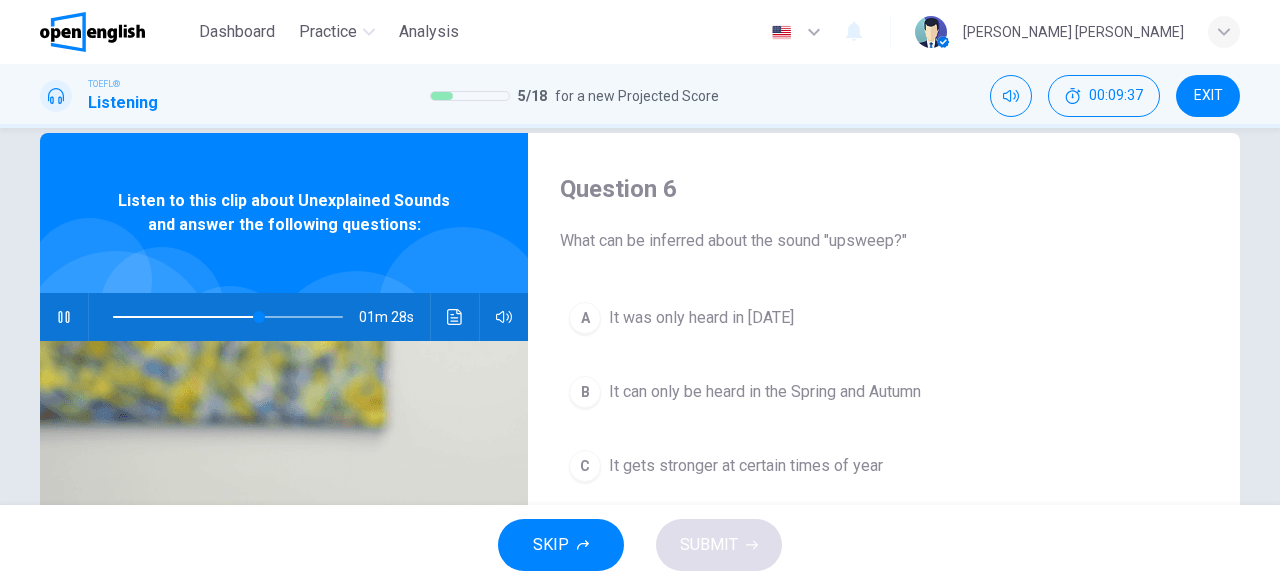 scroll, scrollTop: 0, scrollLeft: 0, axis: both 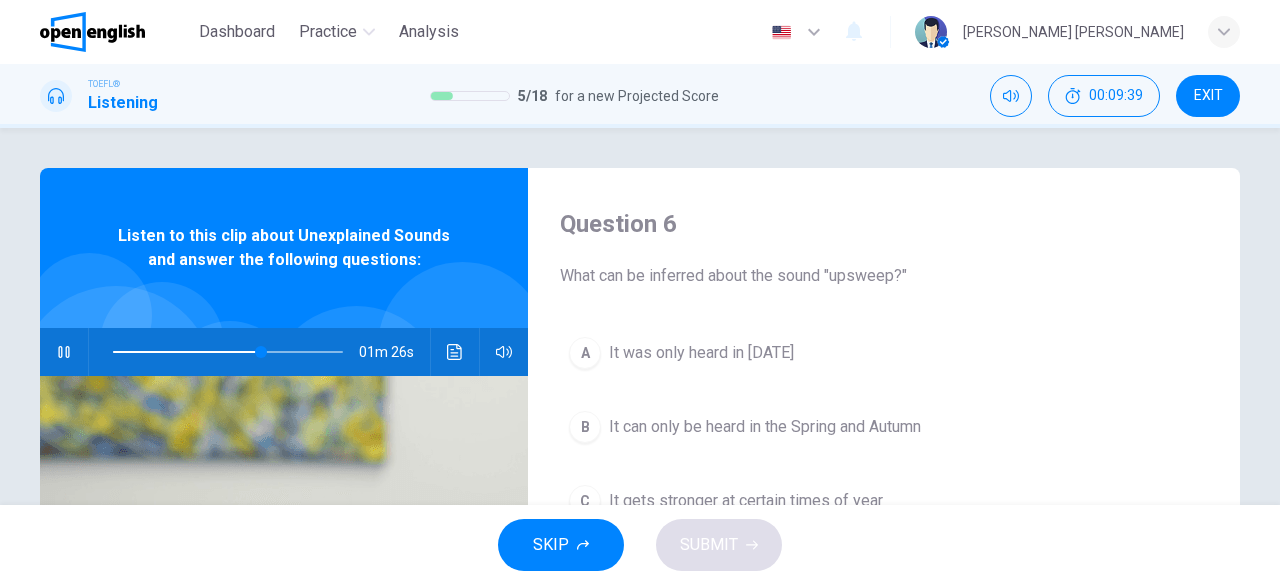 click on "What can be inferred about the sound "upsweep?"" at bounding box center (884, 276) 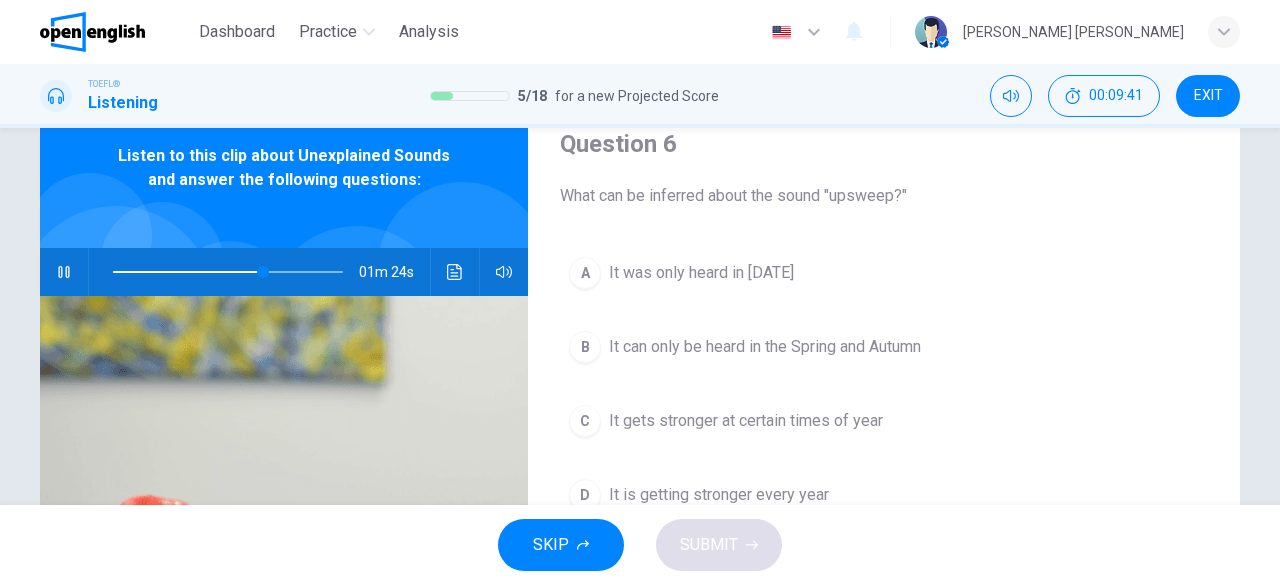 scroll, scrollTop: 120, scrollLeft: 0, axis: vertical 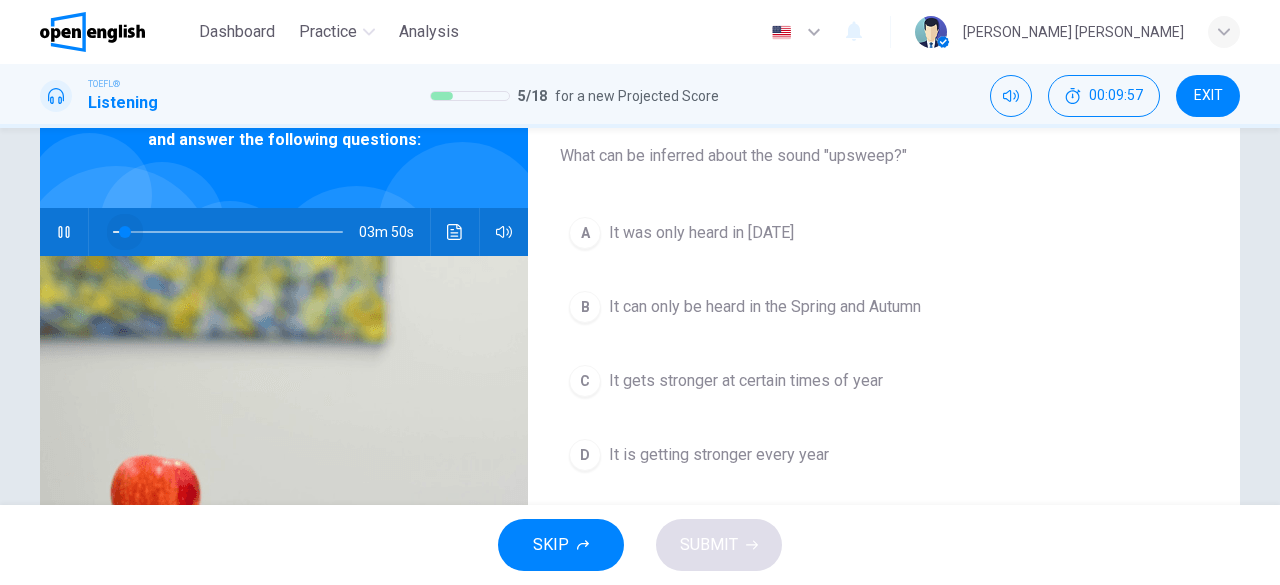 click at bounding box center [228, 232] 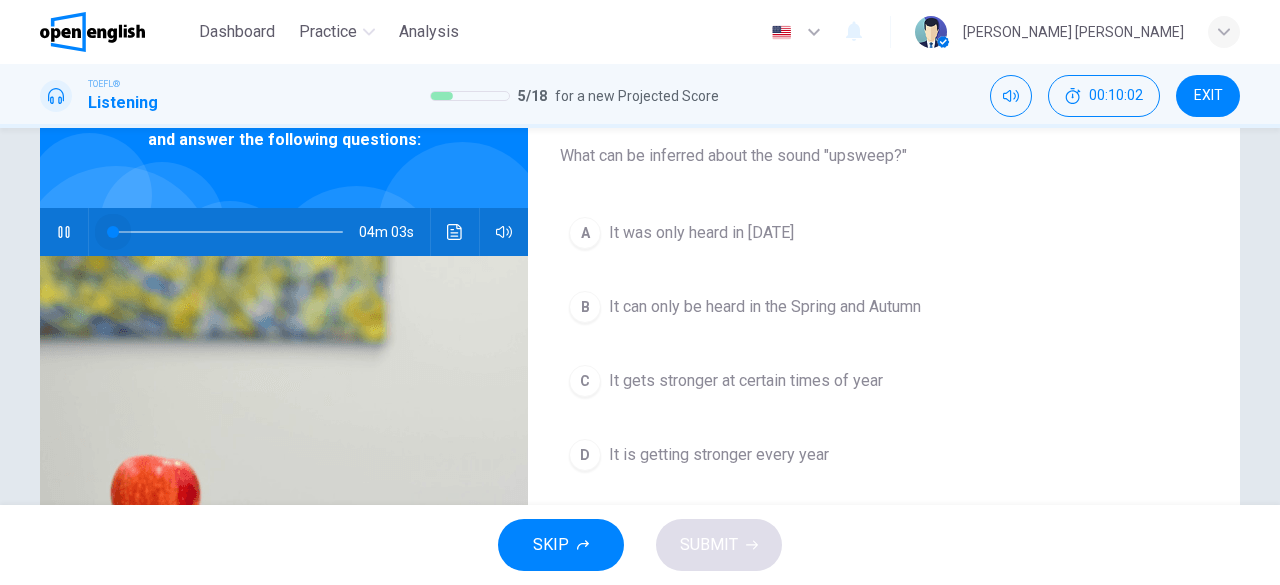 drag, startPoint x: 120, startPoint y: 229, endPoint x: 0, endPoint y: 211, distance: 121.34249 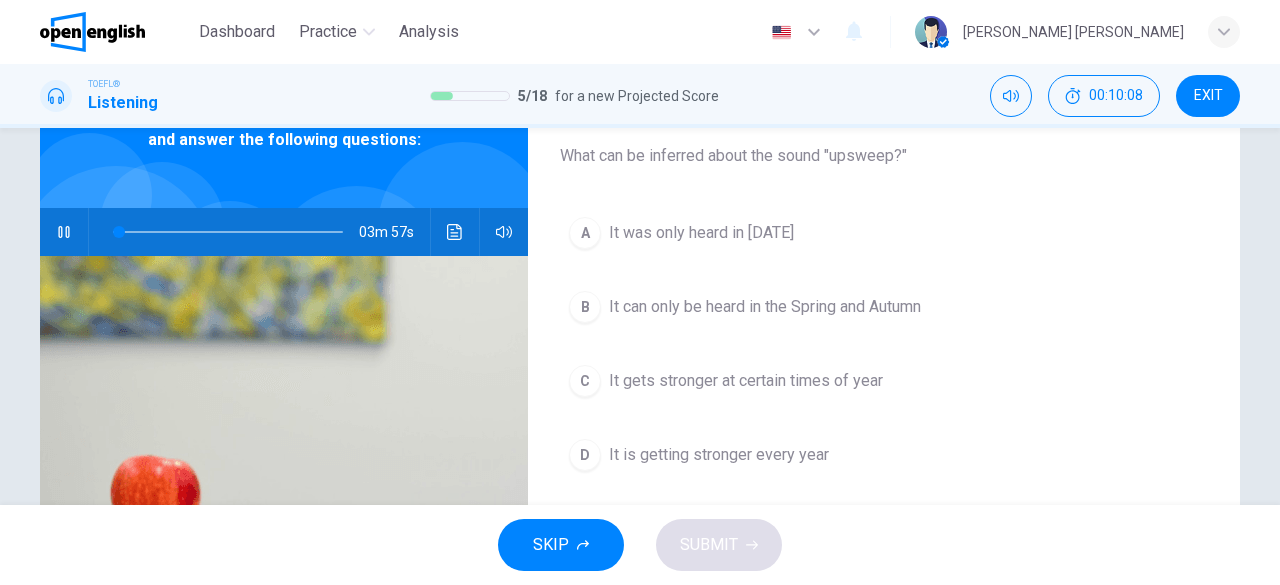 click on "Question 6 What can be inferred about the sound "upsweep?" A It was only heard in [DATE] B It can only be heard in the Spring and Autumn C It gets stronger at certain times of year D It is getting stronger every year Listen to this clip about Unexplained Sounds and answer the following questions: 03m 57s" at bounding box center [640, 395] 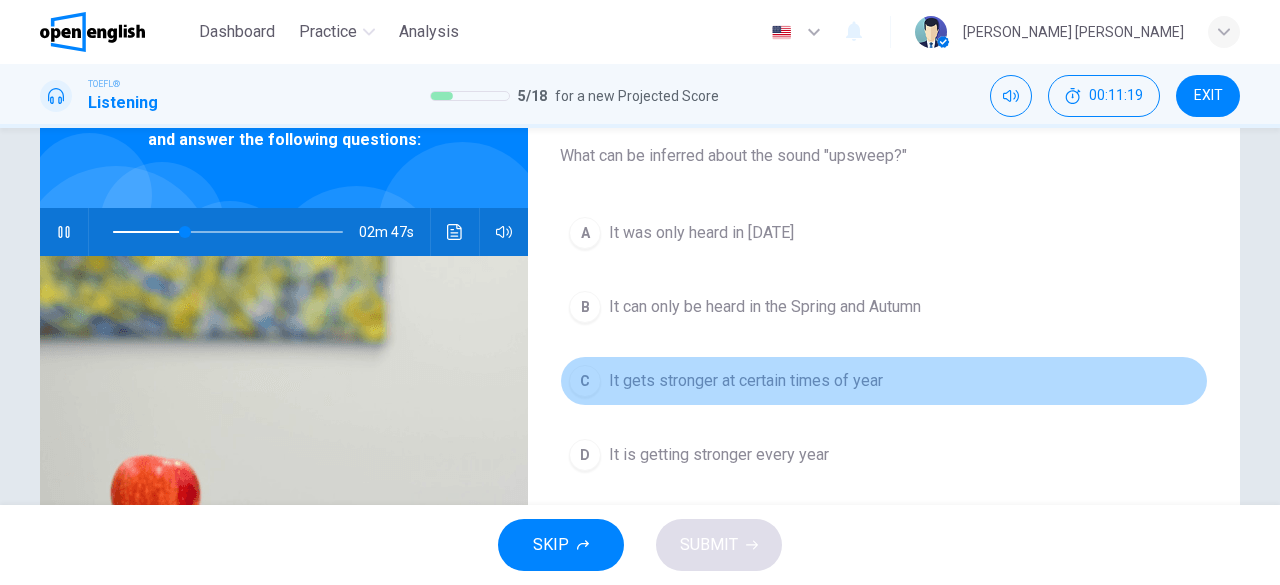click on "It gets stronger at certain times of year" at bounding box center (746, 381) 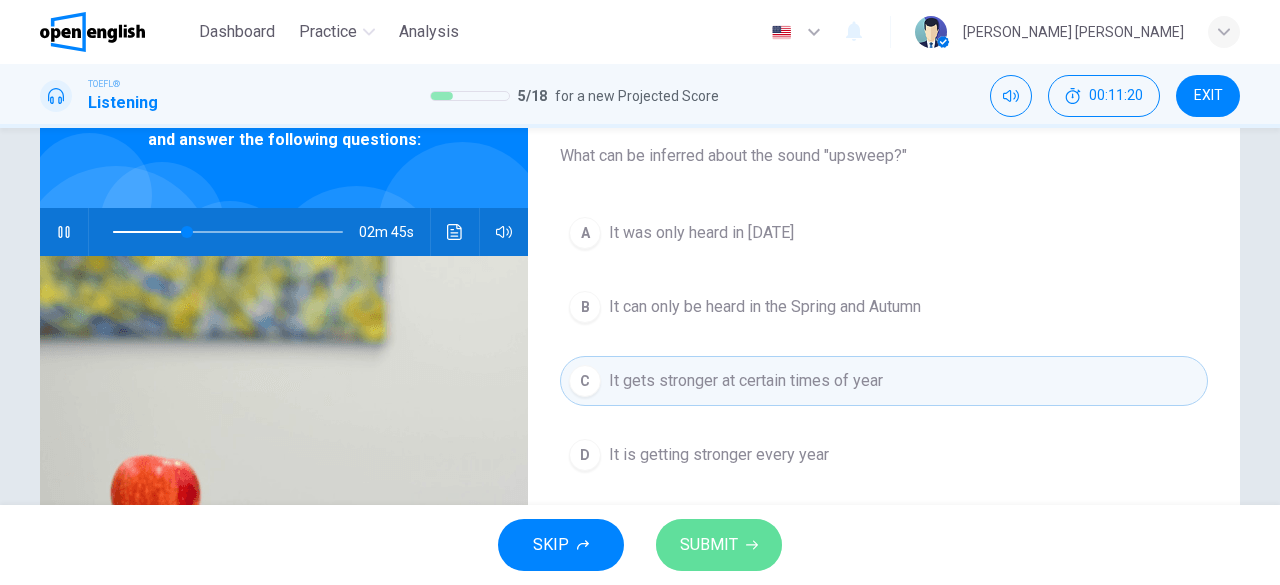 click on "SUBMIT" at bounding box center (719, 545) 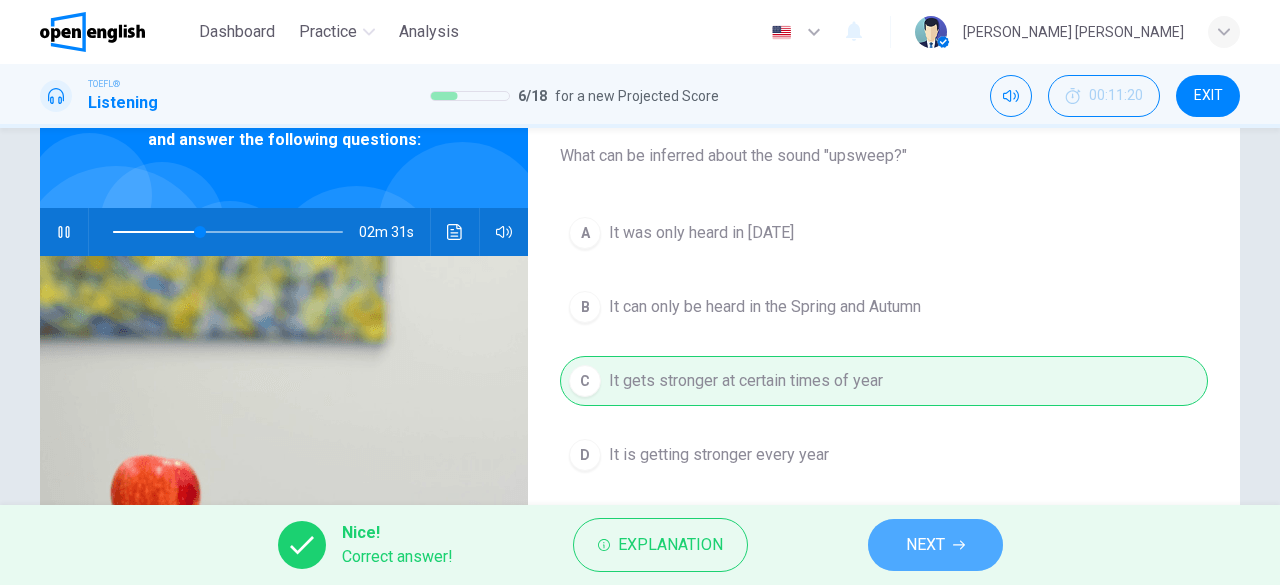 click on "NEXT" at bounding box center [935, 545] 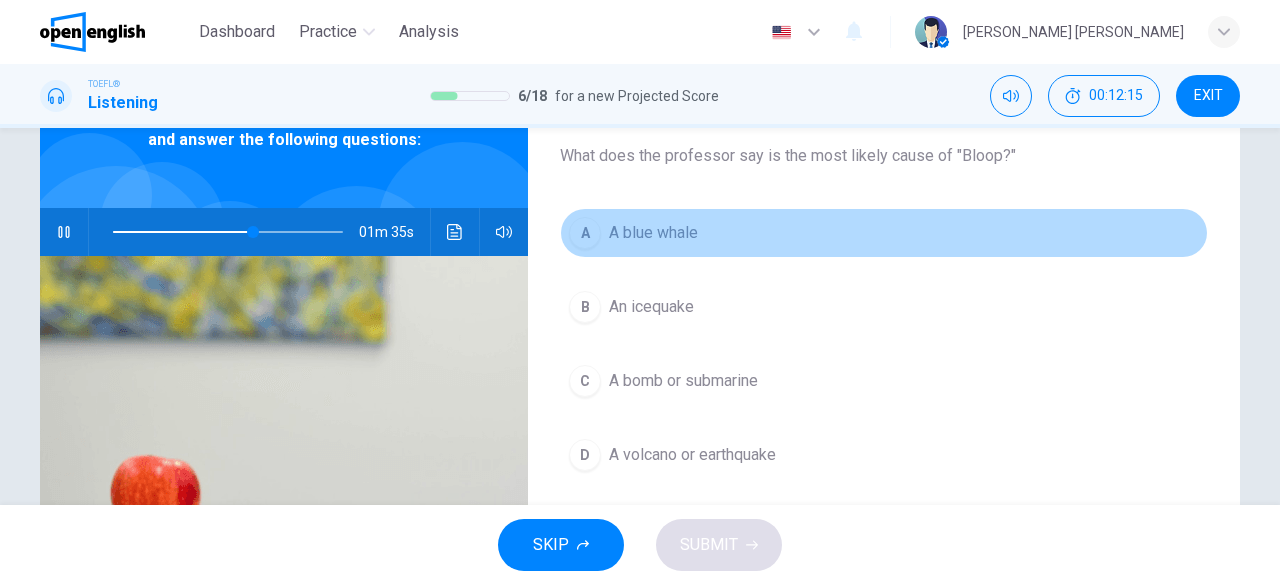 click on "A A blue whale" at bounding box center [884, 233] 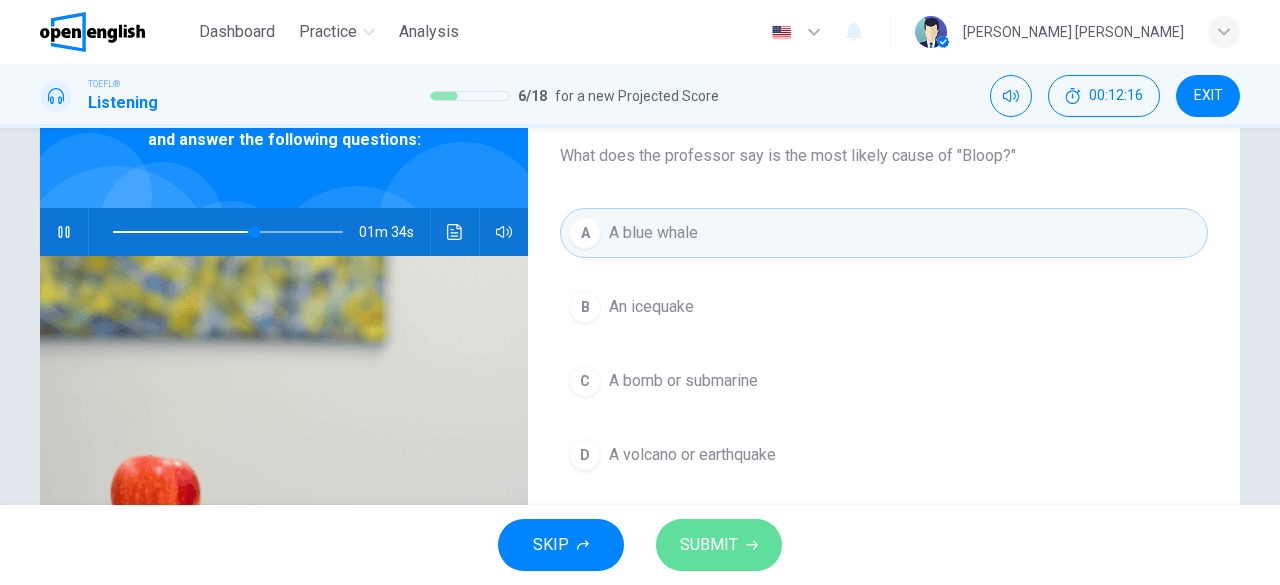 click on "SUBMIT" at bounding box center [709, 545] 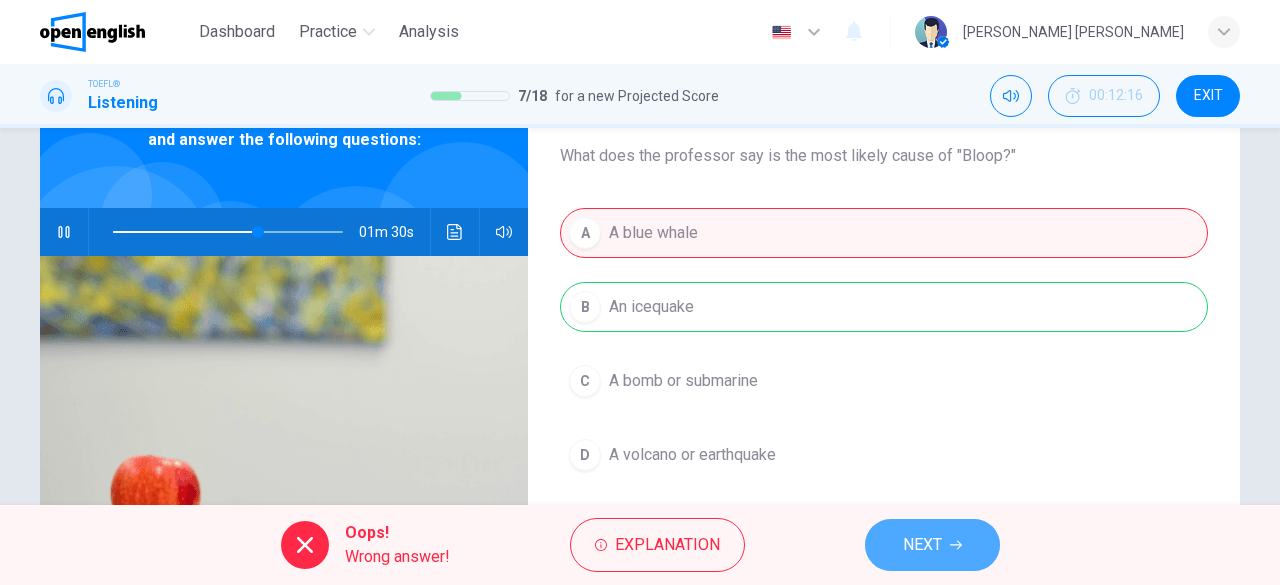 click on "NEXT" at bounding box center [922, 545] 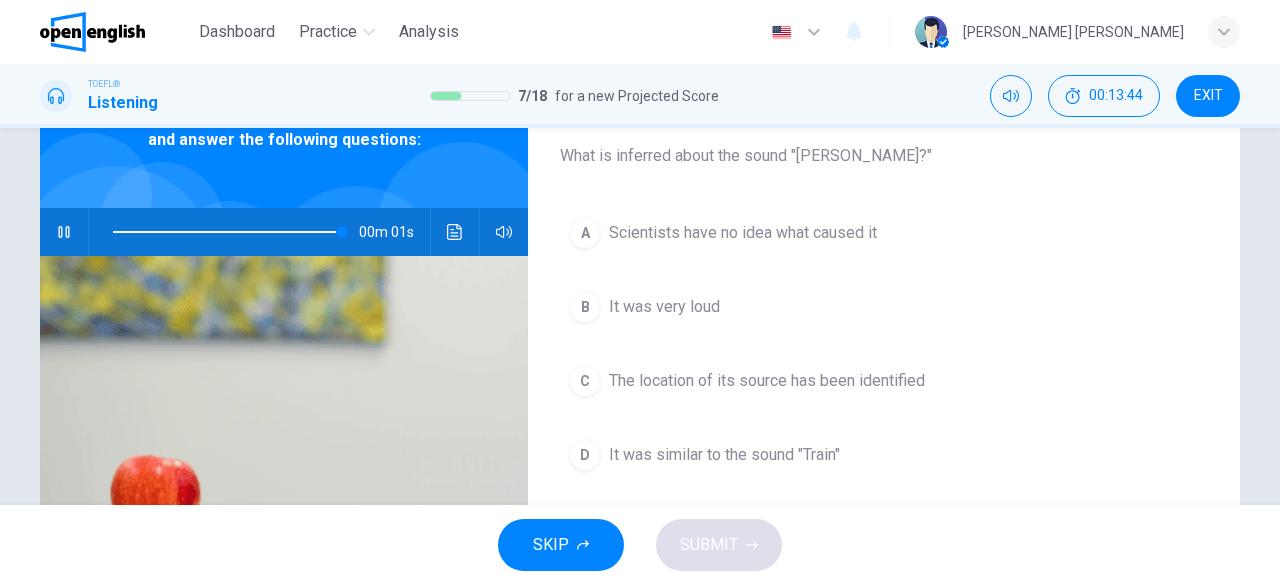 type on "*" 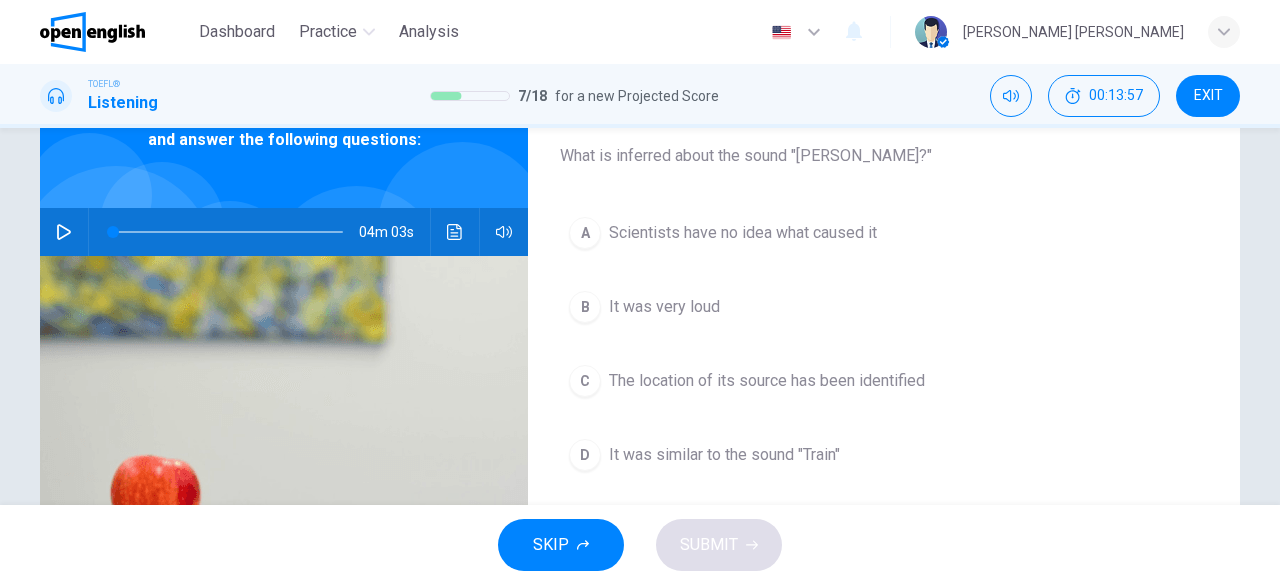 click on "Question 8 What is inferred about the sound "[PERSON_NAME]?" A Scientists have no idea what caused it B It was very loud C The location of its source has been identified D It was similar to the sound "Train"" at bounding box center (884, 395) 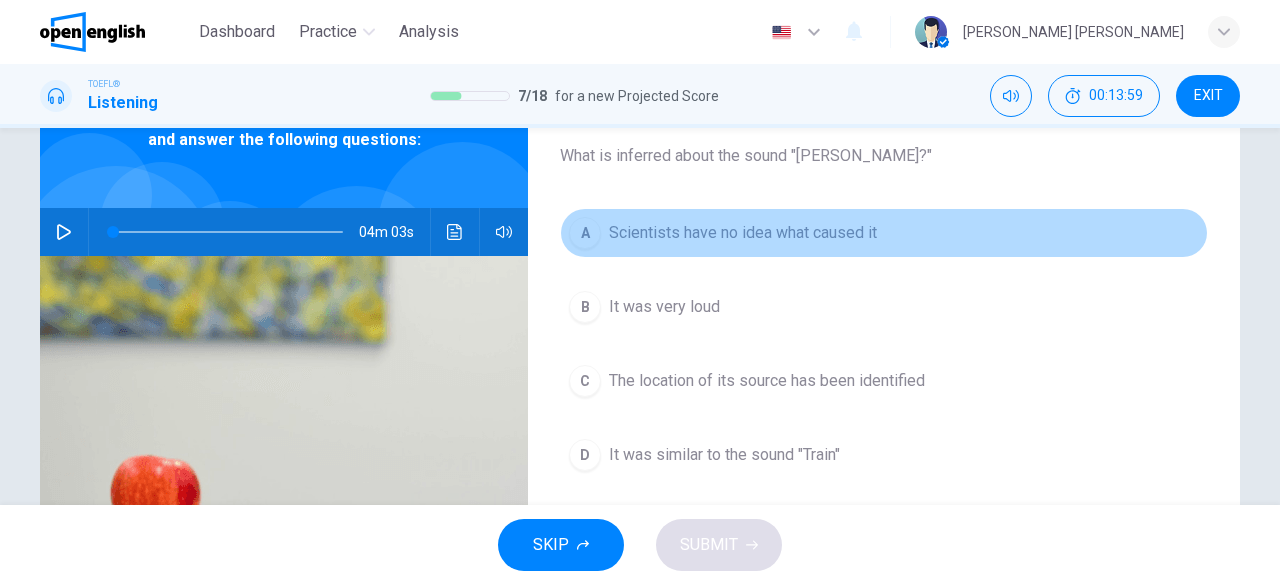click on "A Scientists have no idea what caused it" at bounding box center [884, 233] 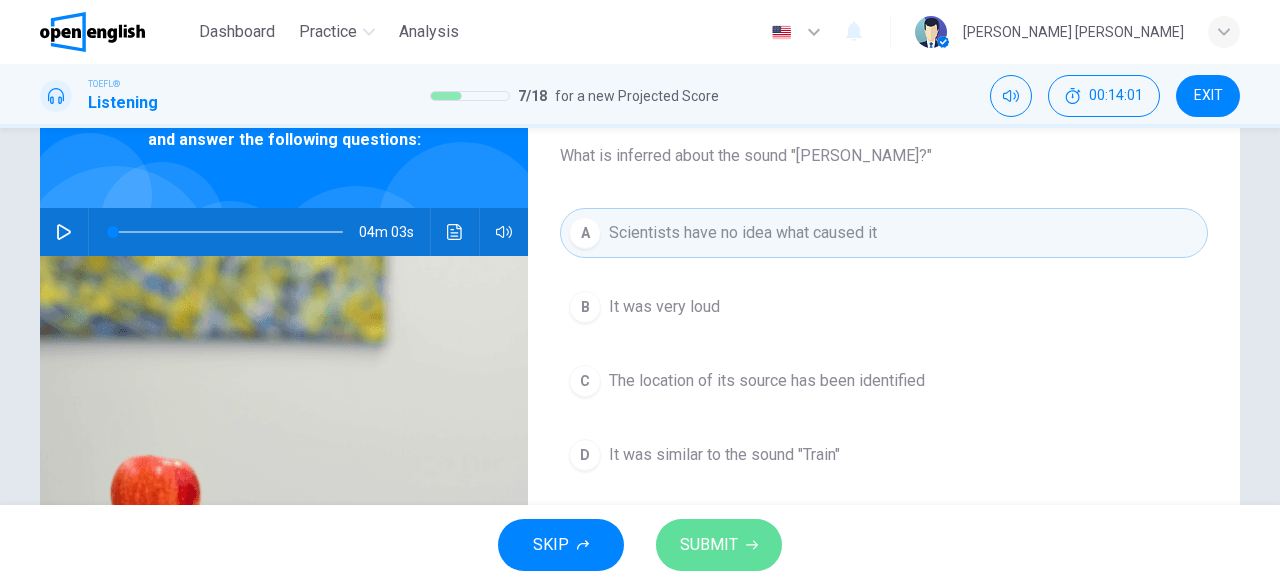 click on "SUBMIT" at bounding box center [709, 545] 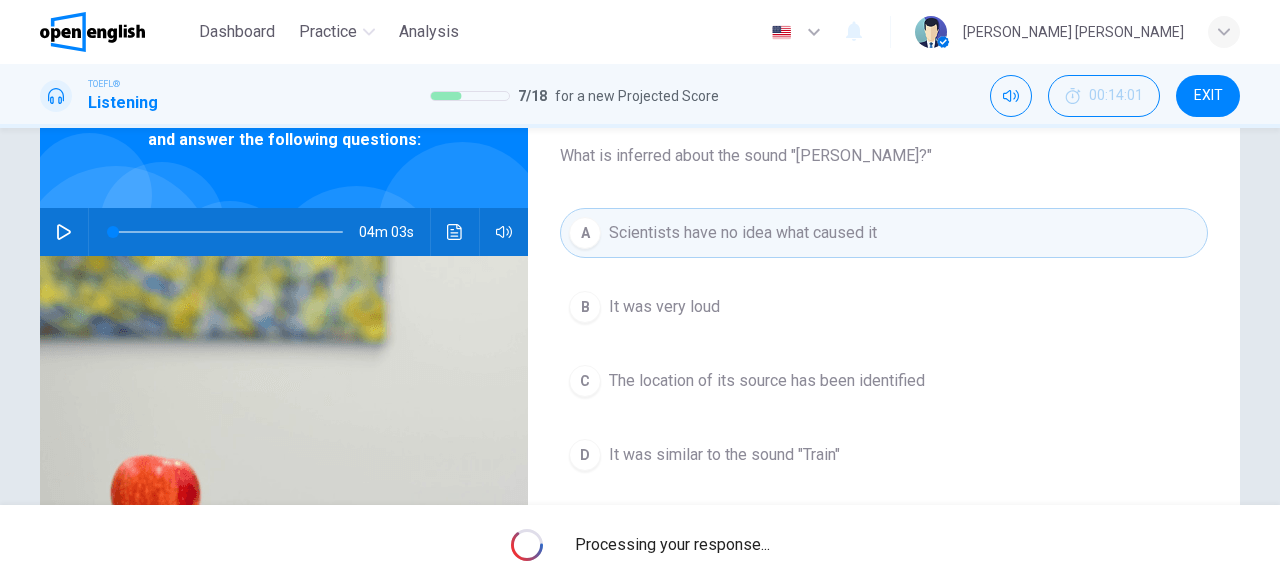 click on "Processing your response..." at bounding box center (672, 545) 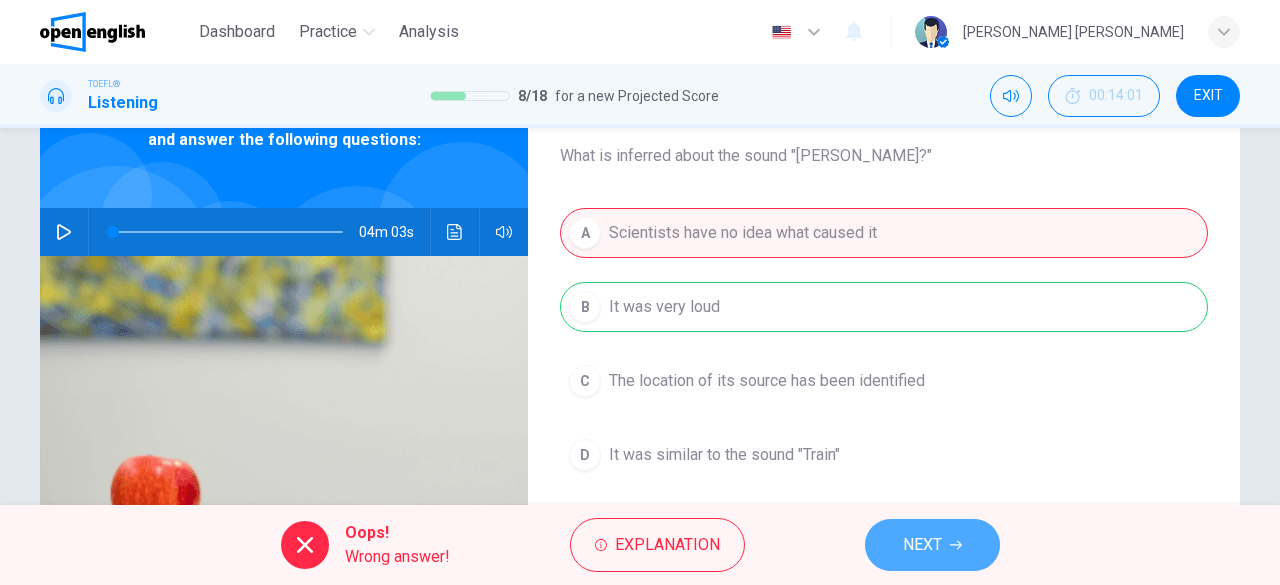 click on "NEXT" at bounding box center [932, 545] 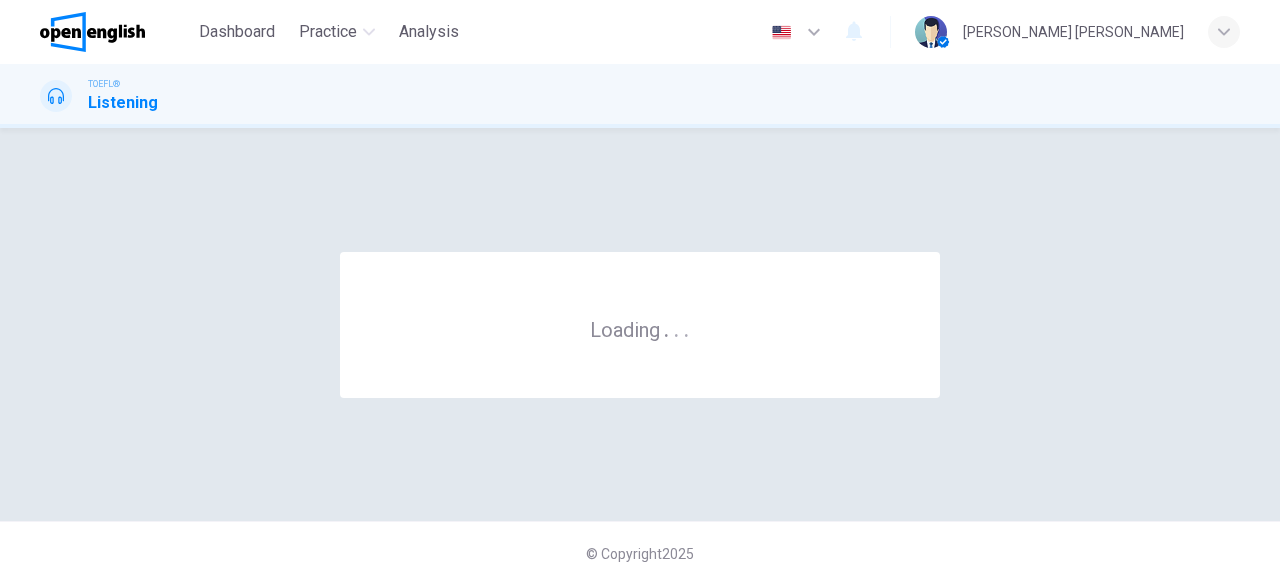 scroll, scrollTop: 0, scrollLeft: 0, axis: both 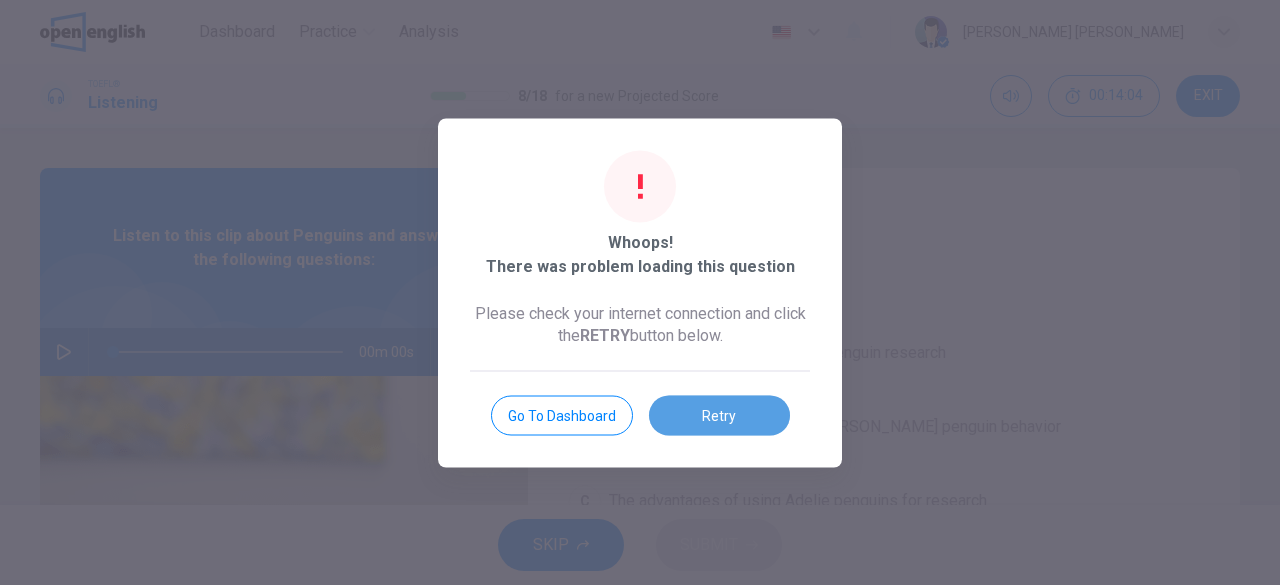 click on "Retry" at bounding box center [719, 415] 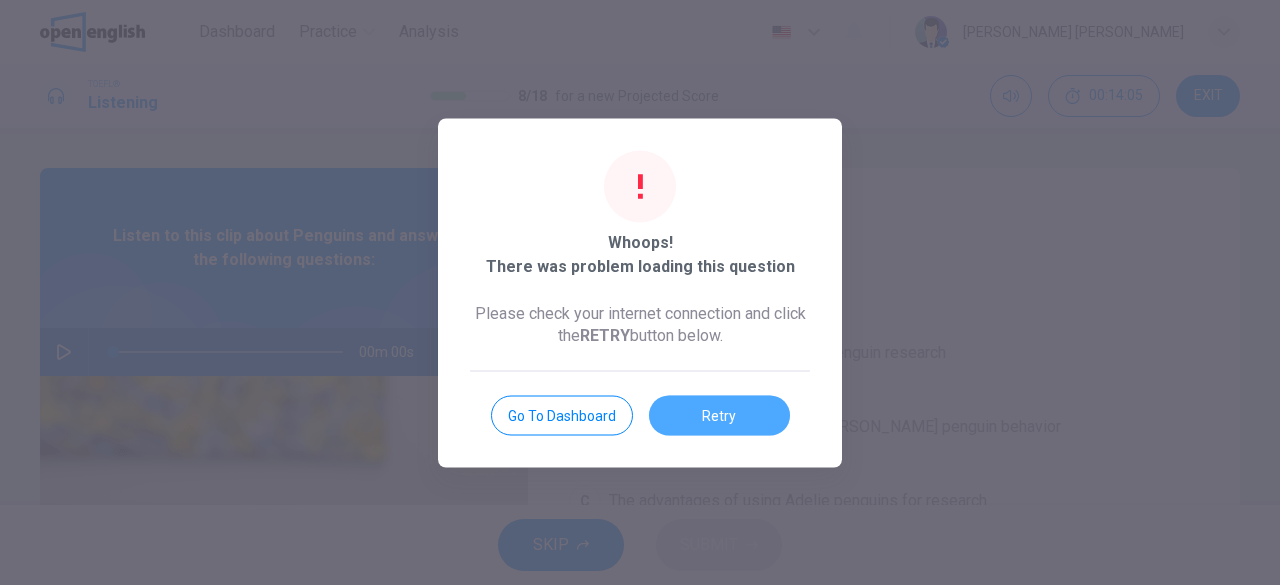 click on "Retry" at bounding box center (719, 415) 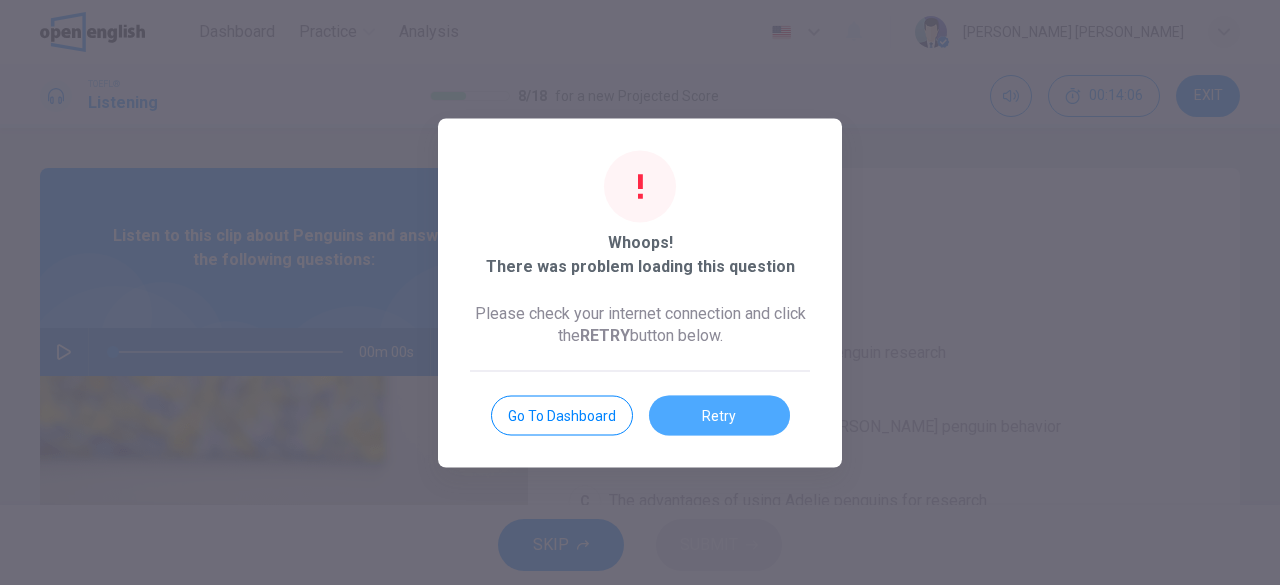 click on "Retry" at bounding box center (719, 415) 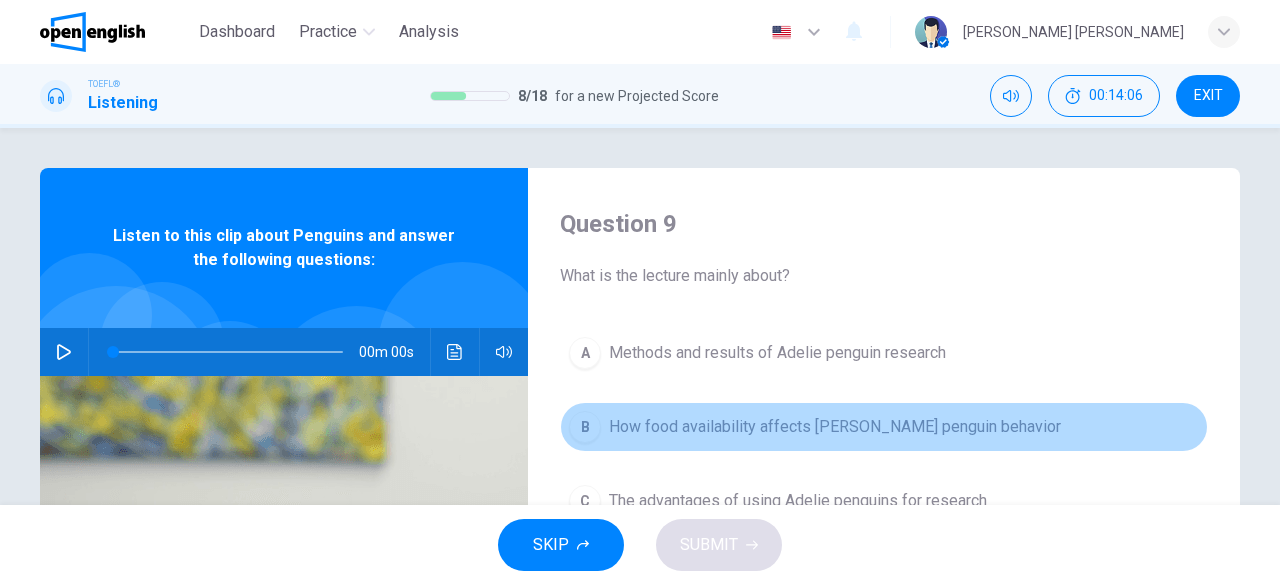 click on "B How food availability affects [PERSON_NAME] penguin behavior" at bounding box center (884, 427) 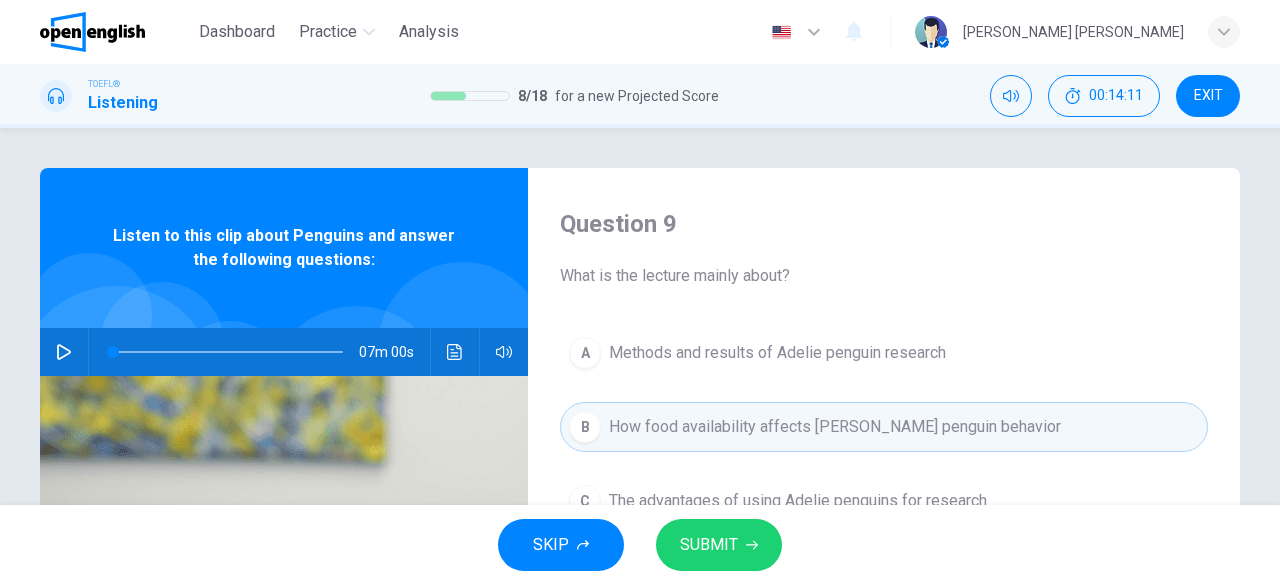 click 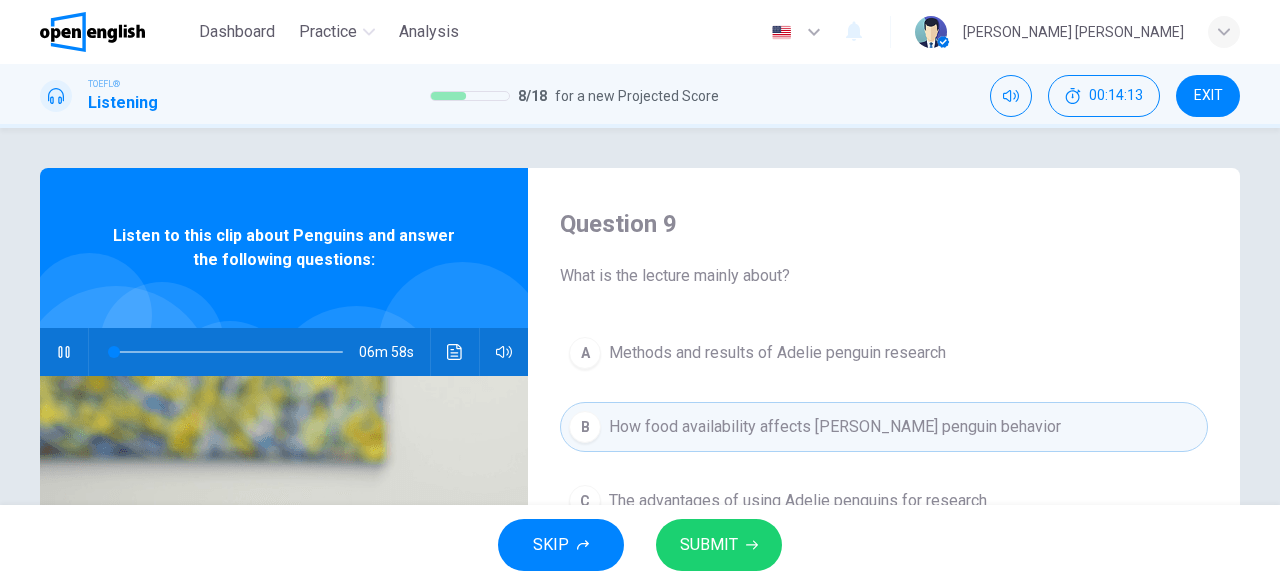 click on "Question 9 What is the lecture mainly about? A Methods and results of [PERSON_NAME] penguin research B How food availability affects Adelie penguin behavior C The advantages of using Adelie penguins for research D How [PERSON_NAME] penguin behavior differs from other penguins" at bounding box center [884, 515] 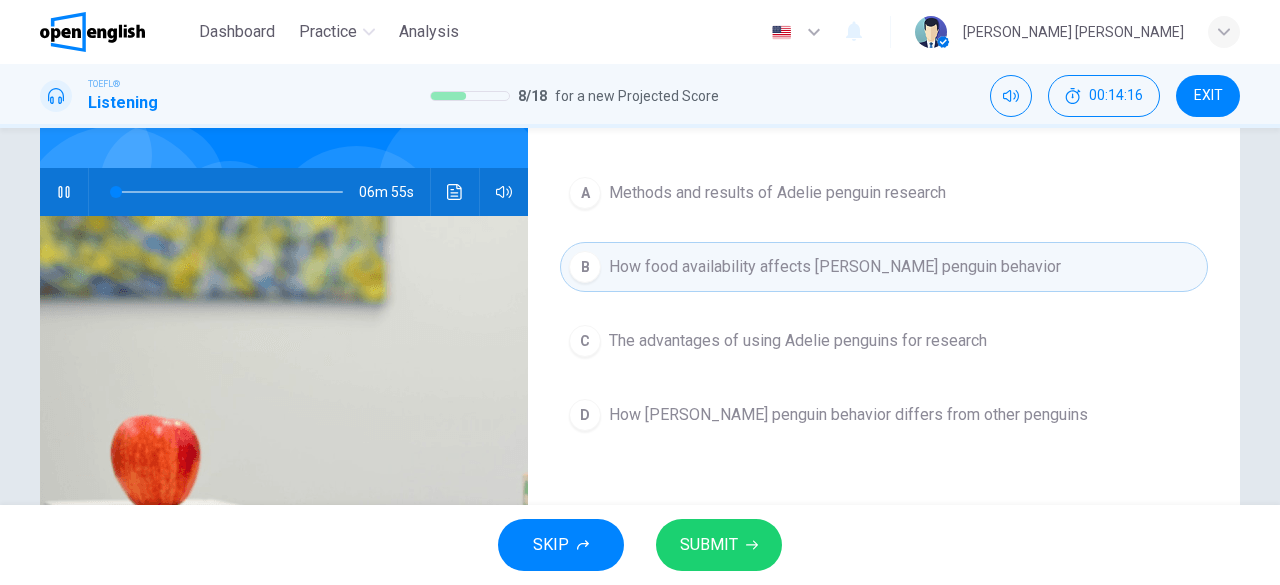 scroll, scrollTop: 120, scrollLeft: 0, axis: vertical 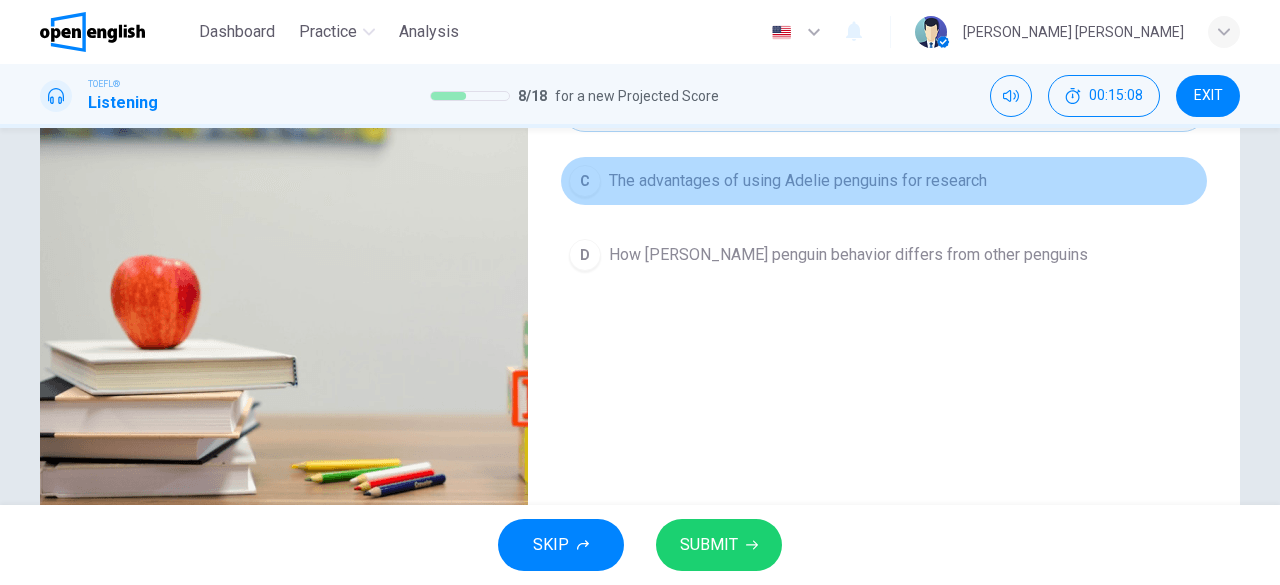 click on "C The advantages of using Adelie penguins for research" at bounding box center [884, 181] 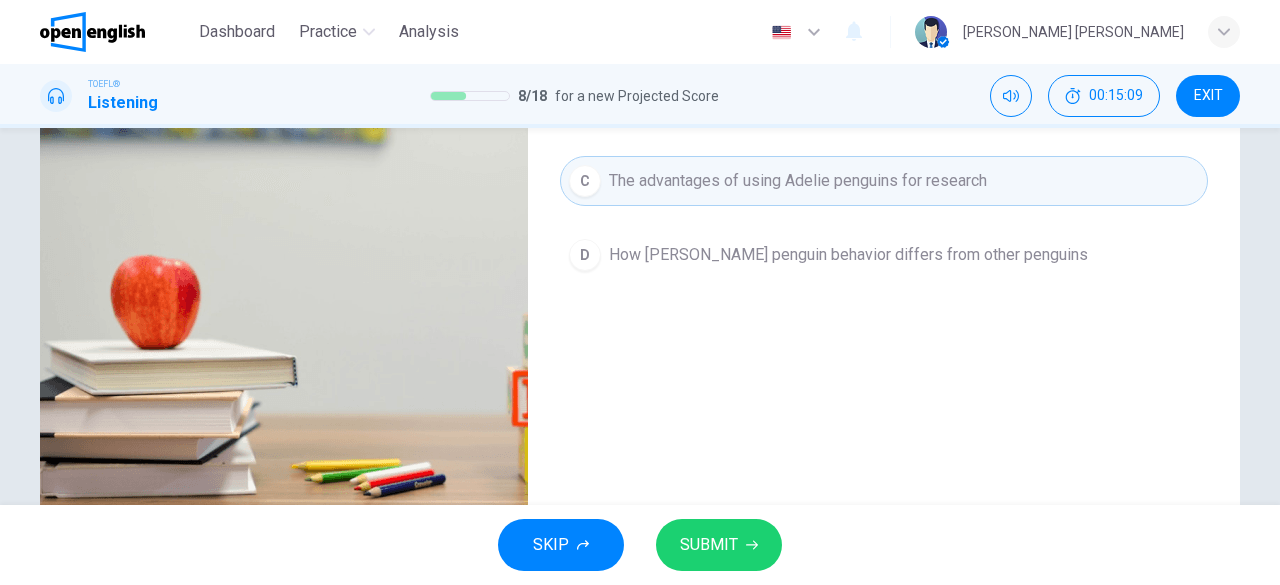 click on "SKIP SUBMIT" at bounding box center [640, 545] 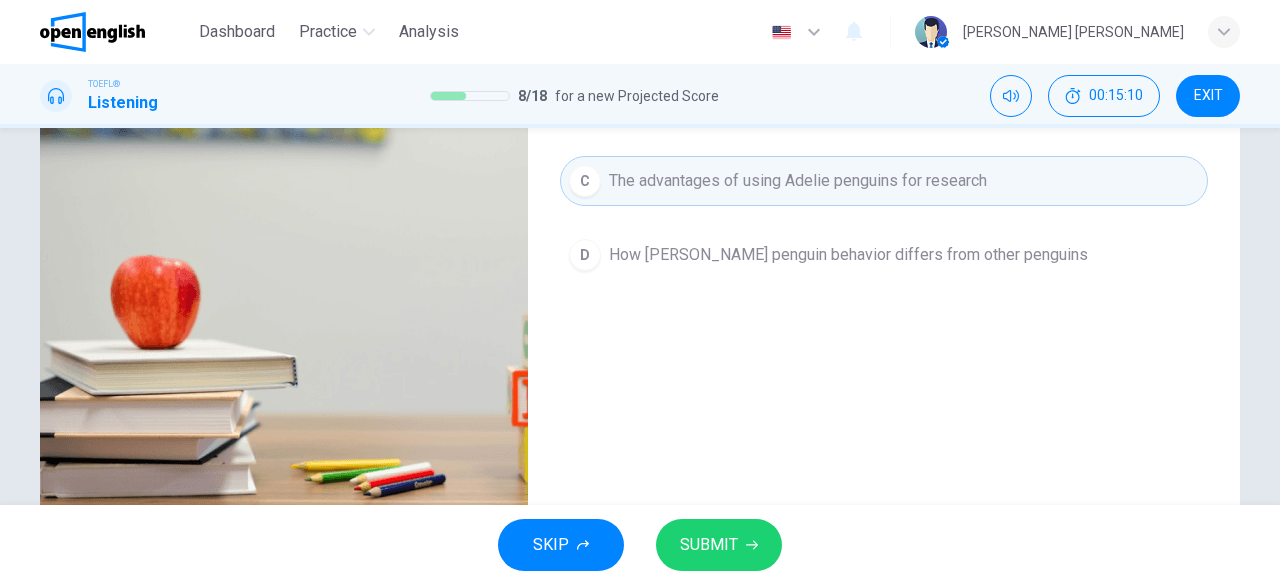 click on "SKIP SUBMIT" at bounding box center (640, 545) 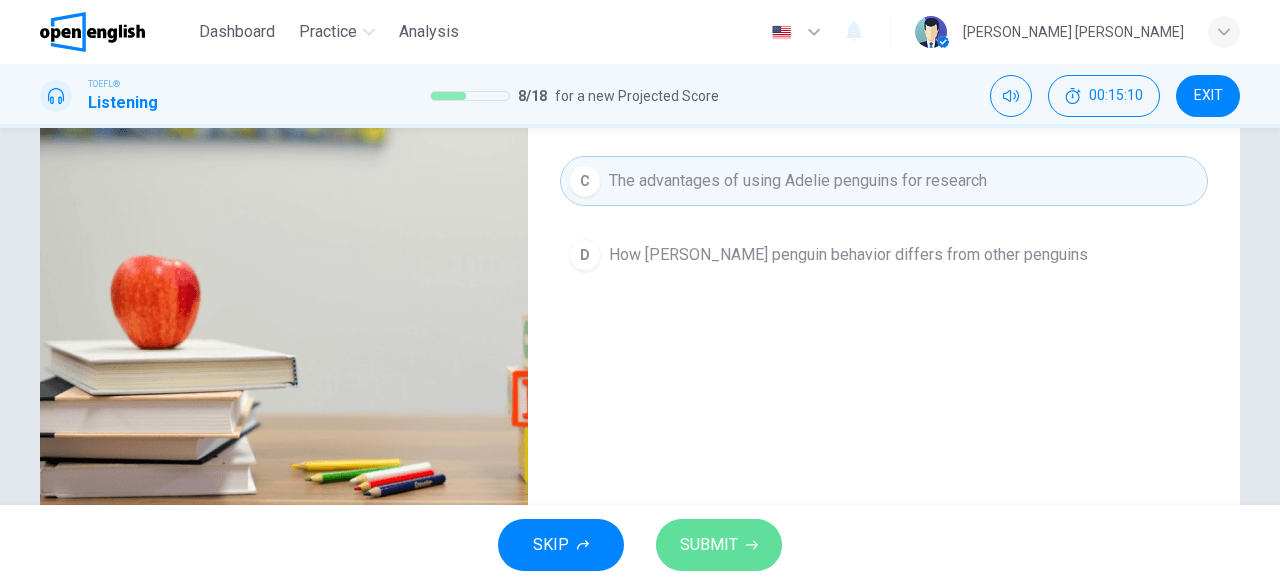 click on "SUBMIT" at bounding box center (719, 545) 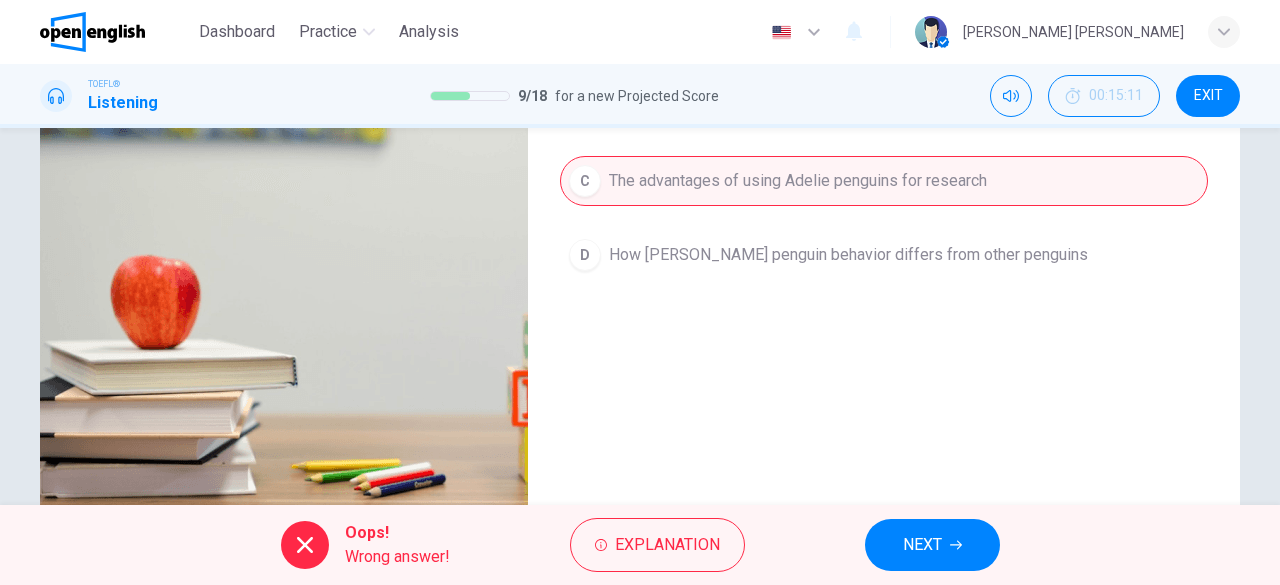 scroll, scrollTop: 0, scrollLeft: 0, axis: both 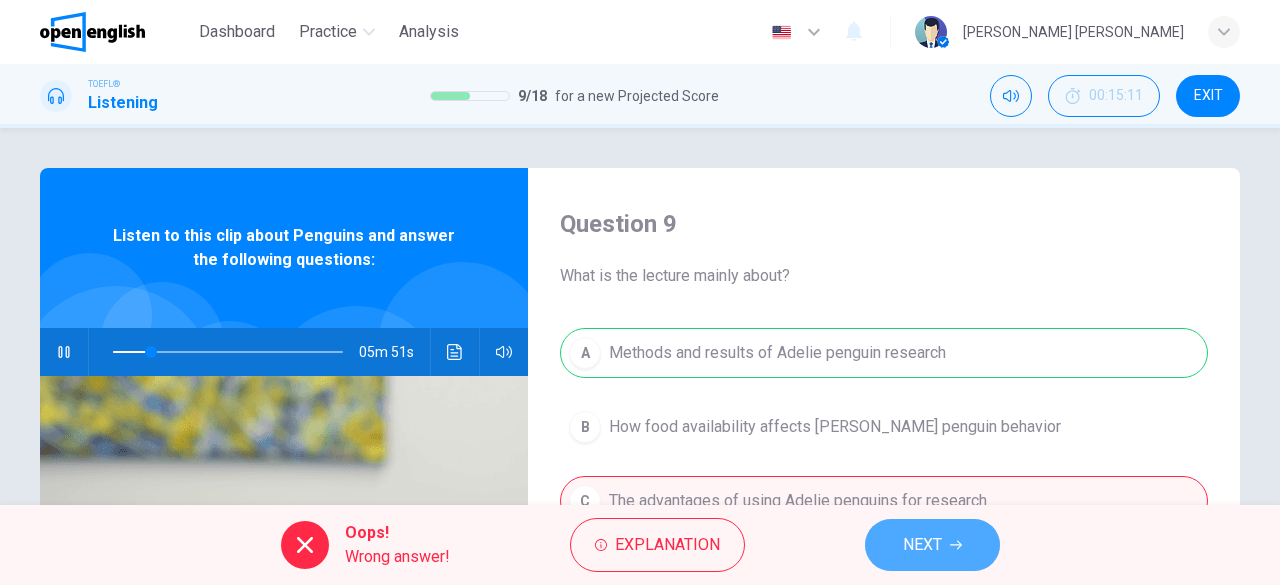click on "NEXT" at bounding box center (932, 545) 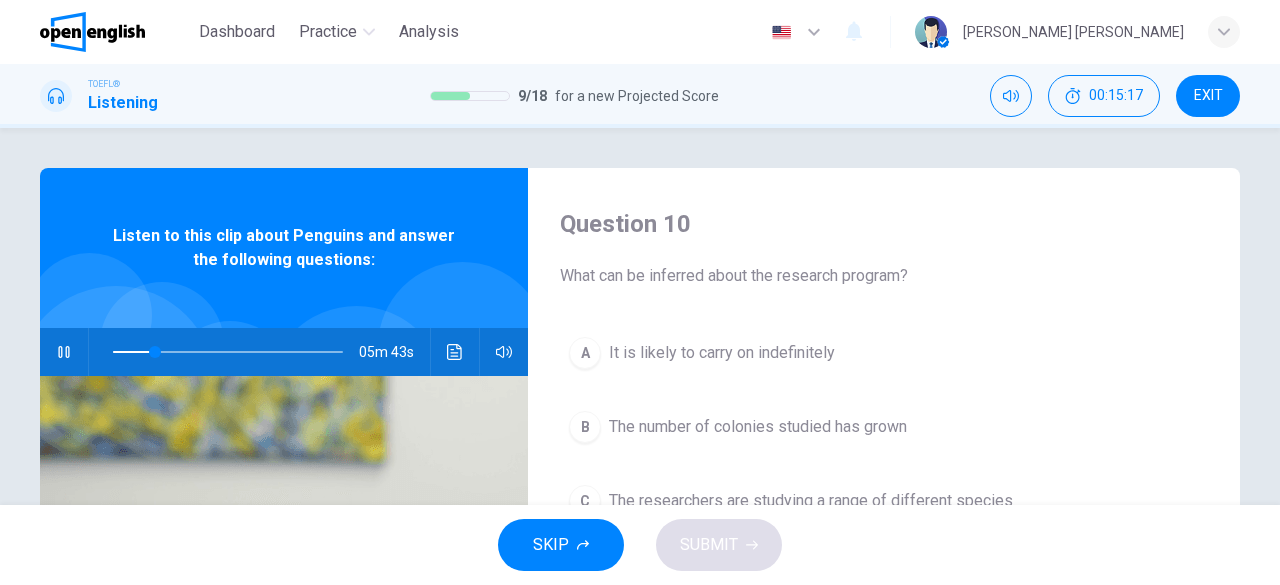 click on "SKIP SUBMIT" at bounding box center (640, 545) 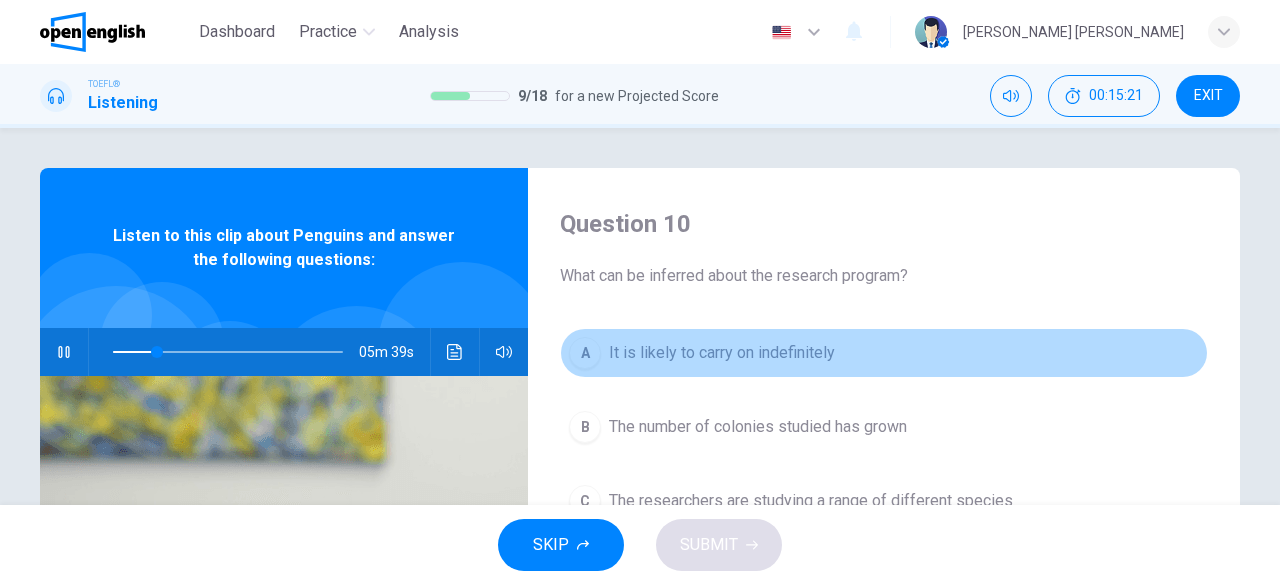 click on "A It is likely to carry on indefinitely" at bounding box center (884, 353) 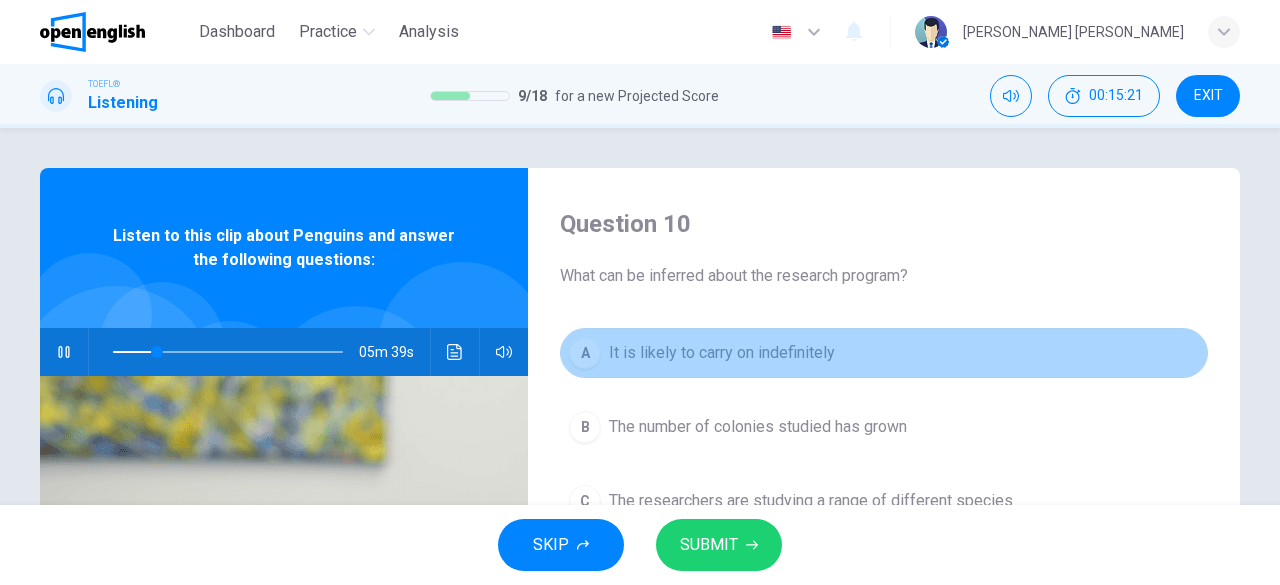 click on "A It is likely to carry on indefinitely" at bounding box center [884, 353] 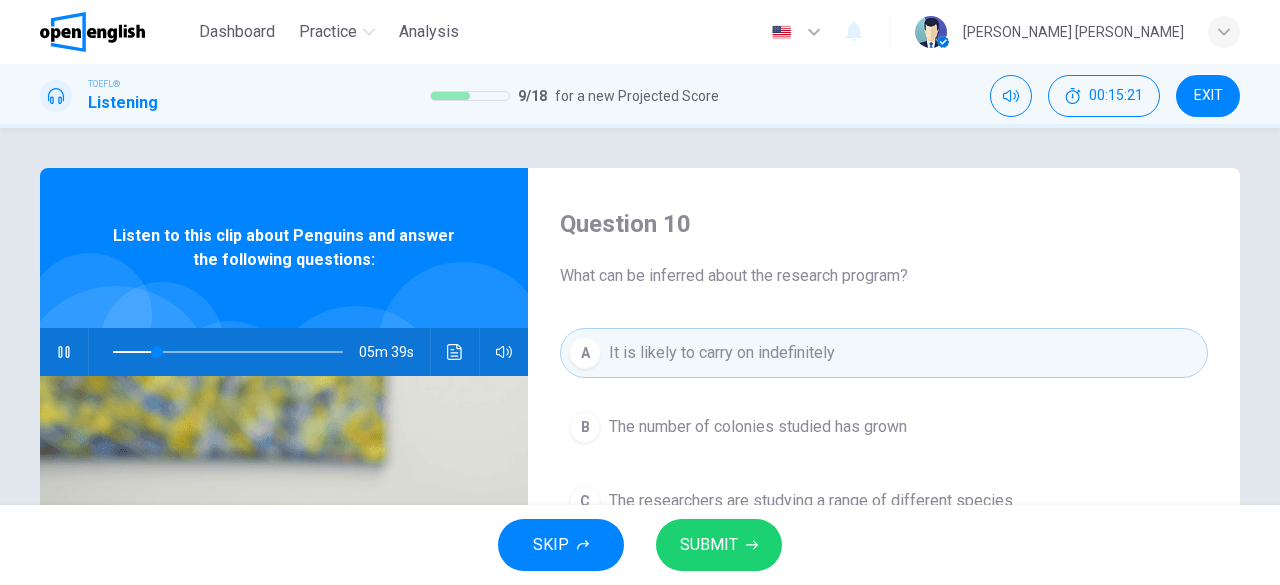 type 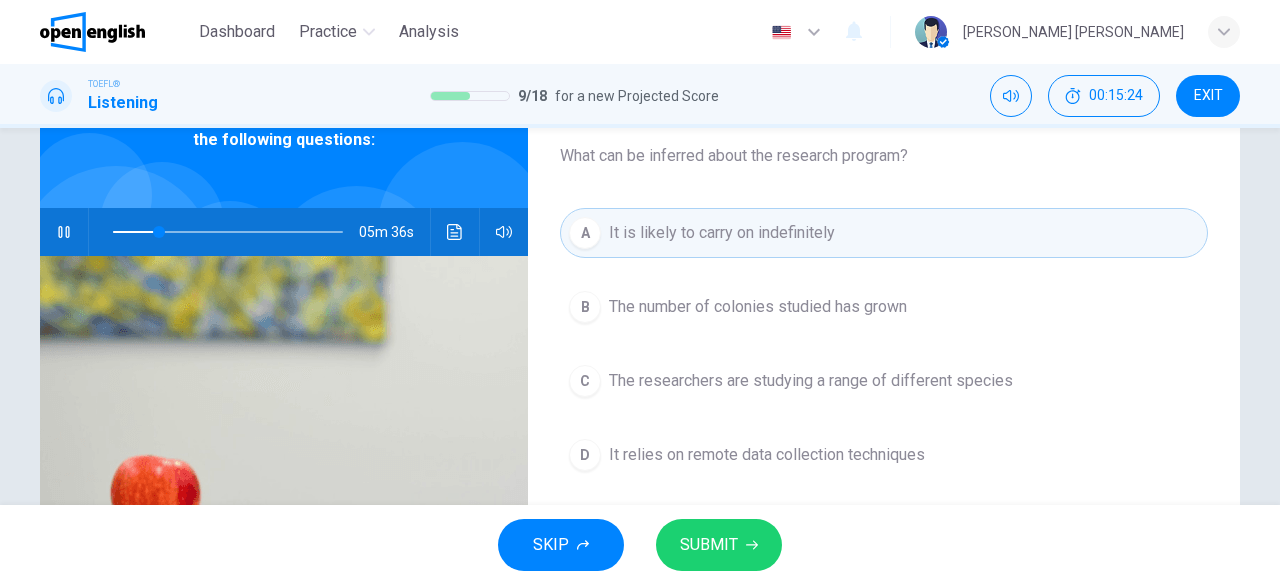 scroll, scrollTop: 80, scrollLeft: 0, axis: vertical 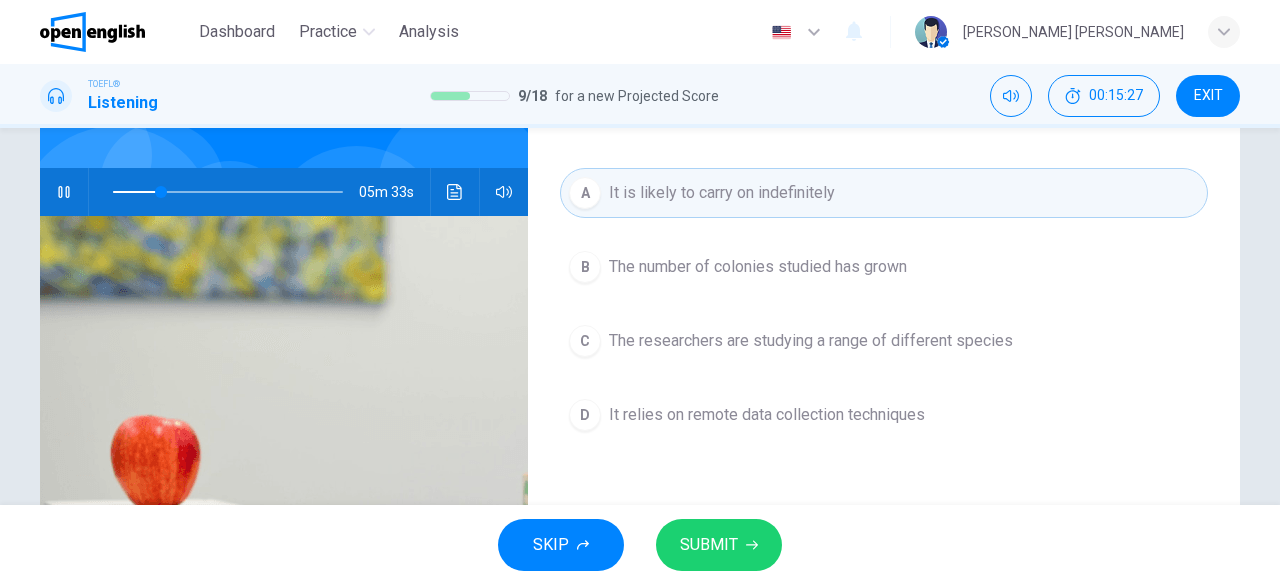 click on "Question 10 What can be inferred about the research program? A It is likely to carry on indefinitely B The number of colonies studied has grown C The researchers are studying a range of different species D It relies on remote data collection techniques" at bounding box center (884, 355) 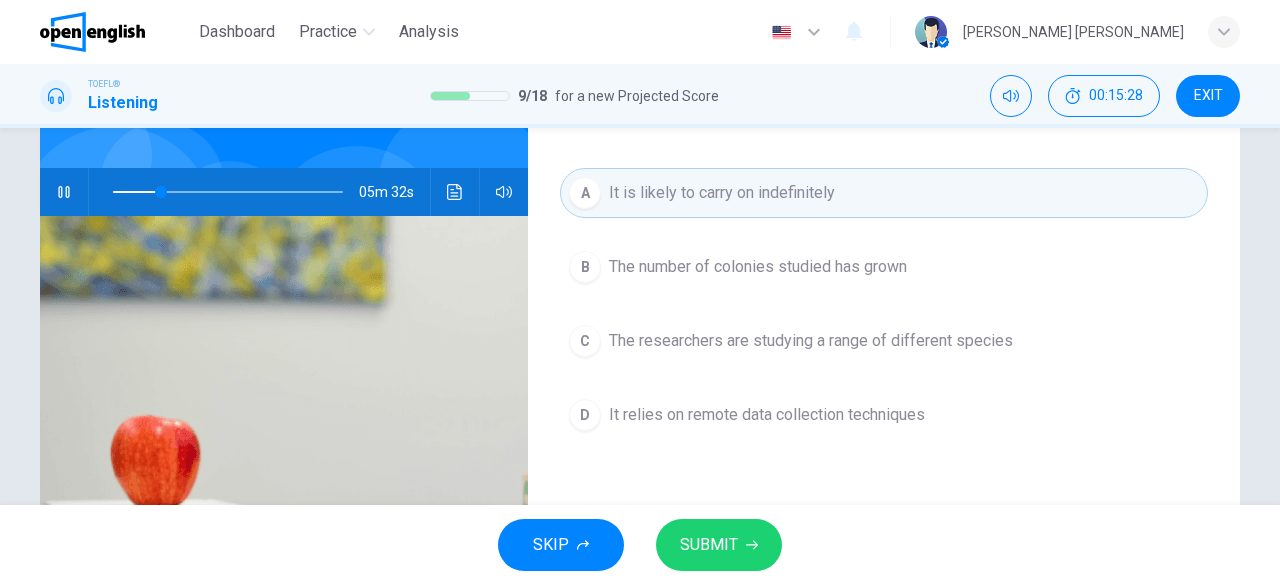 click on "Question 10 What can be inferred about the research program? A It is likely to carry on indefinitely B The number of colonies studied has grown C The researchers are studying a range of different species D It relies on remote data collection techniques" at bounding box center (884, 355) 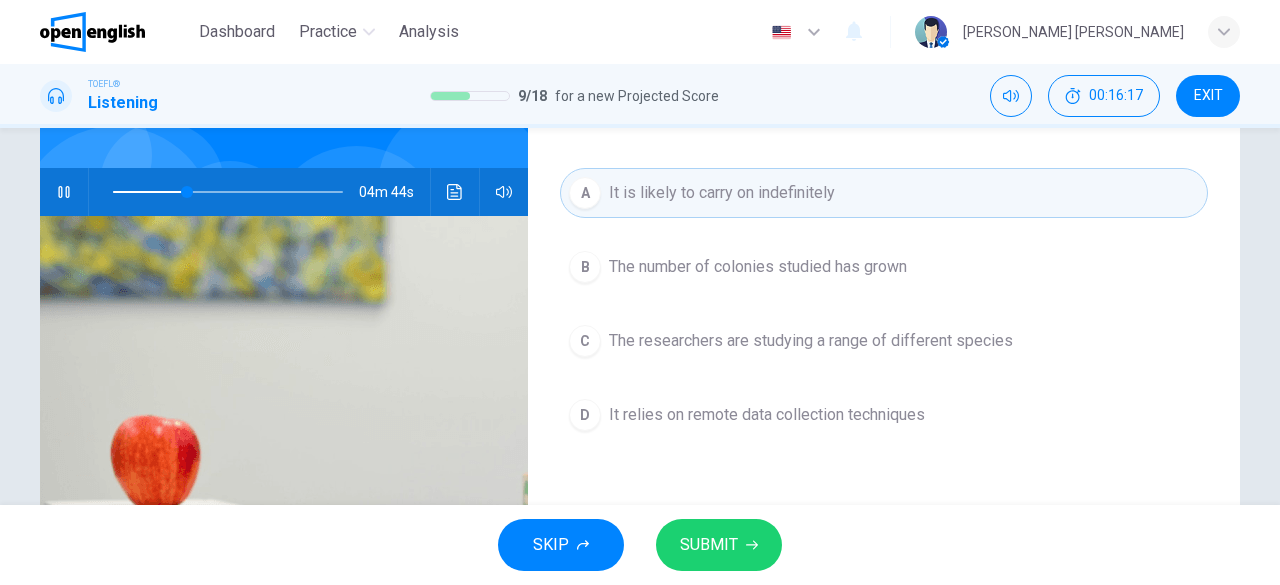 click on "A It is likely to carry on indefinitely B The number of colonies studied has grown C The researchers are studying a range of different species D It relies on remote data collection techniques" at bounding box center [884, 324] 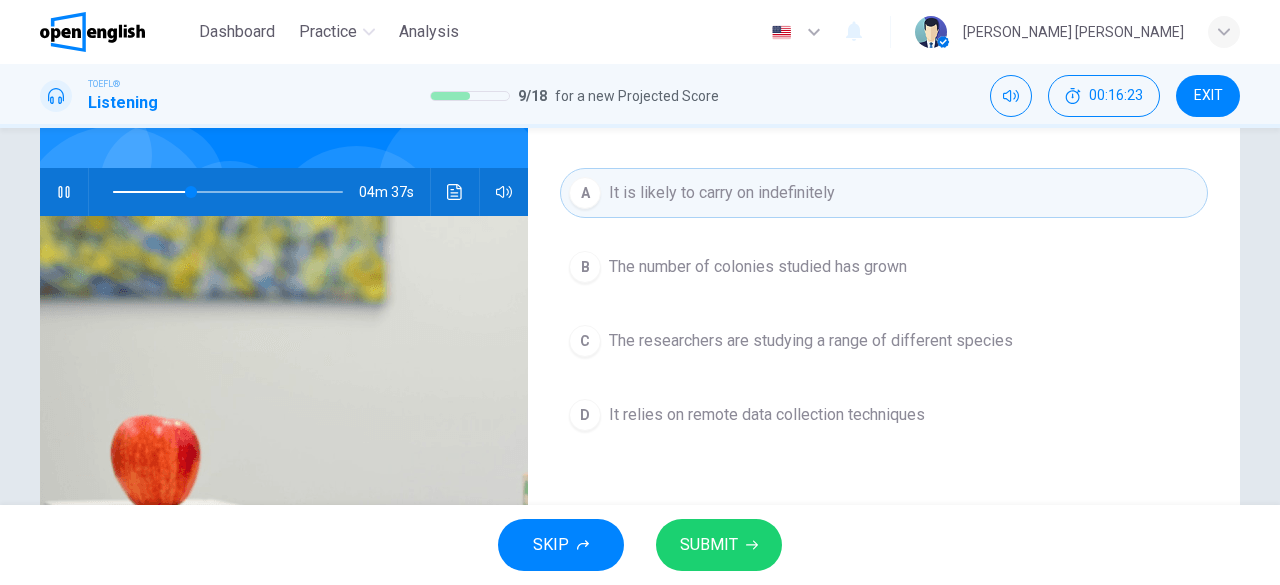 click on "The number of colonies studied has grown" at bounding box center (758, 267) 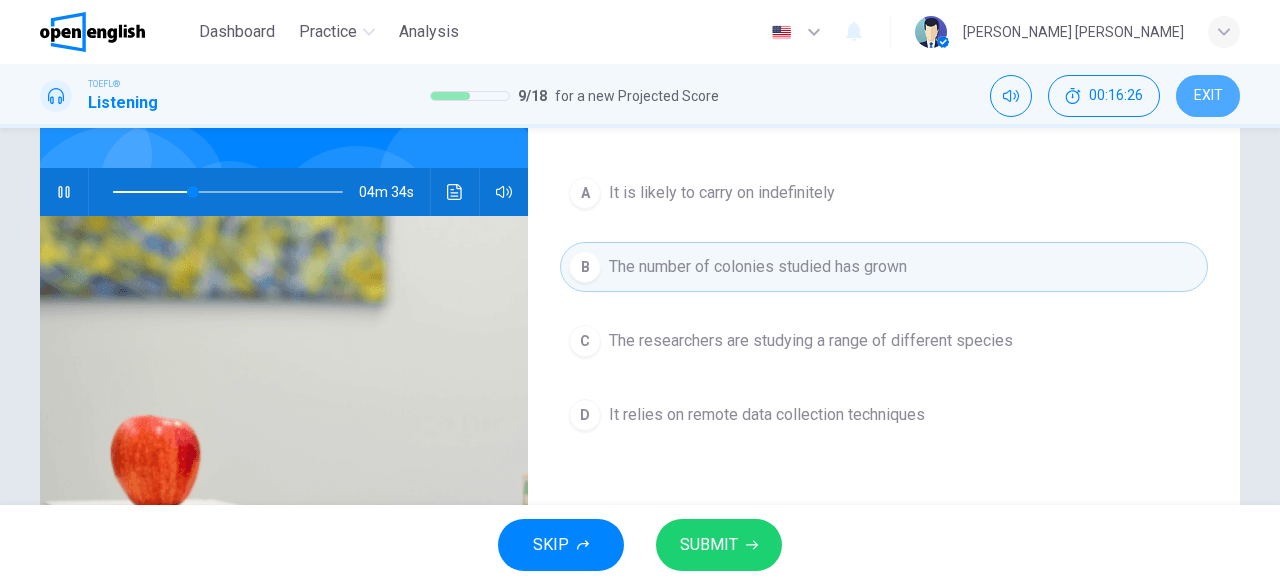 click on "EXIT" at bounding box center (1208, 96) 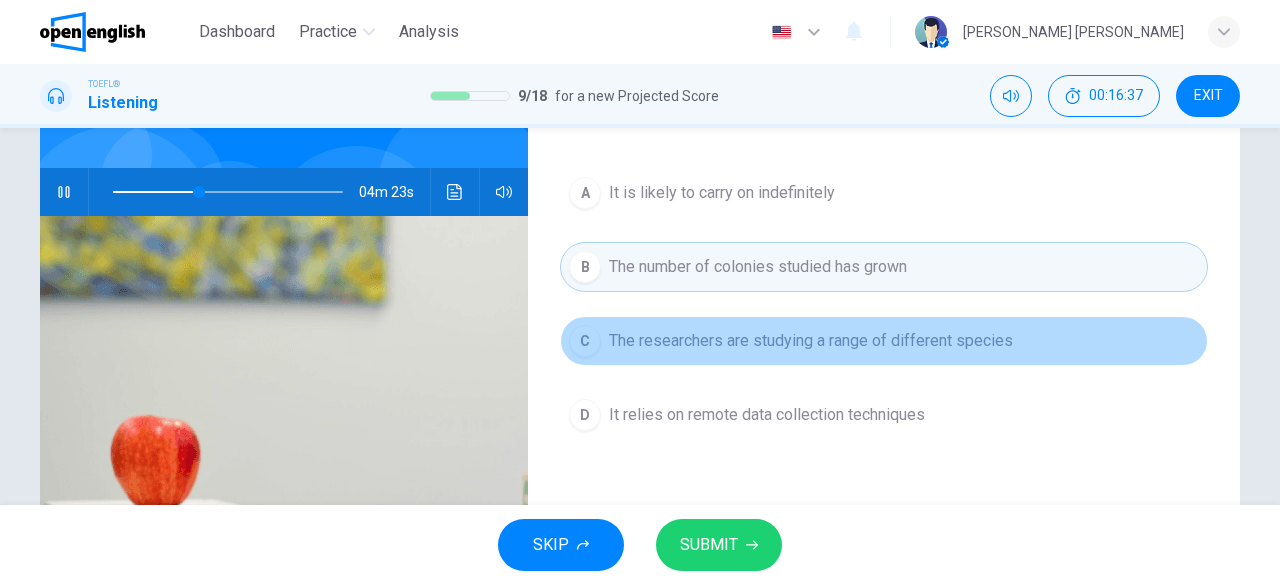 click on "The researchers are studying a range of different species" at bounding box center (811, 341) 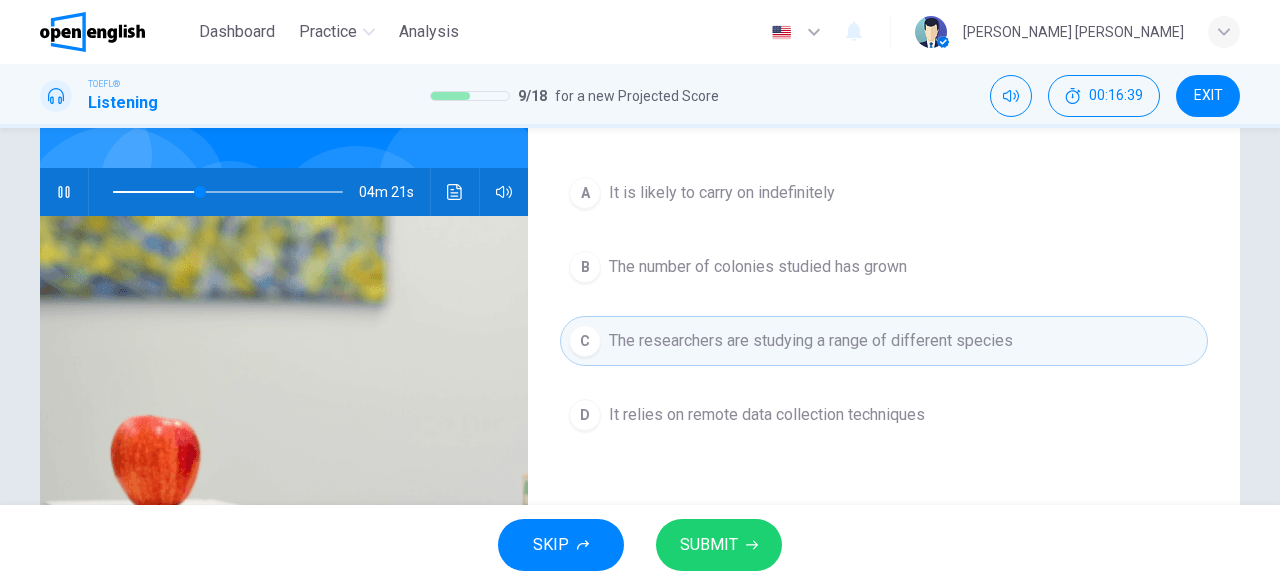 click on "A It is likely to carry on indefinitely B The number of colonies studied has grown C The researchers are studying a range of different species D It relies on remote data collection techniques" at bounding box center (884, 324) 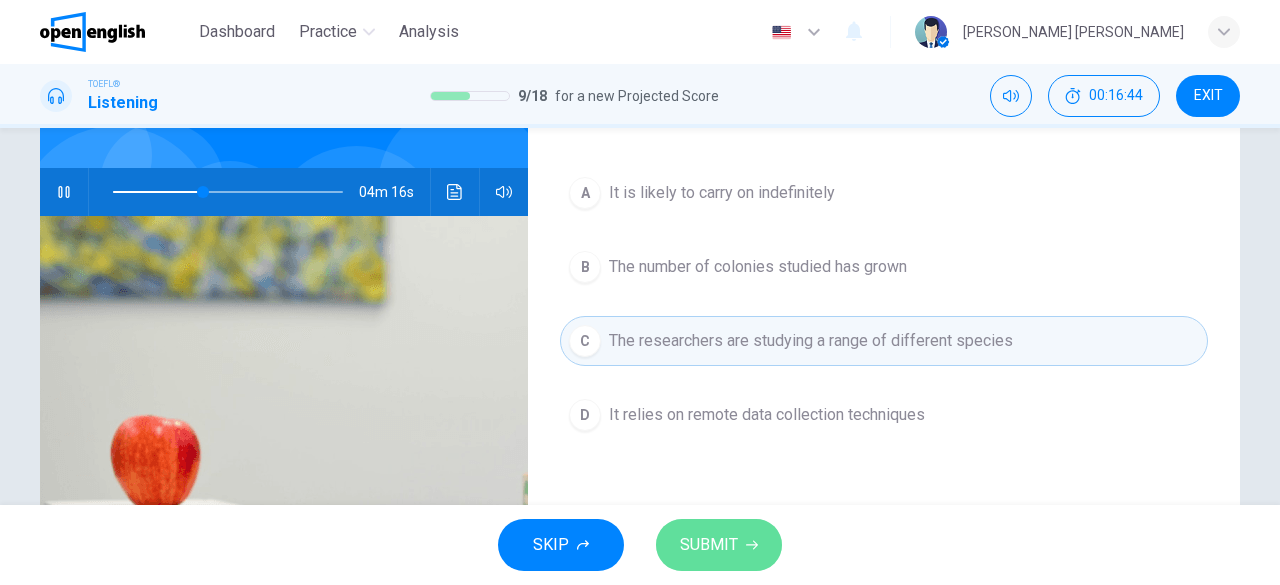 click on "SUBMIT" at bounding box center [719, 545] 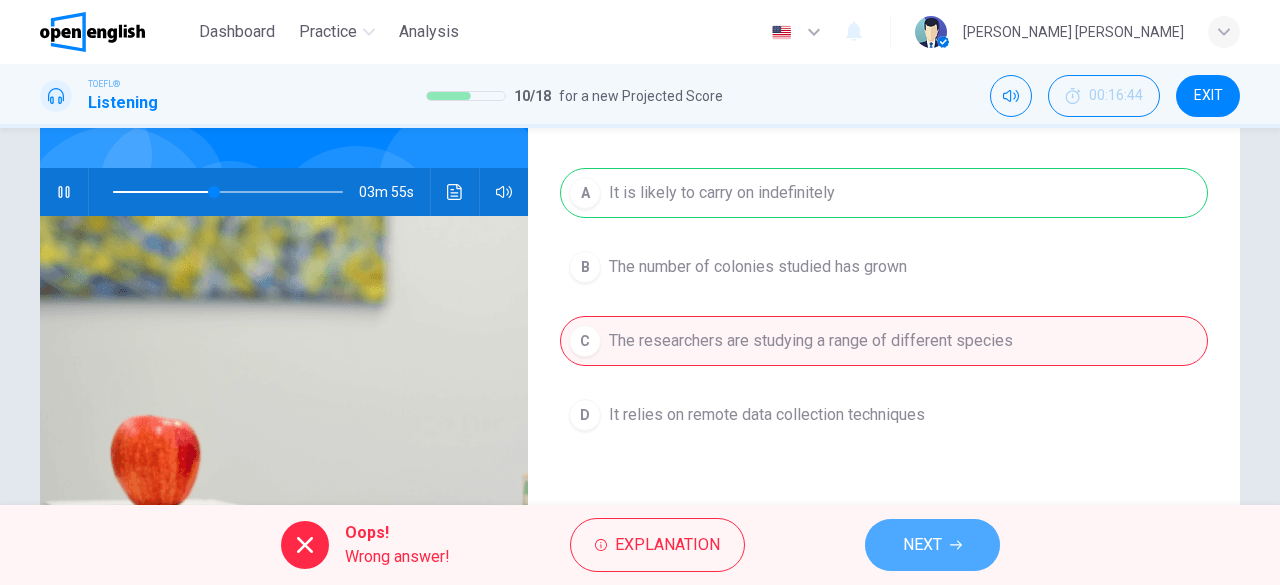 click on "NEXT" at bounding box center [932, 545] 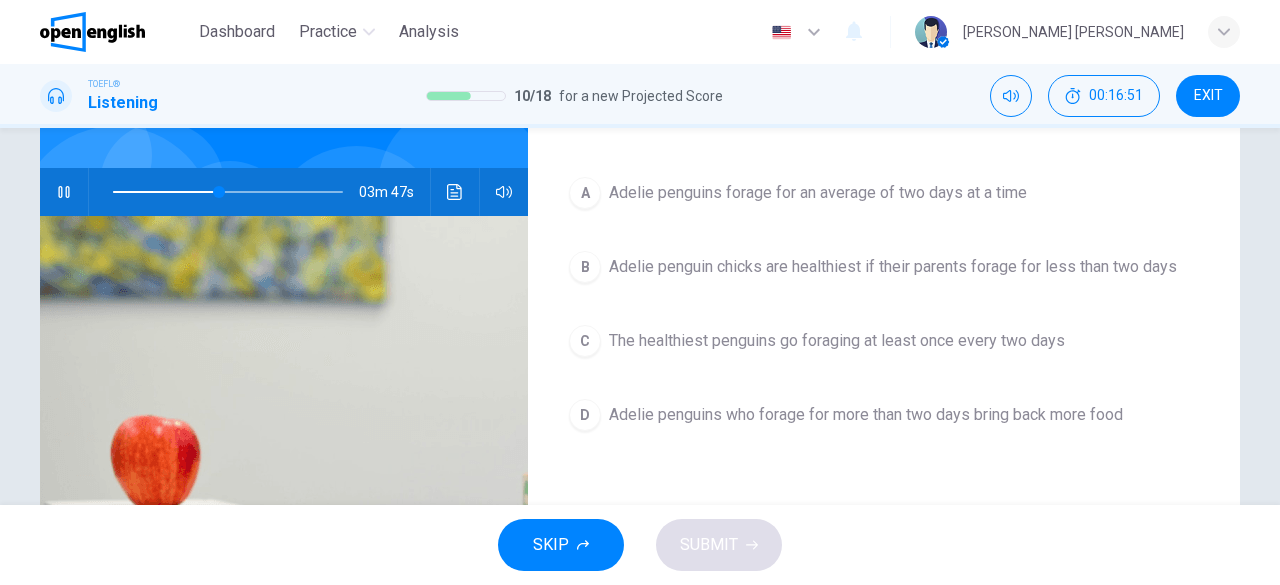 scroll, scrollTop: 0, scrollLeft: 0, axis: both 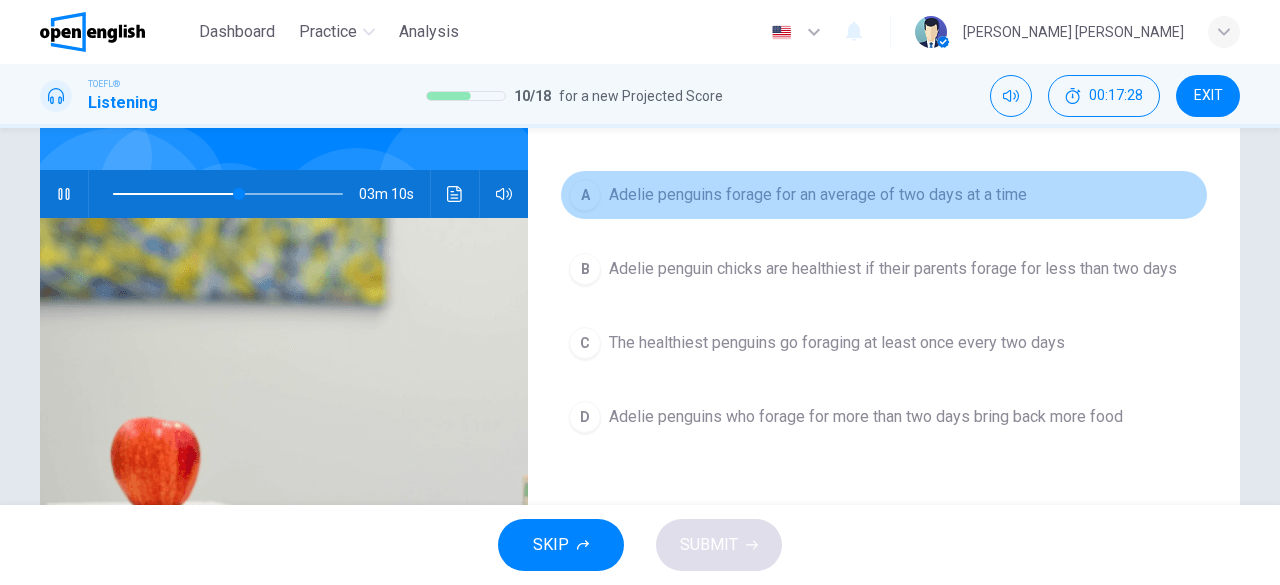 click on "A Adelie penguins forage for an average of two days at a time" at bounding box center (884, 195) 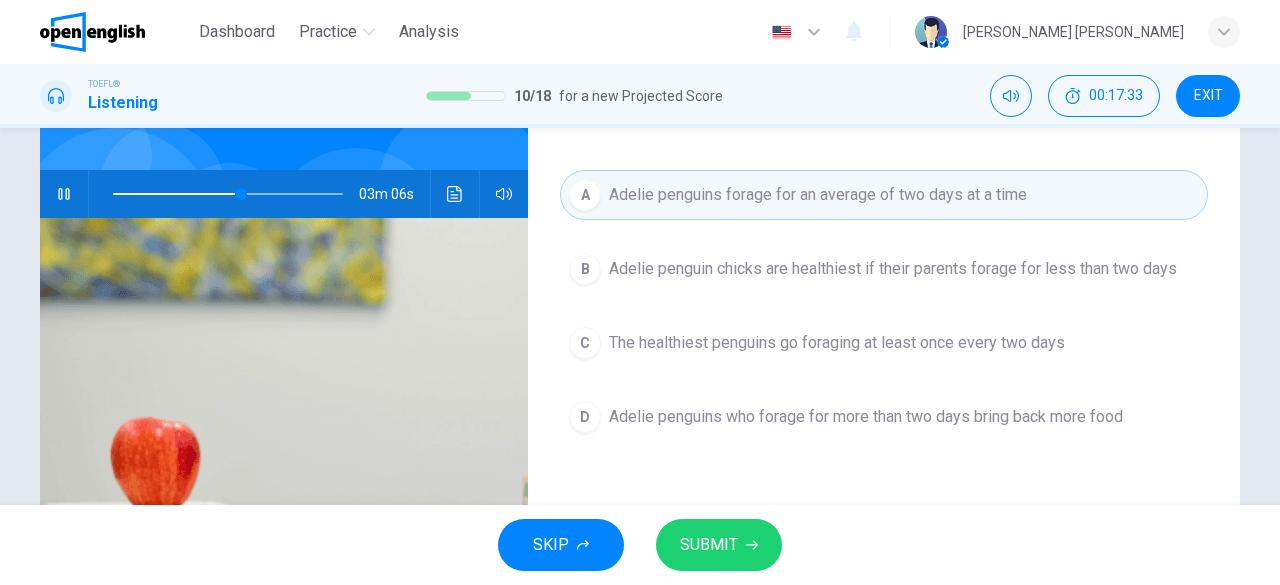 click on "Question 11 What have the researchers found out about [PERSON_NAME] penguin foraging? A Adelie penguins forage for an average of two days at a time B Adelie penguin chicks are healthiest if their parents forage for less than two days C The healthiest penguins go foraging at least once every two days D Adelie penguins who forage for more than two days bring back more food" at bounding box center [884, 357] 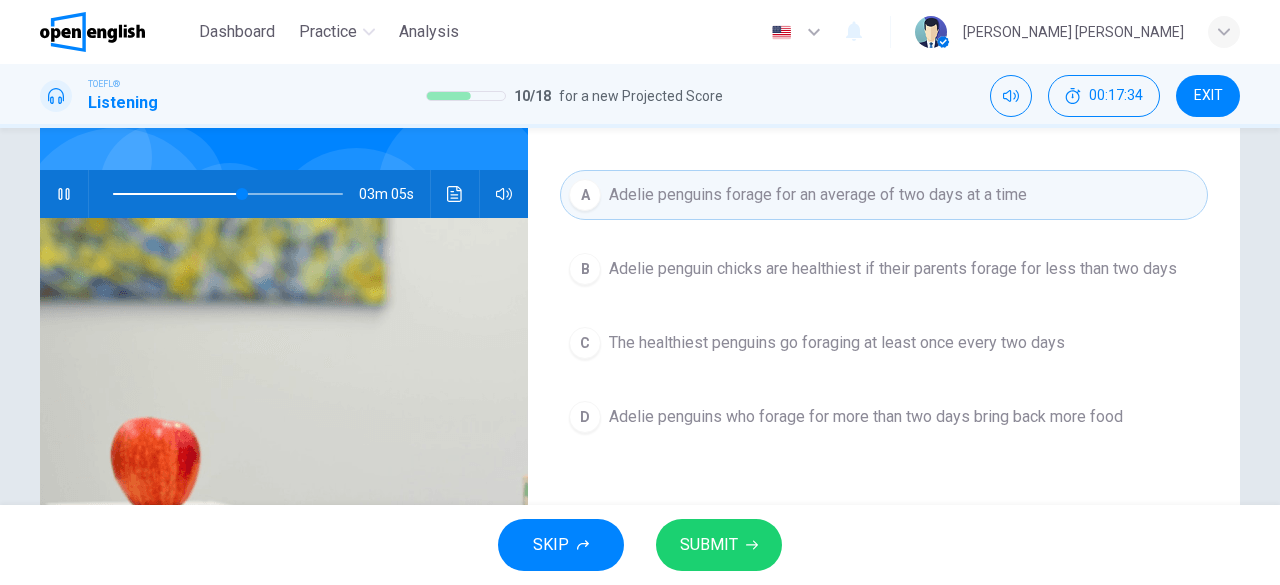 click on "SKIP SUBMIT" at bounding box center (640, 545) 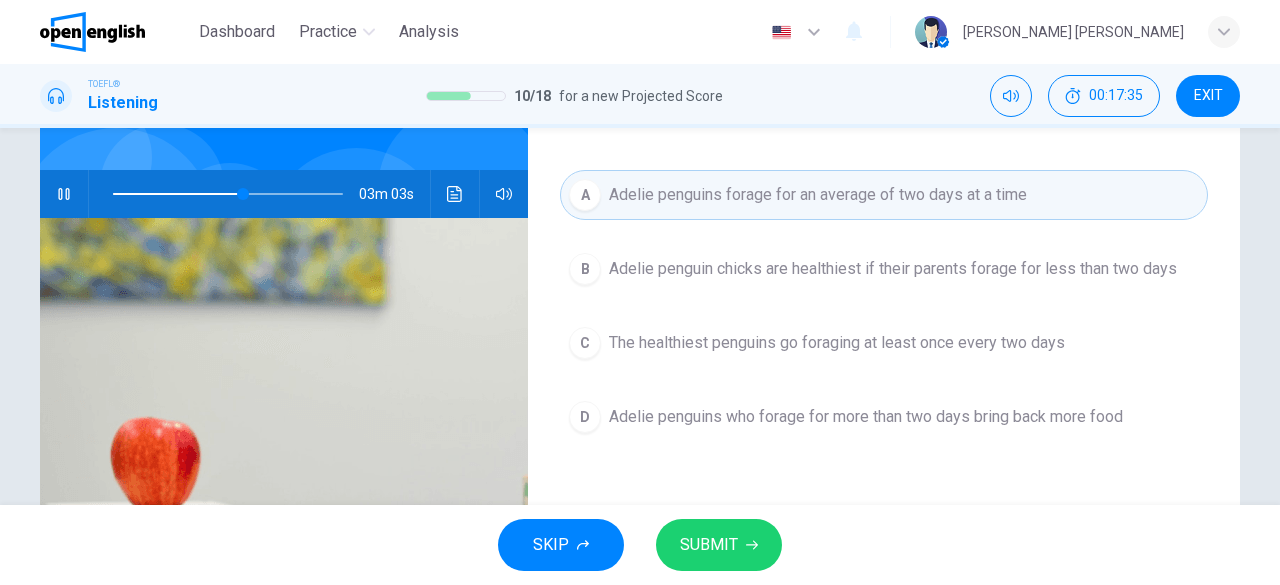 click on "SUBMIT" at bounding box center [709, 545] 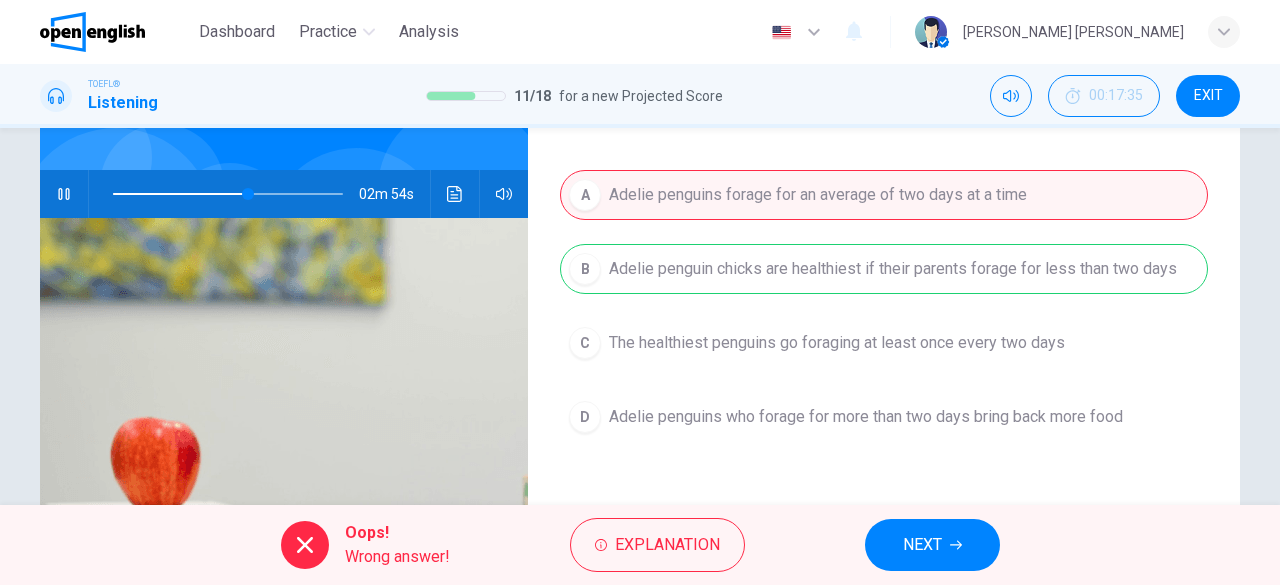 drag, startPoint x: 815, startPoint y: 509, endPoint x: 884, endPoint y: 573, distance: 94.11163 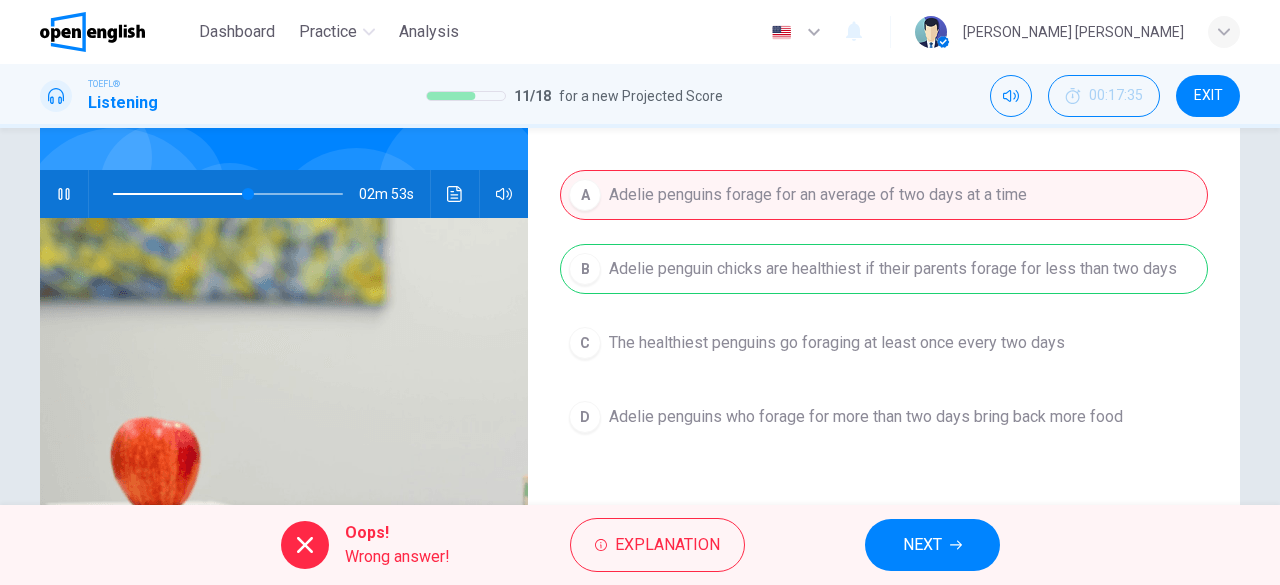 click on "Oops! Wrong answer! Explanation NEXT" at bounding box center (640, 545) 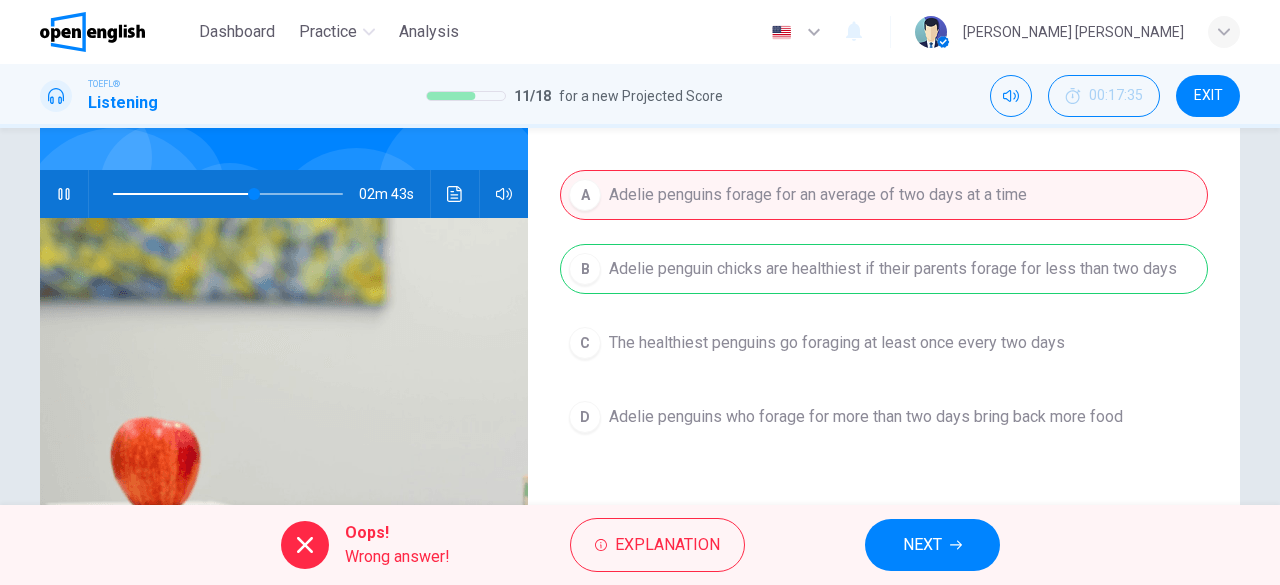 type on "**" 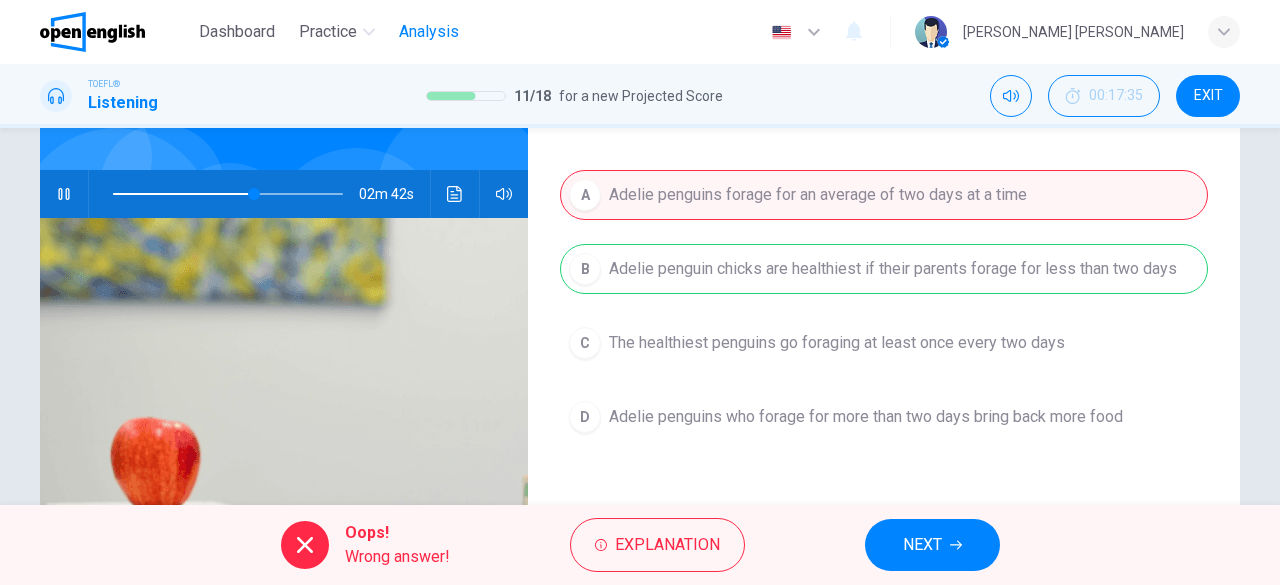 click on "Analysis" at bounding box center [429, 32] 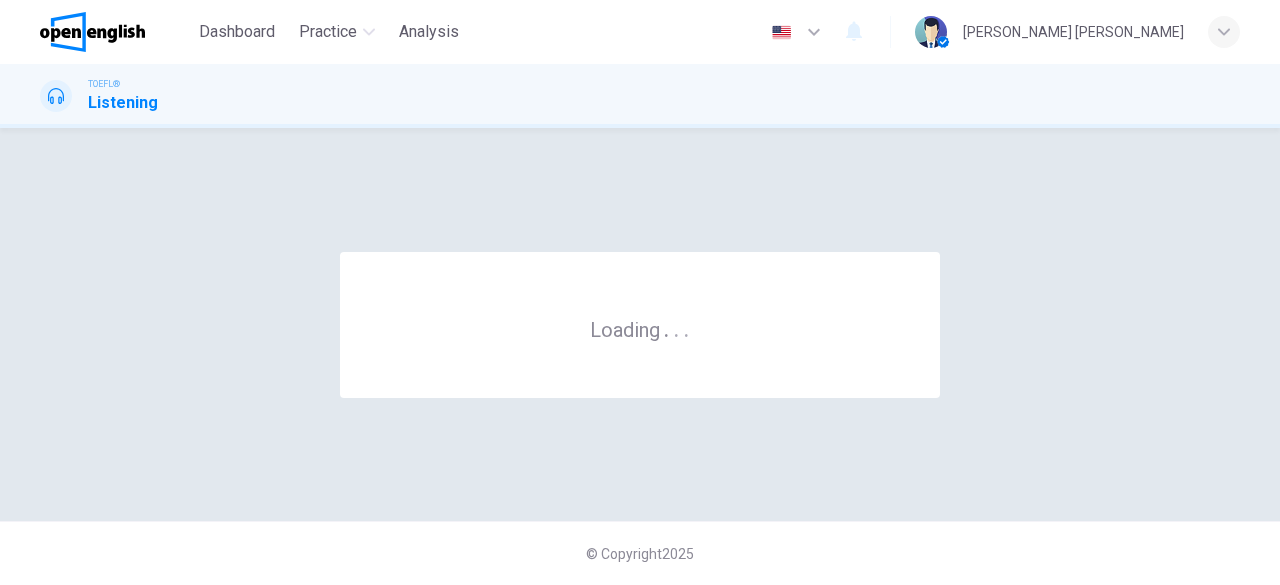 scroll, scrollTop: 0, scrollLeft: 0, axis: both 